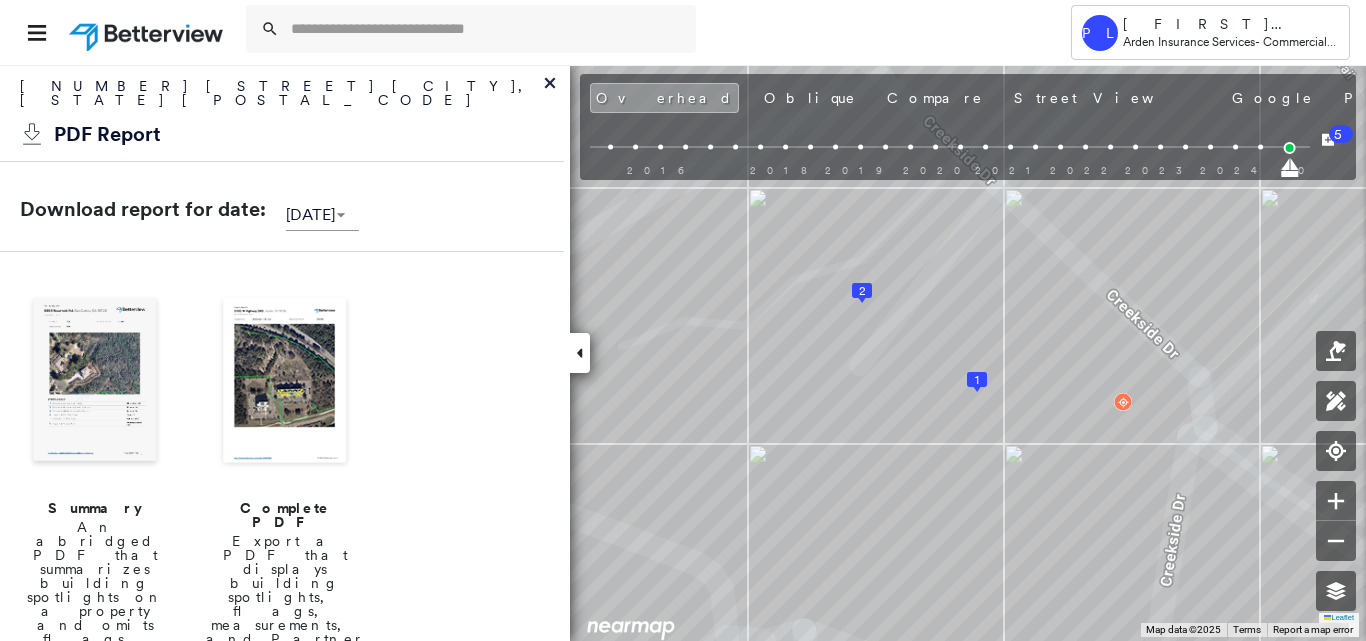 scroll, scrollTop: 0, scrollLeft: 0, axis: both 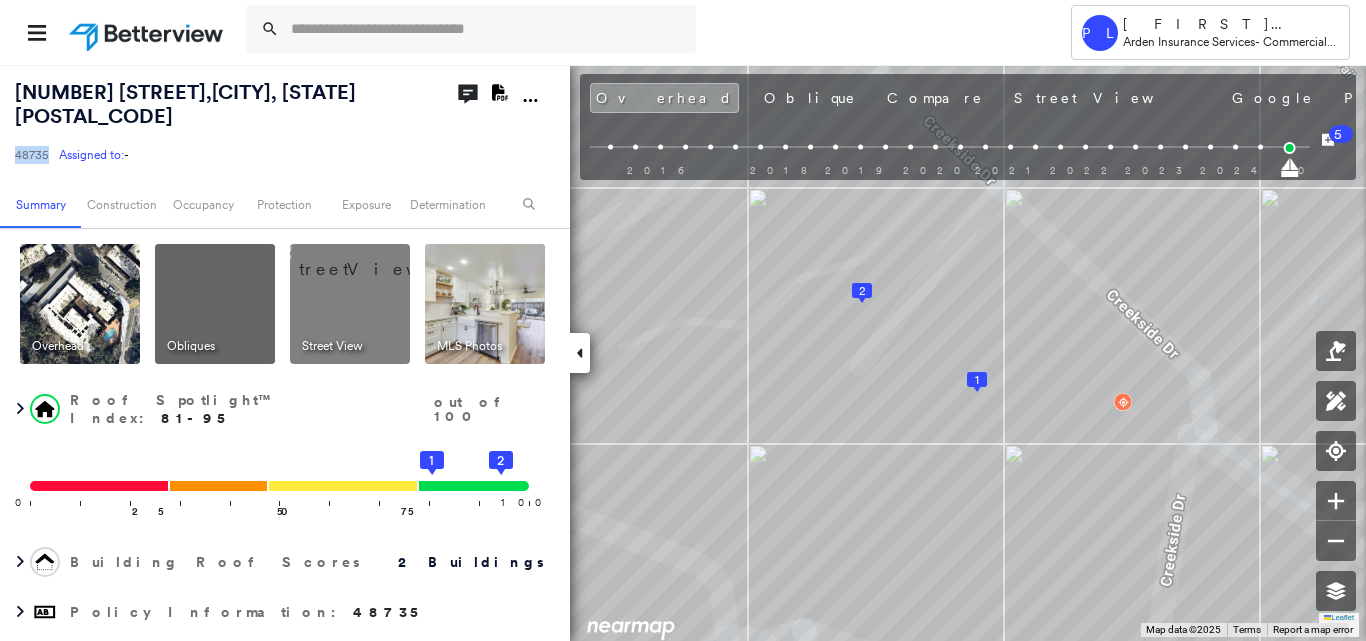 drag, startPoint x: 14, startPoint y: 151, endPoint x: 50, endPoint y: 162, distance: 37.64306 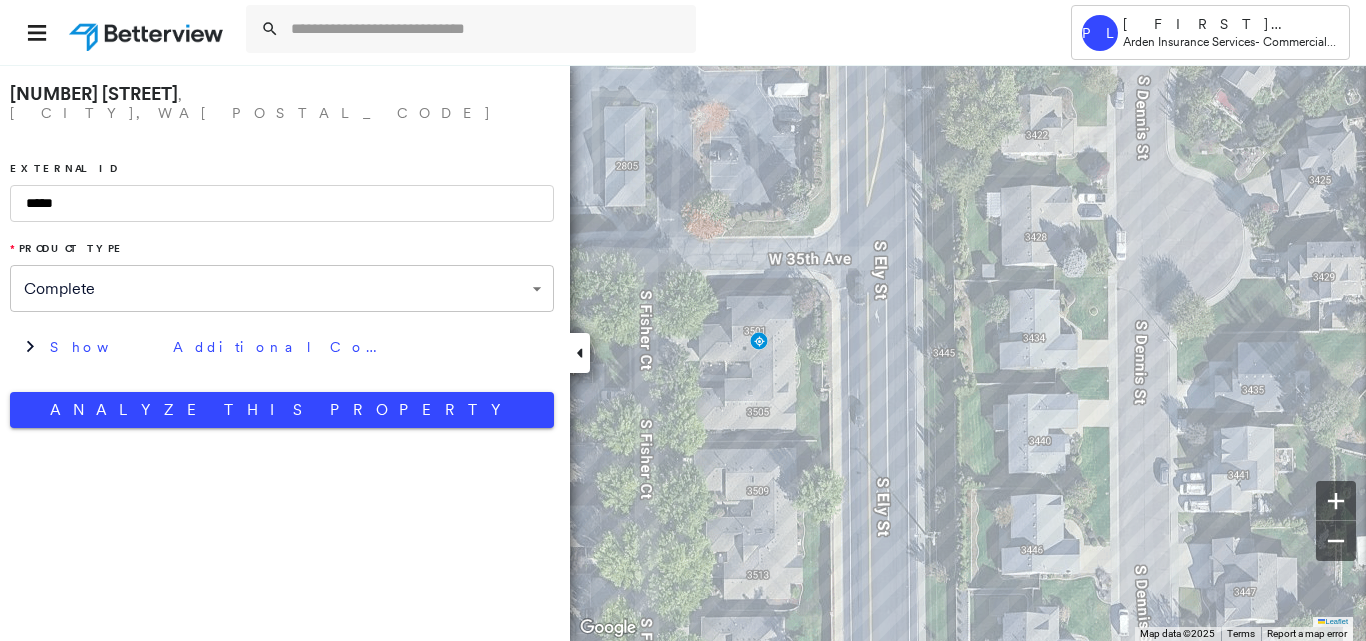 scroll, scrollTop: 0, scrollLeft: 0, axis: both 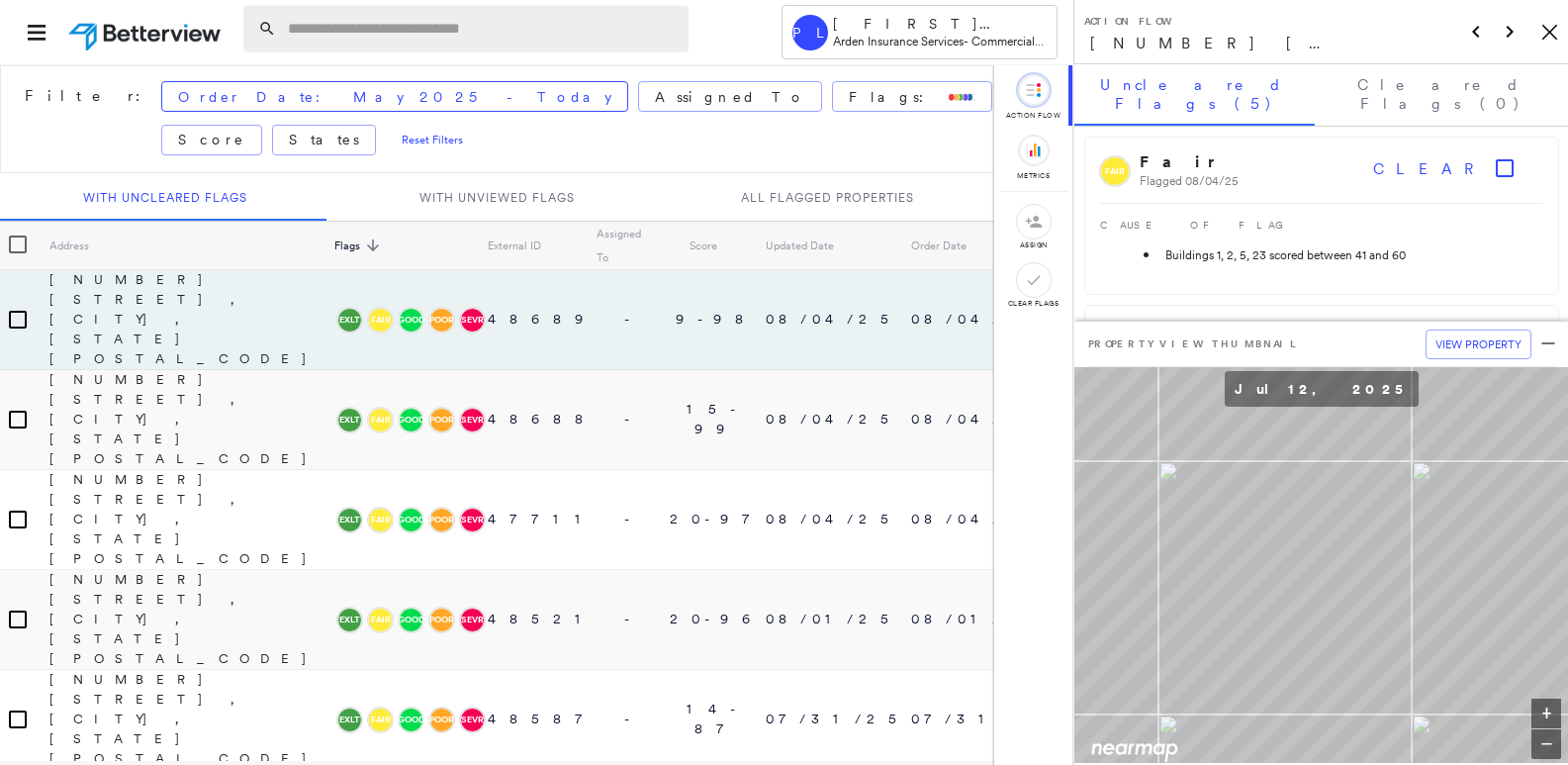 click at bounding box center (482, 29) 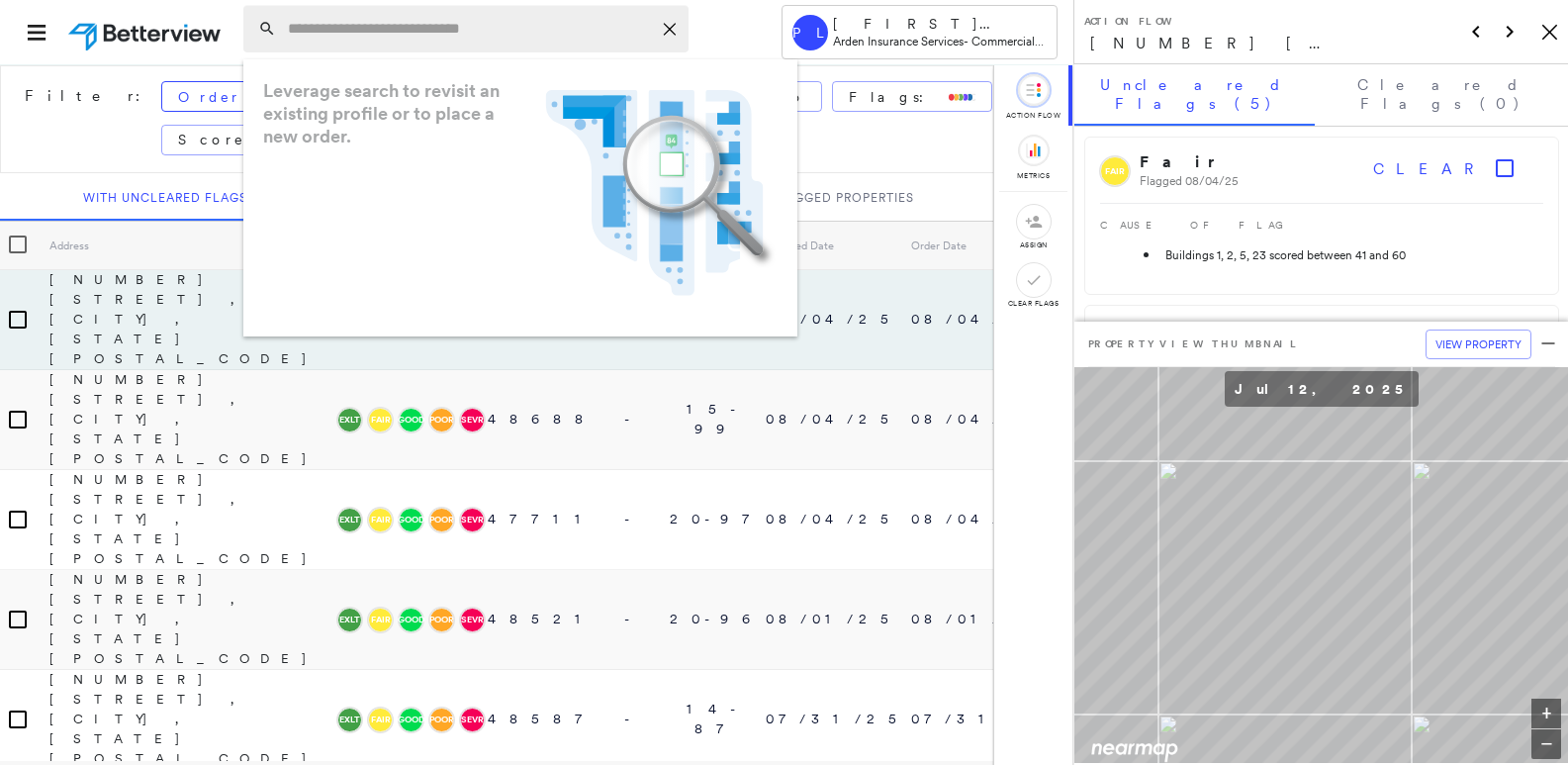 paste on "**********" 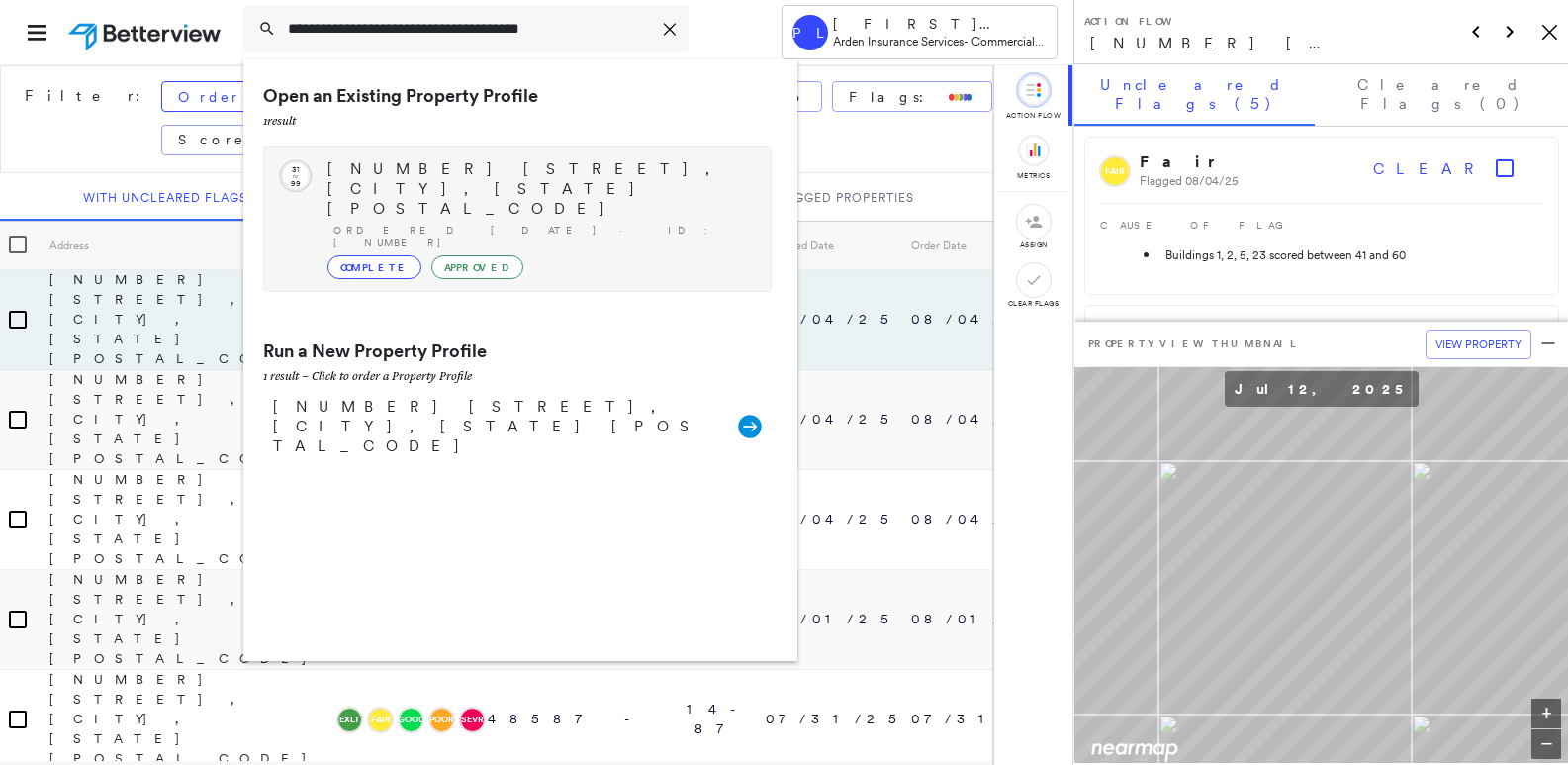 type on "**********" 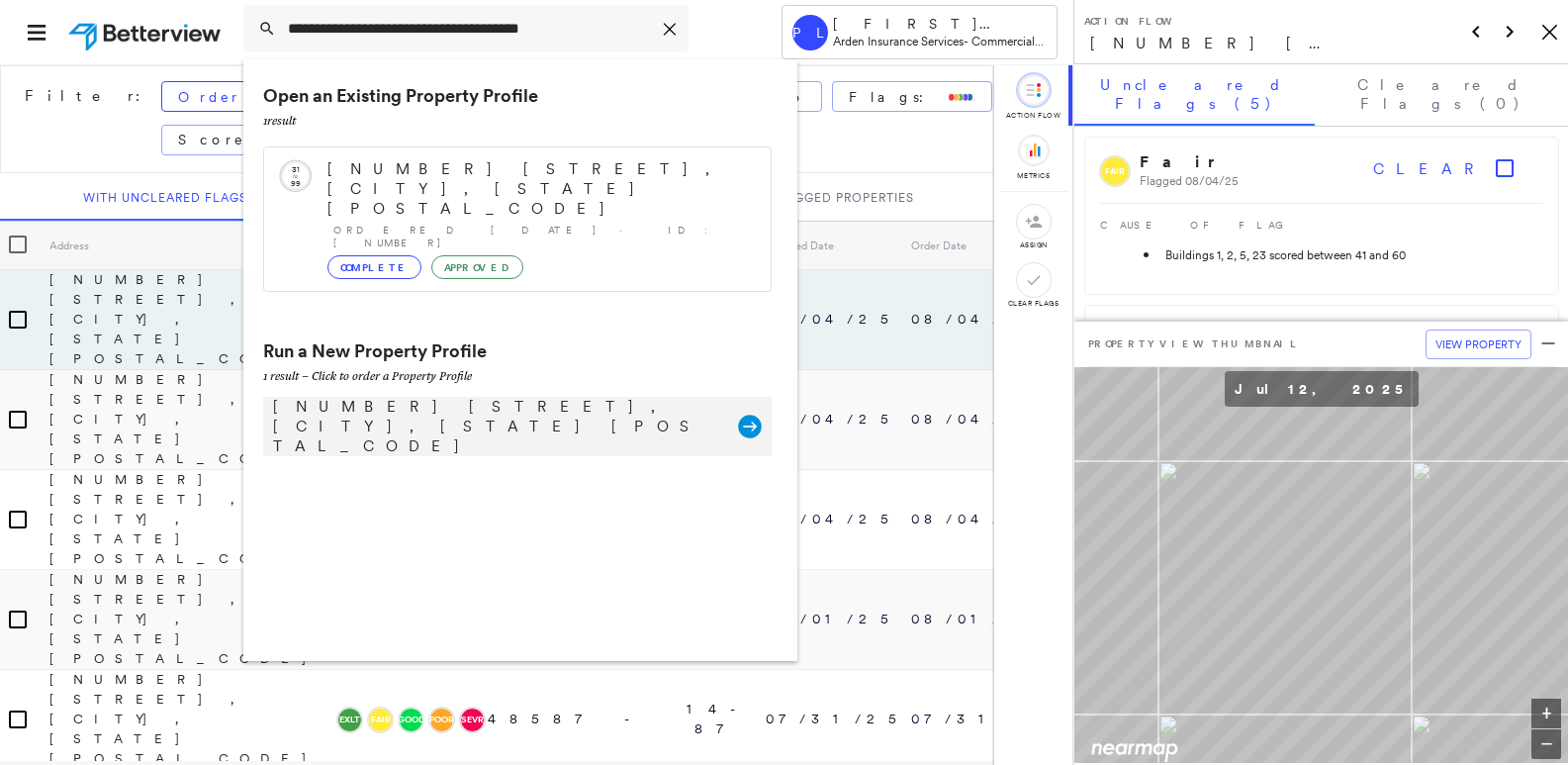 click on "6979 Alderwood Ave, Buena Park, CA 90621" at bounding box center (496, 427) 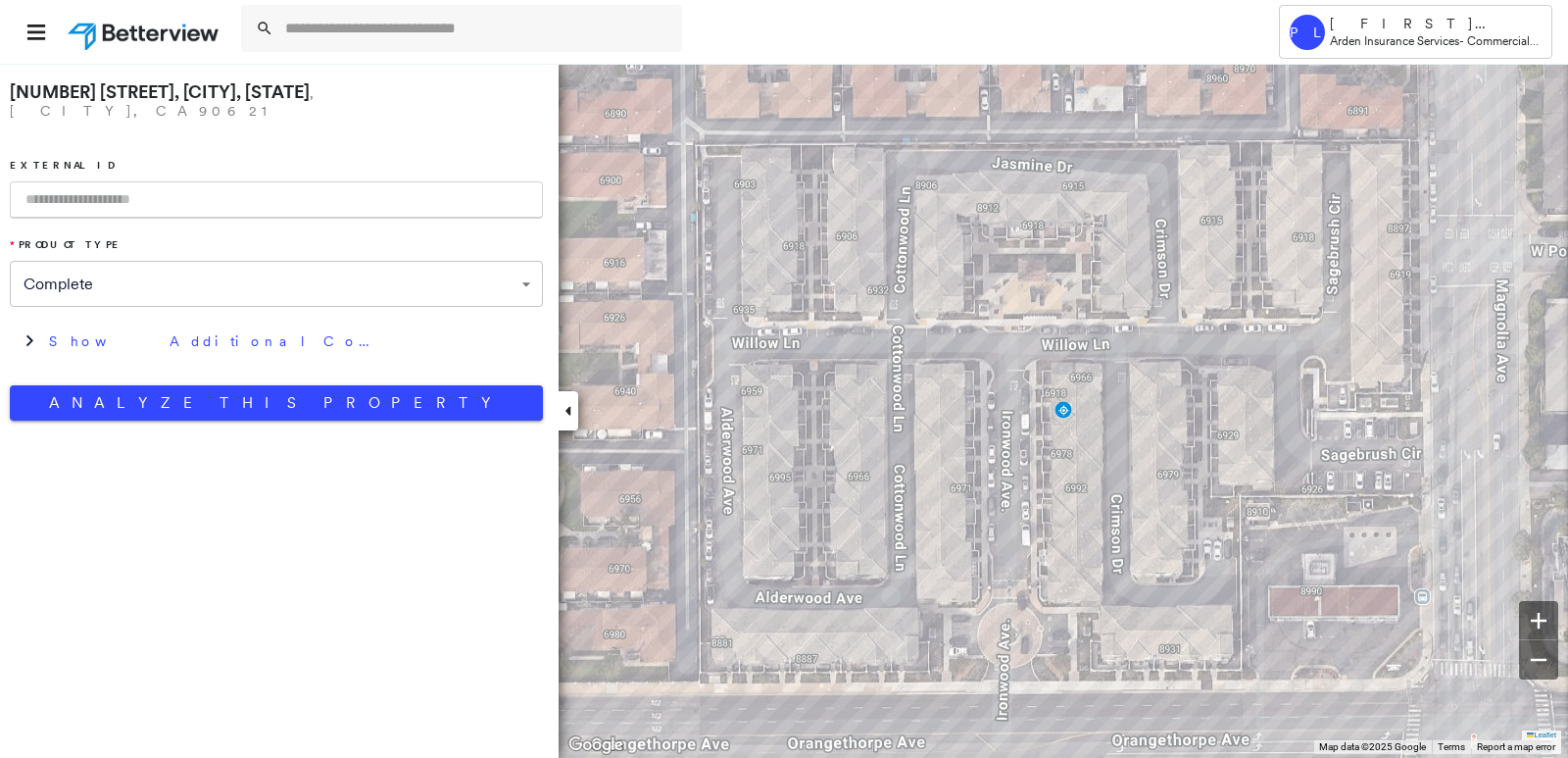 click at bounding box center (276, 200) 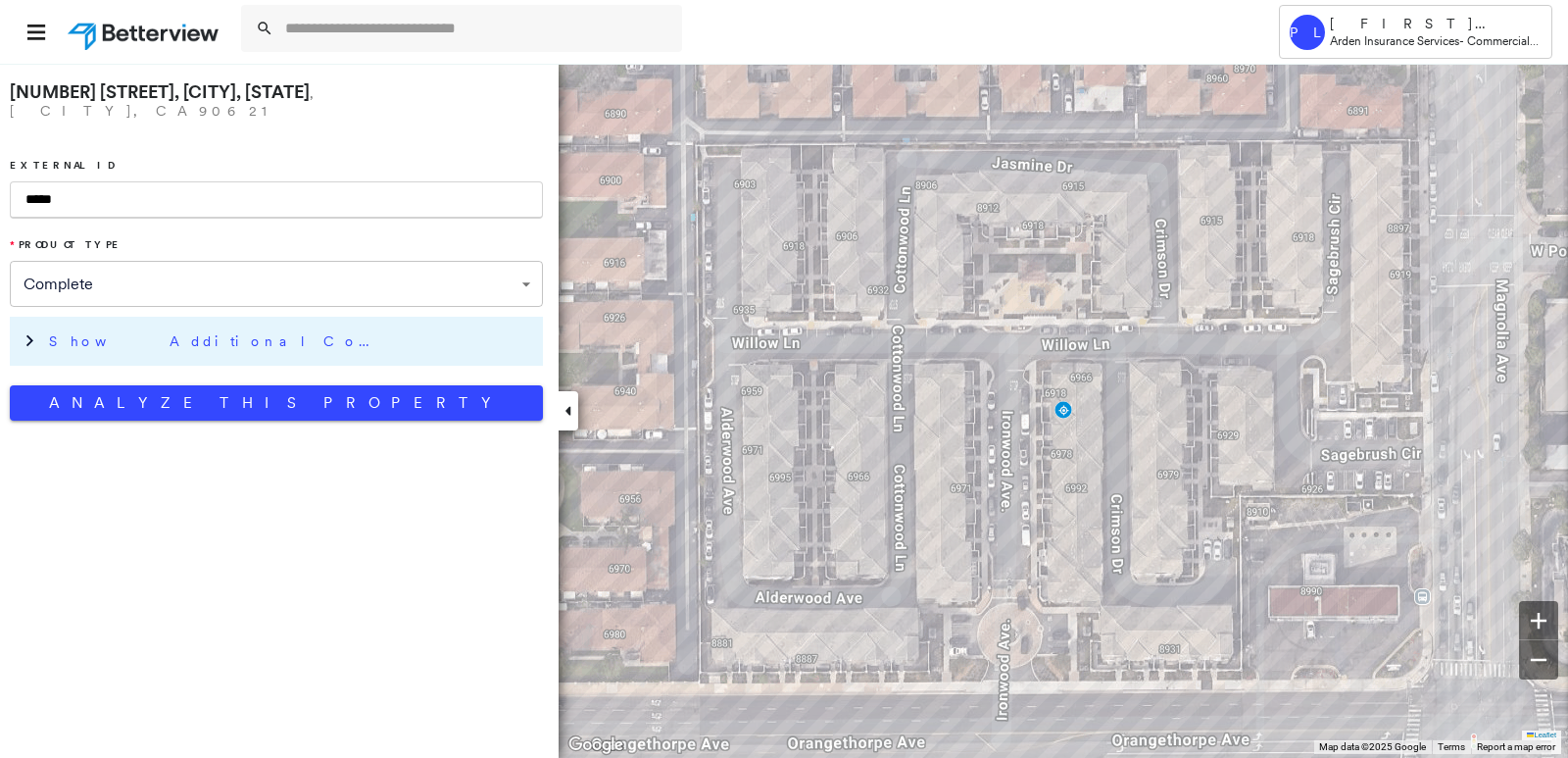 type on "*****" 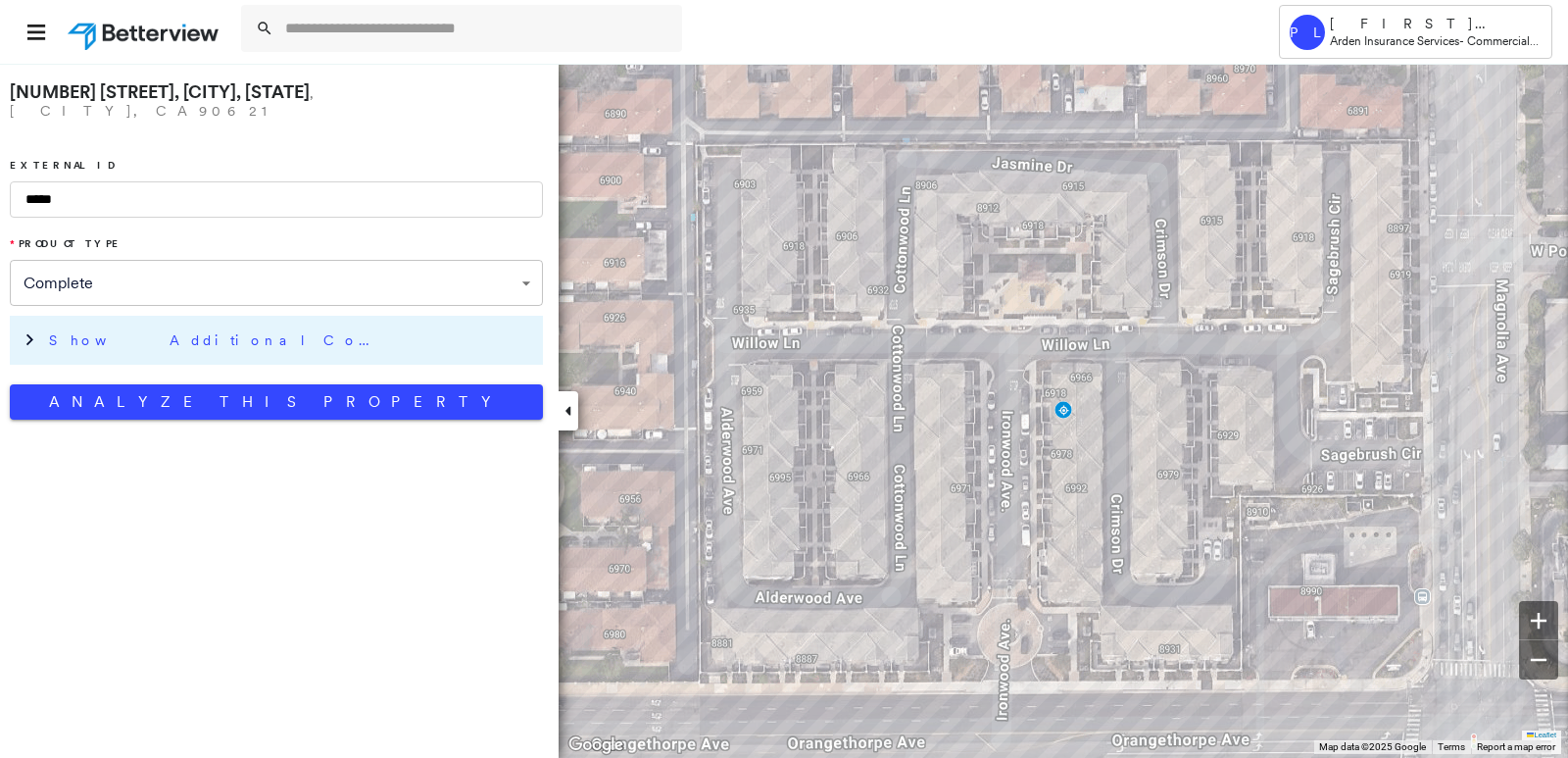 click on "Show Additional Company Data" at bounding box center (291, 340) 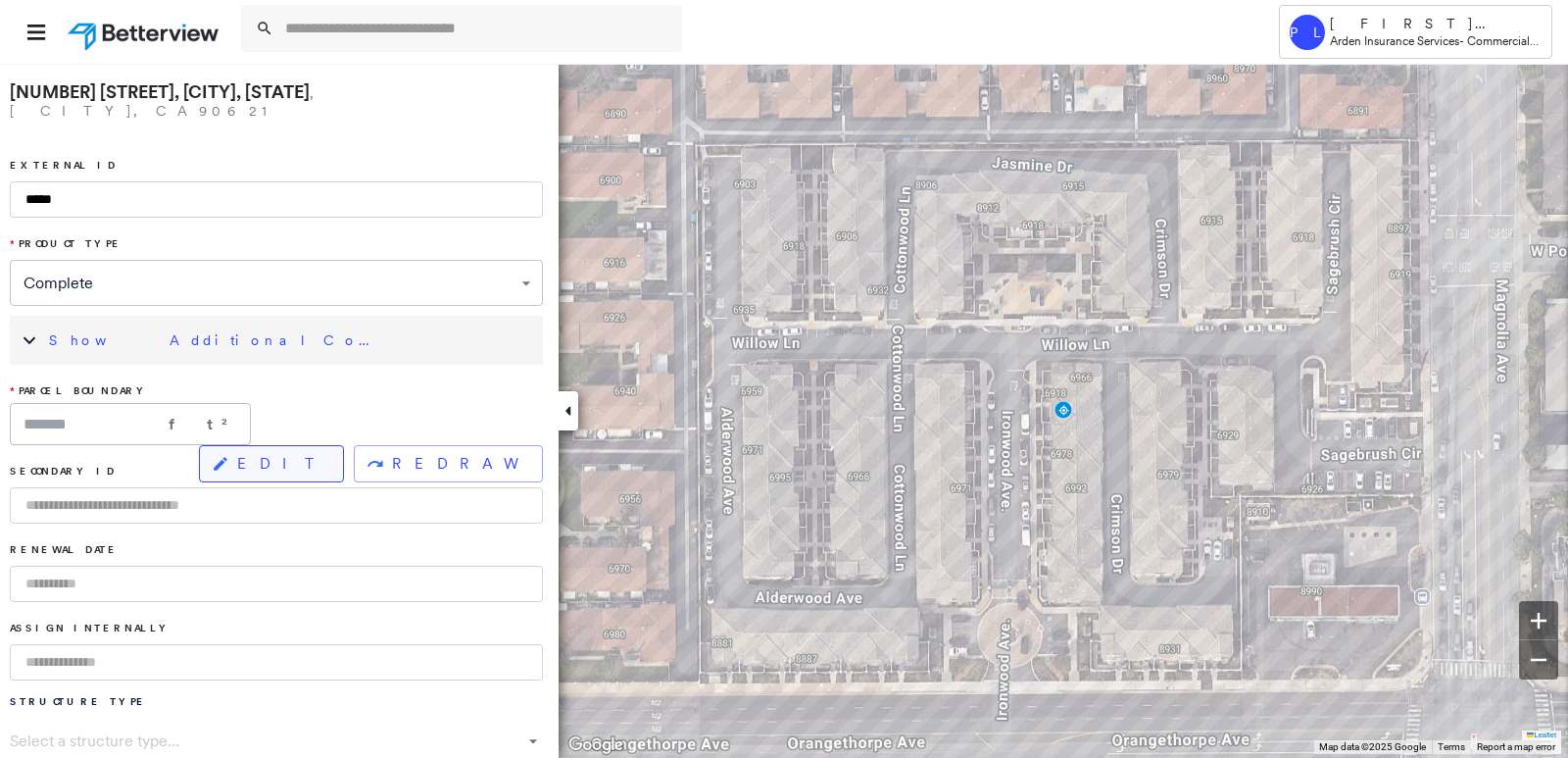 click on "EDIT" at bounding box center (282, 464) 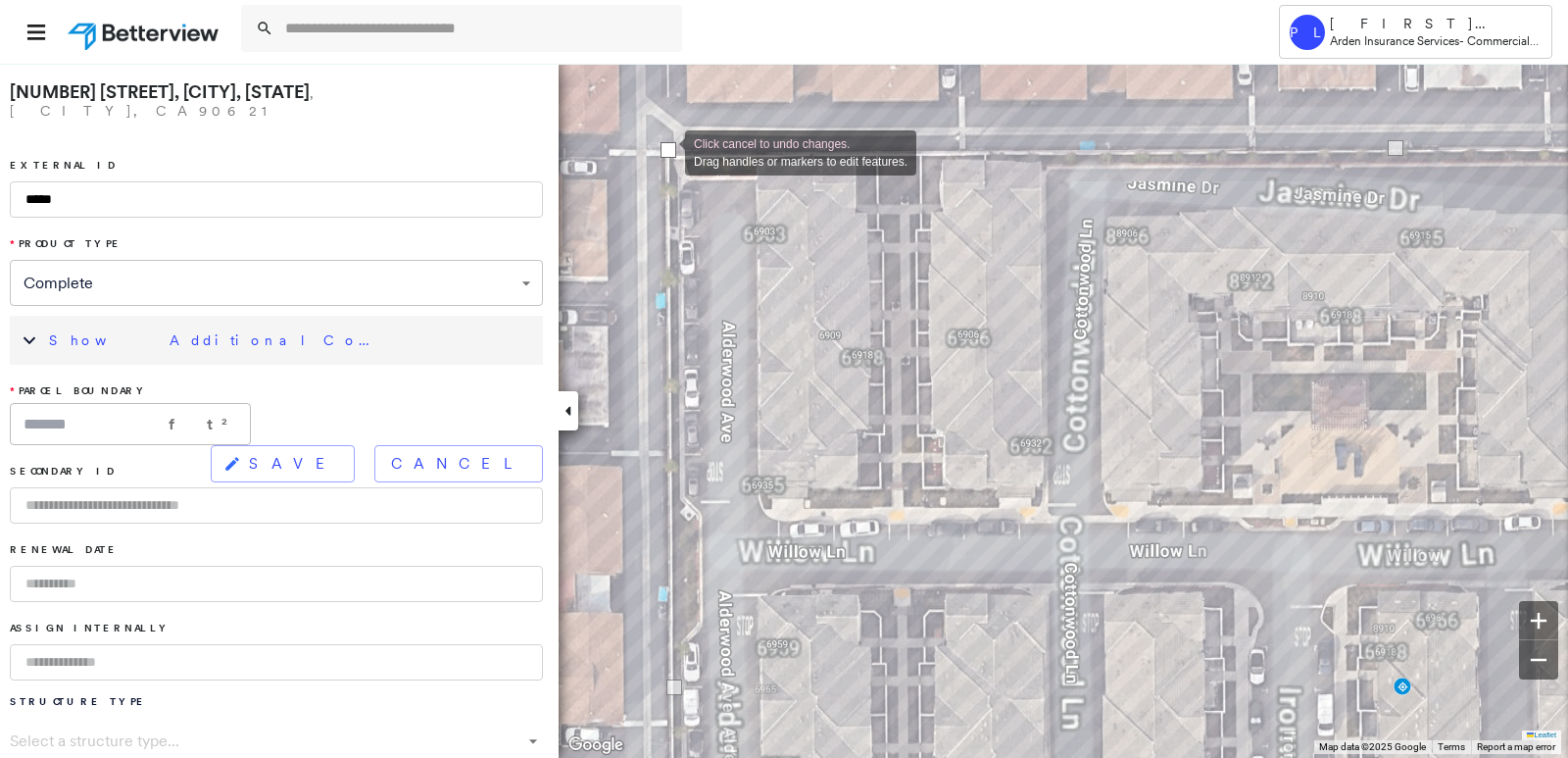 click at bounding box center [668, 150] 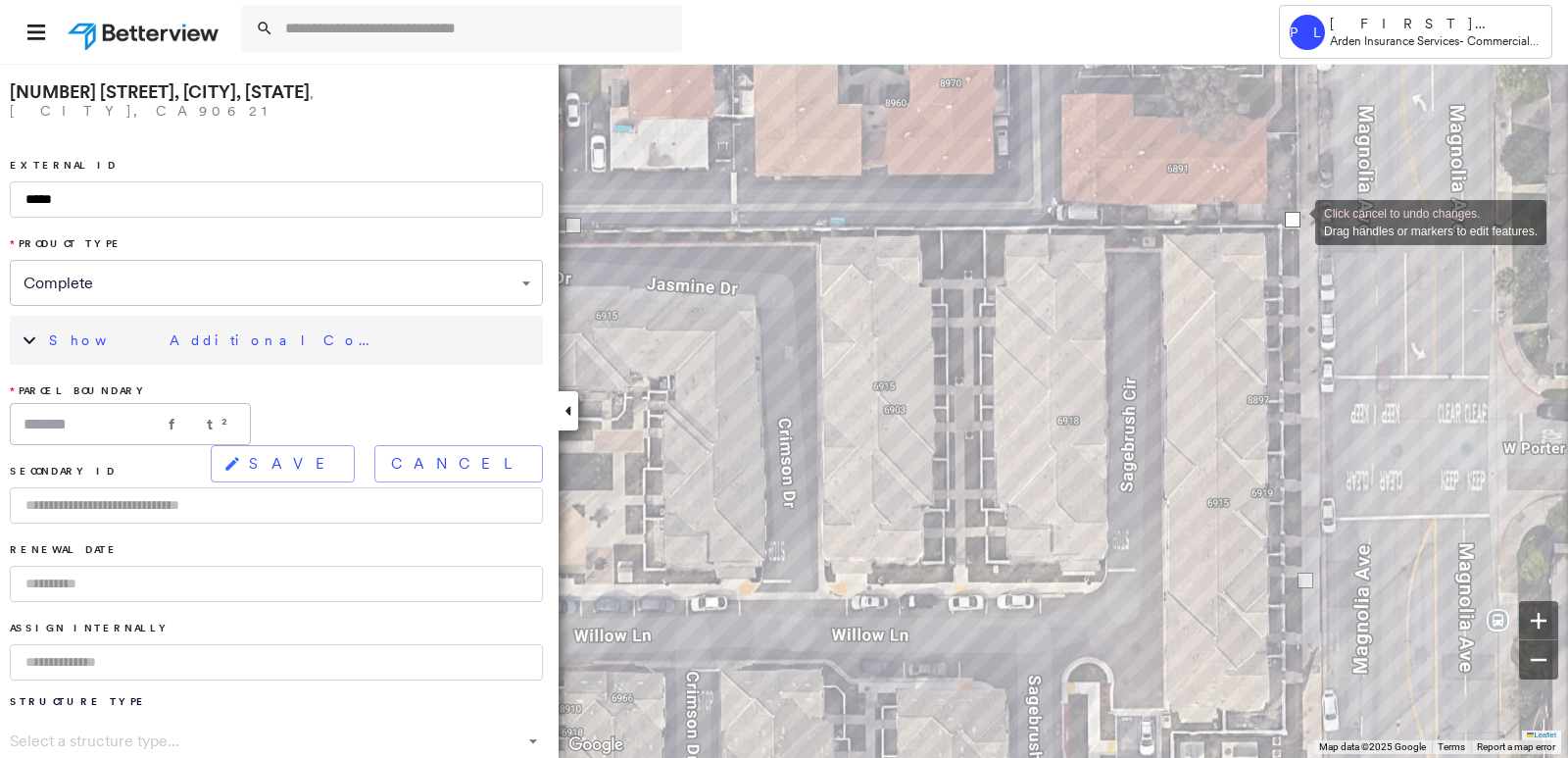 drag, startPoint x: 1311, startPoint y: 228, endPoint x: 1296, endPoint y: 221, distance: 16.552945 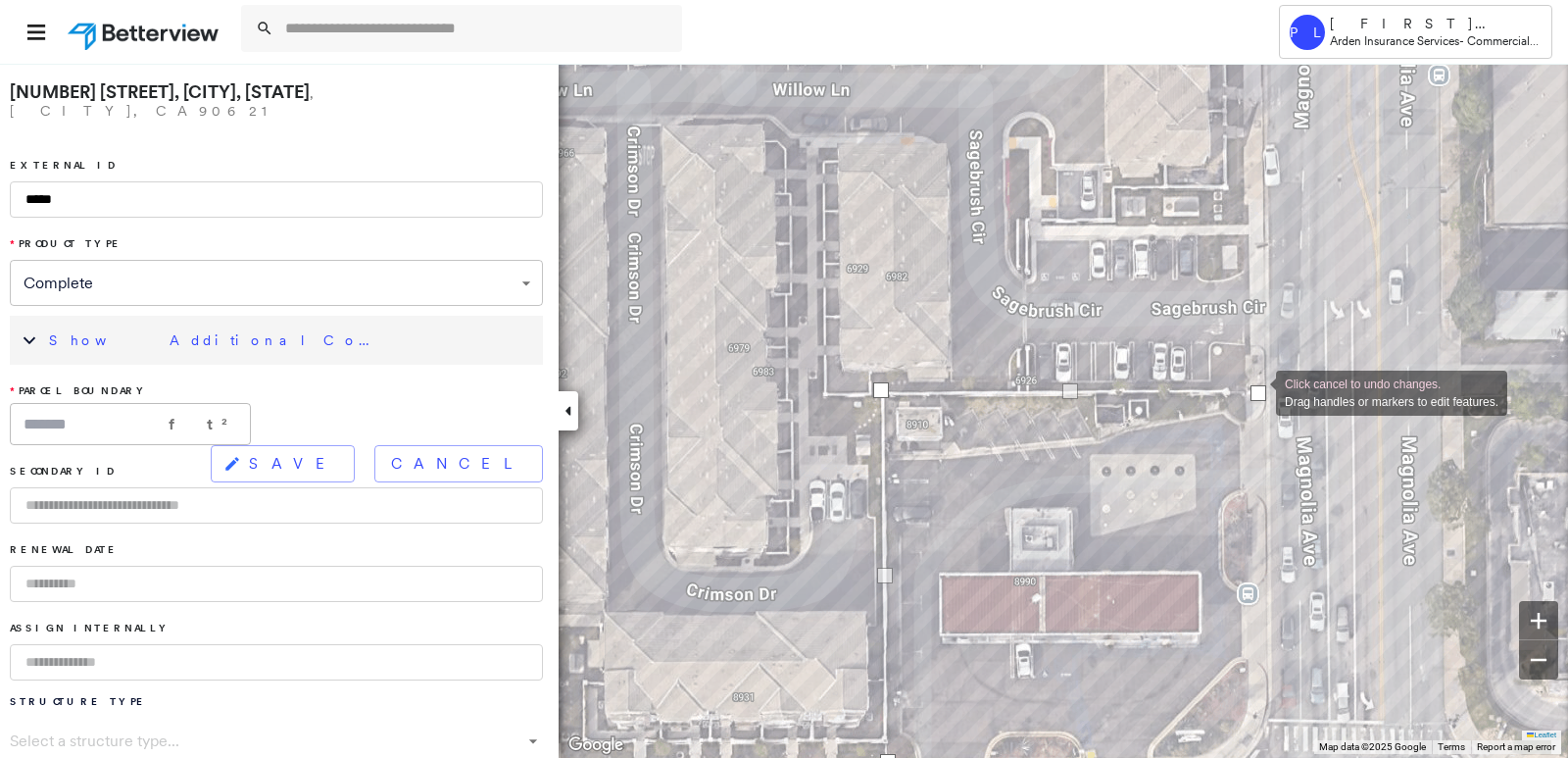 click at bounding box center (1258, 393) 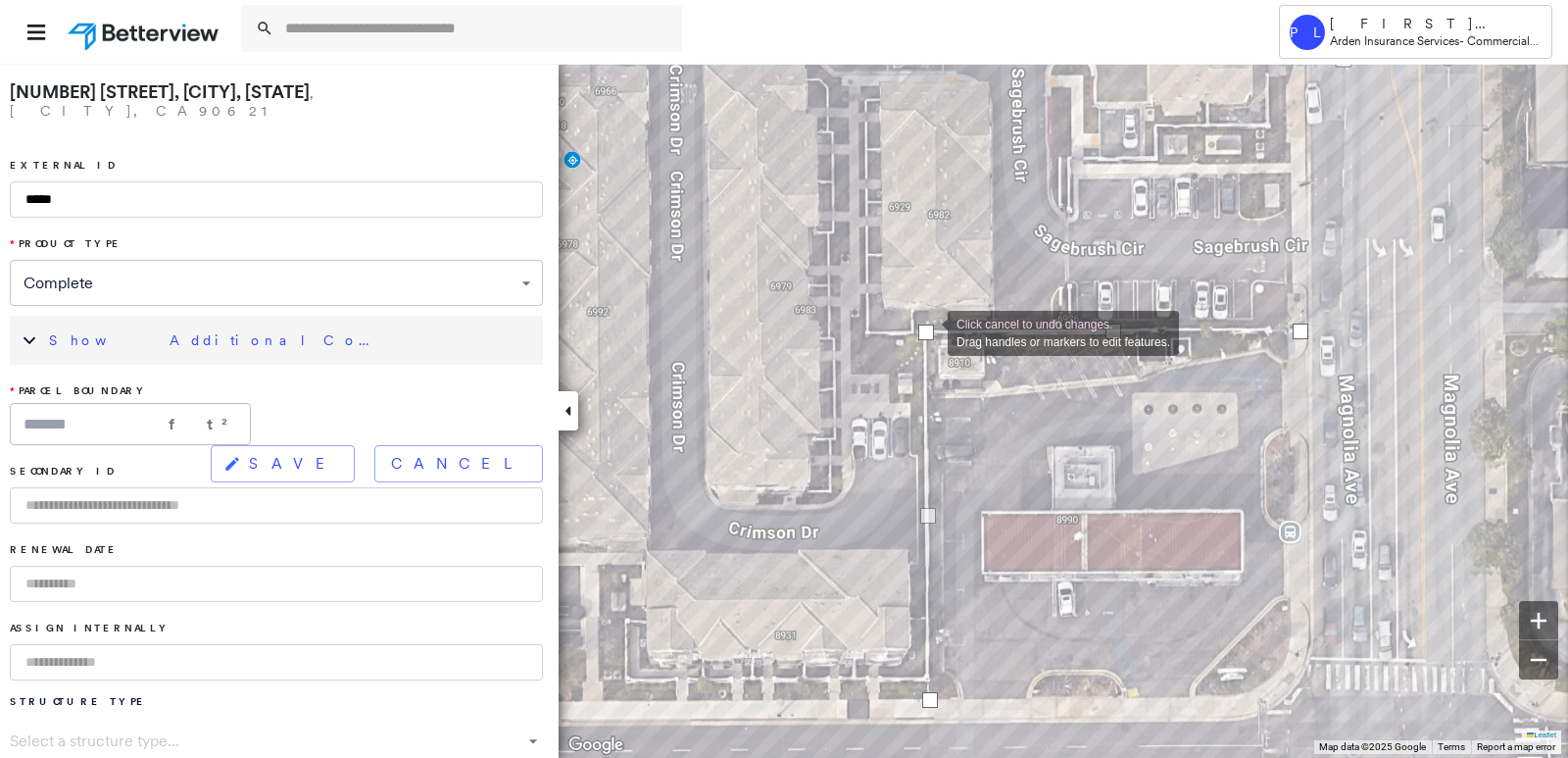 click at bounding box center [926, 332] 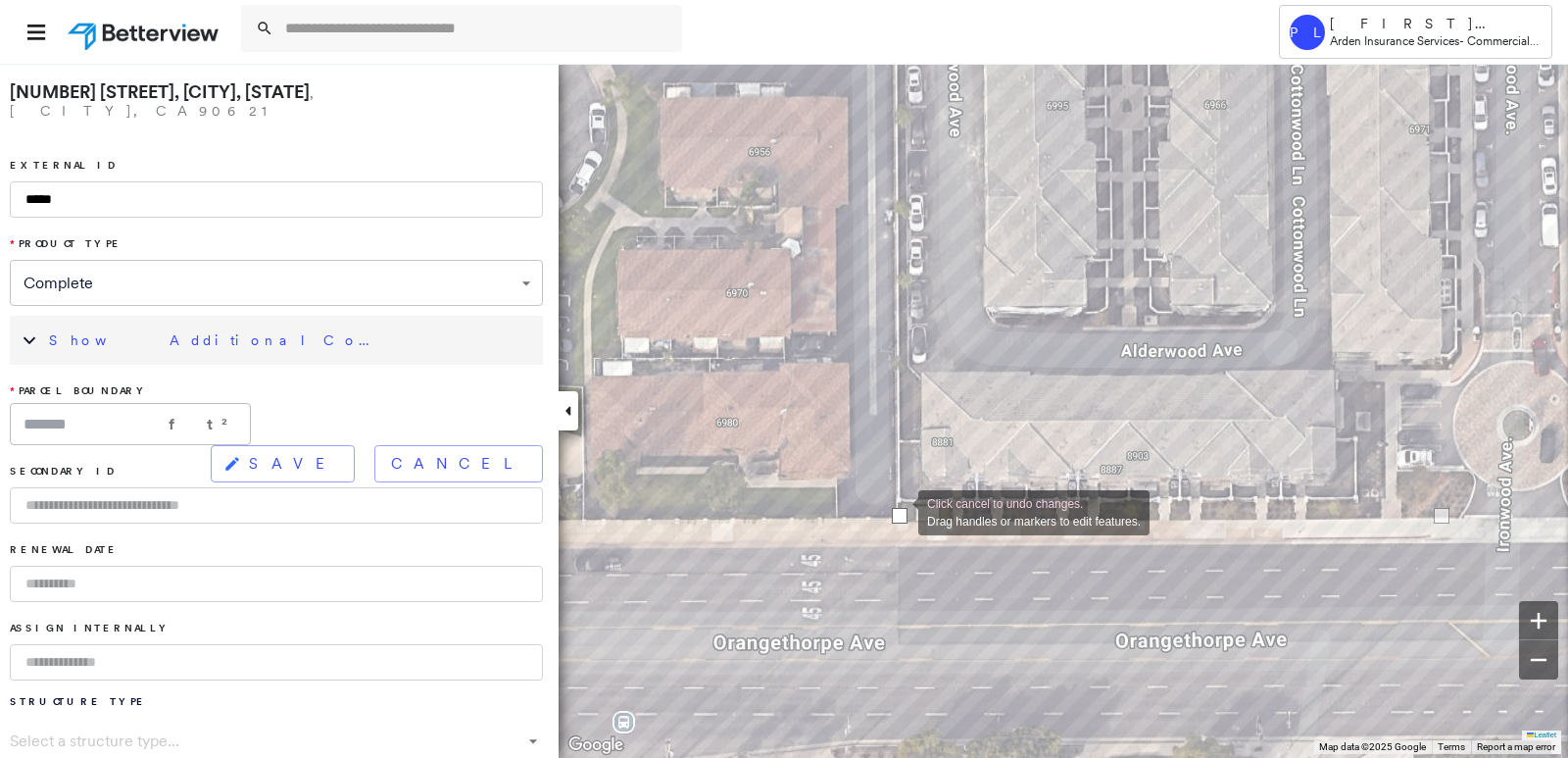 click at bounding box center [900, 516] 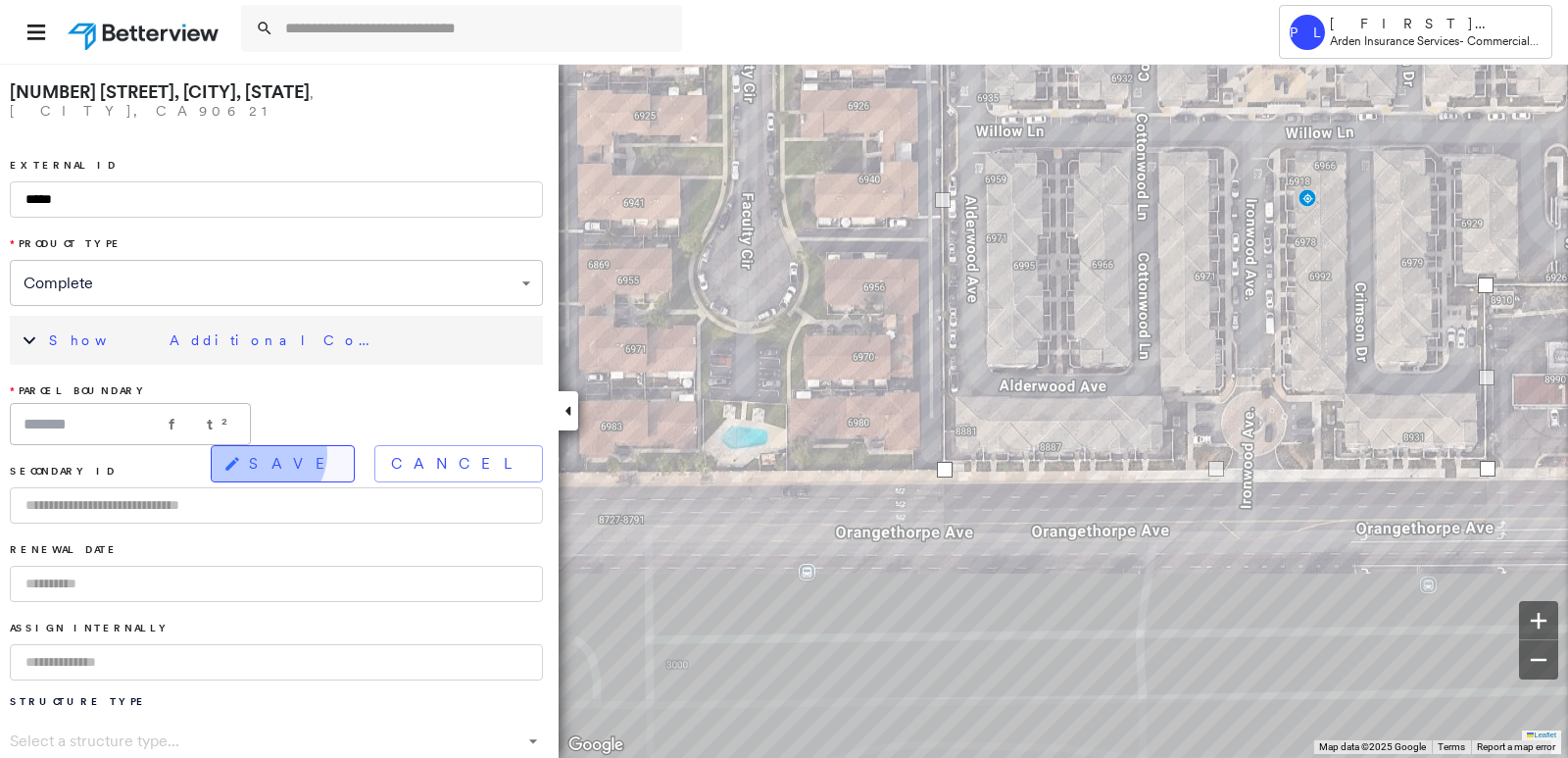 click on "SAVE" at bounding box center (293, 464) 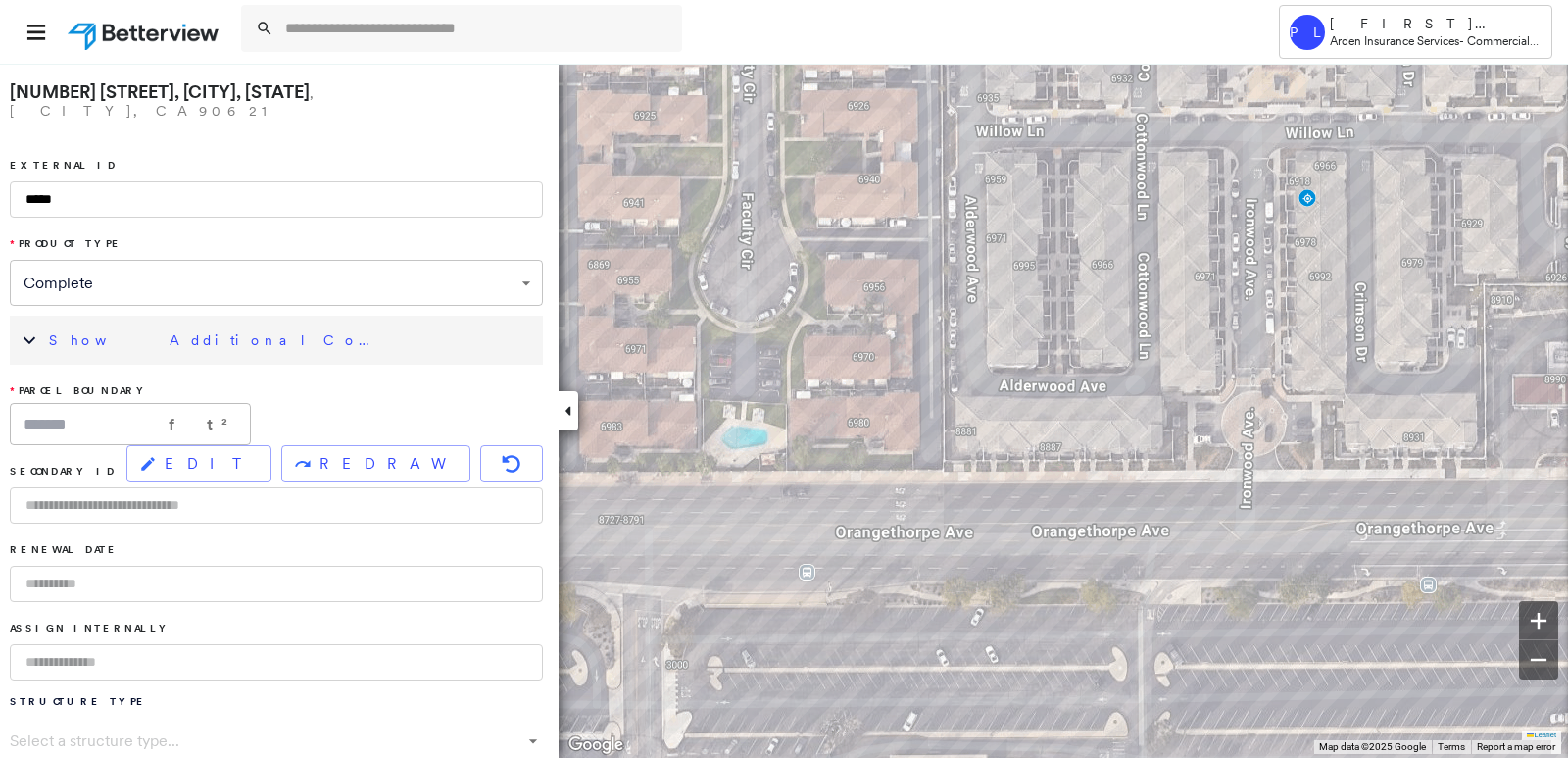 click on "Show Additional Company Data" at bounding box center [276, 340] 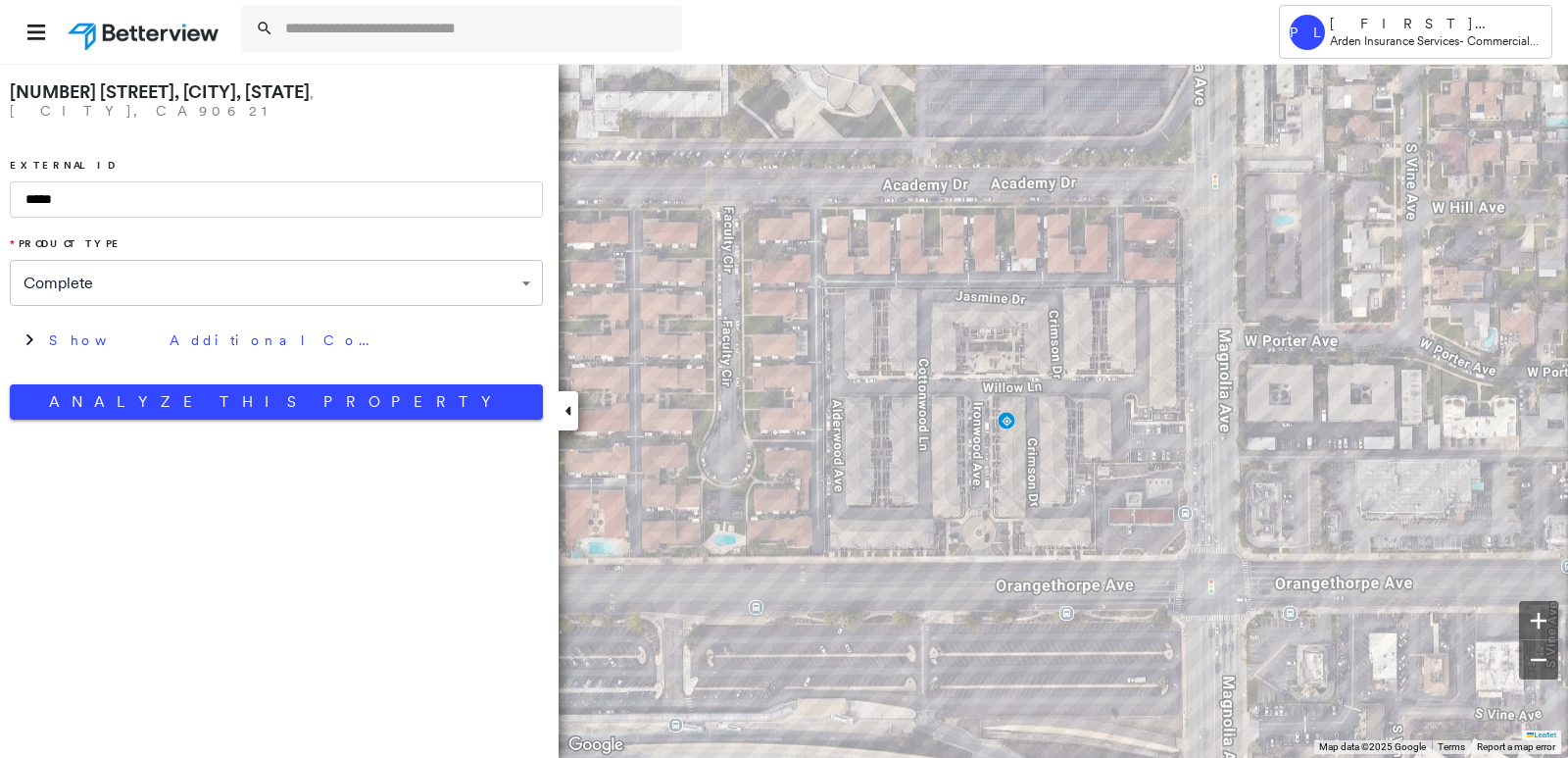 click on "*****" at bounding box center [276, 199] 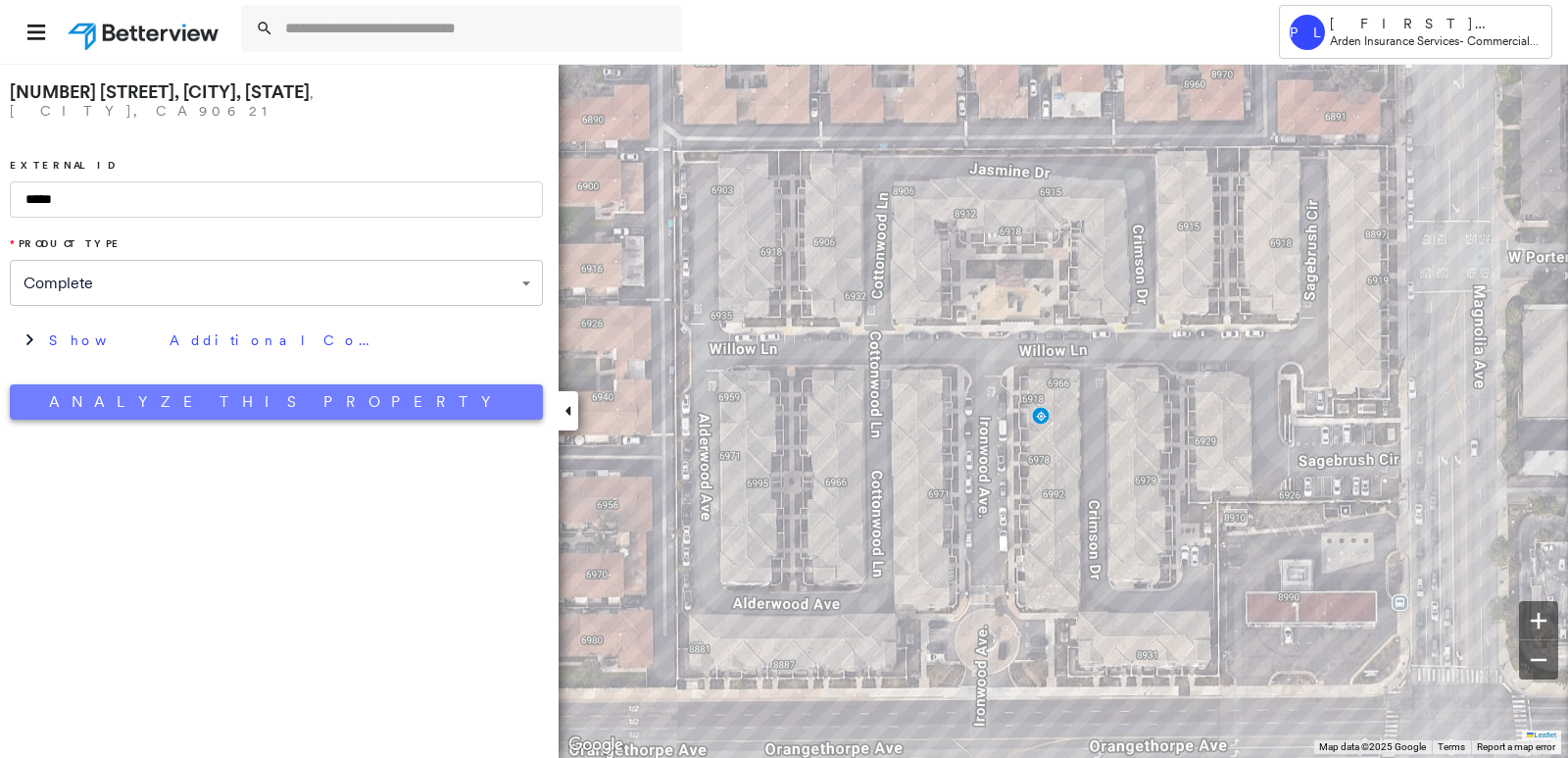 click on "Analyze This Property" at bounding box center (276, 402) 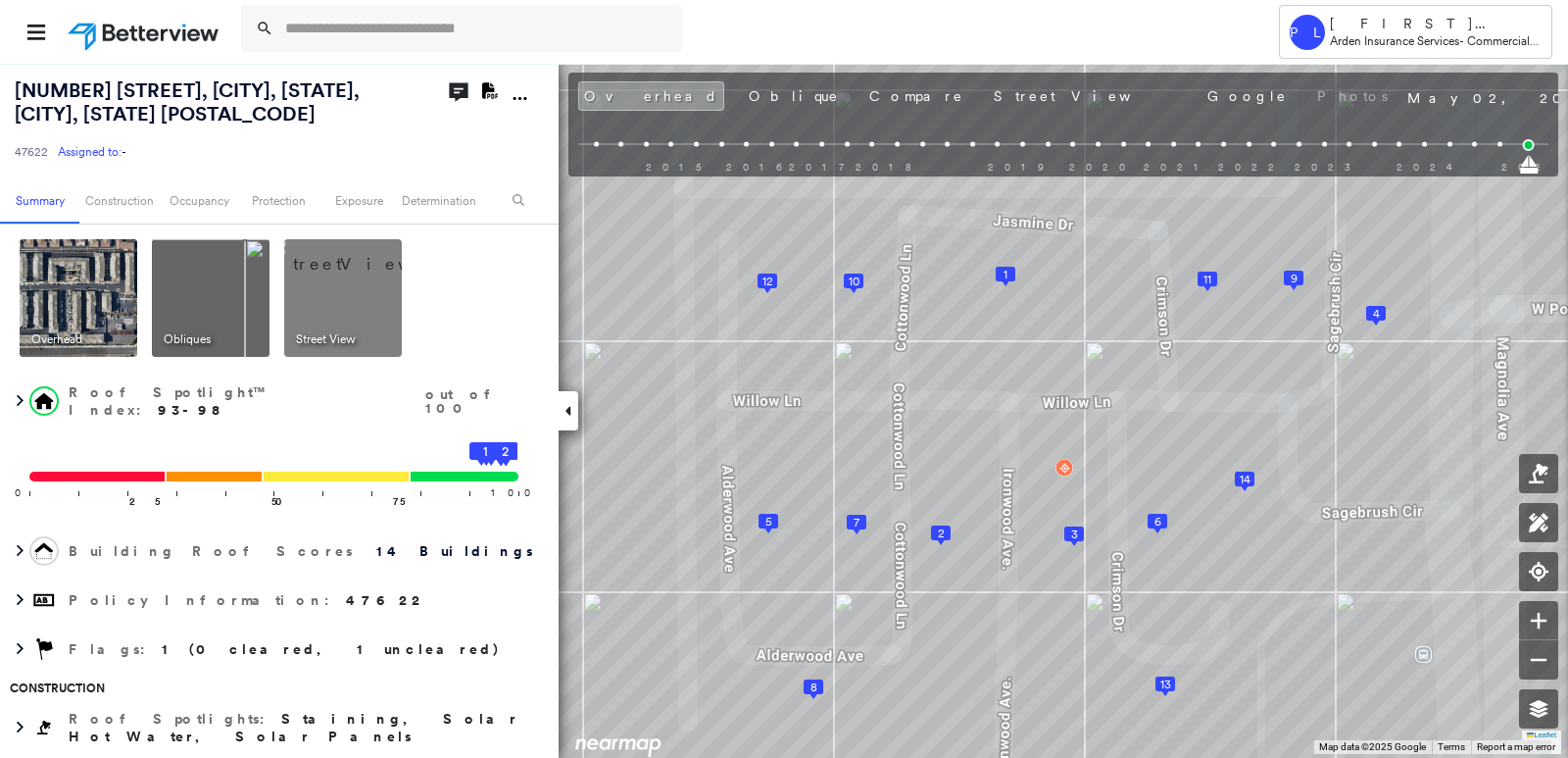 click 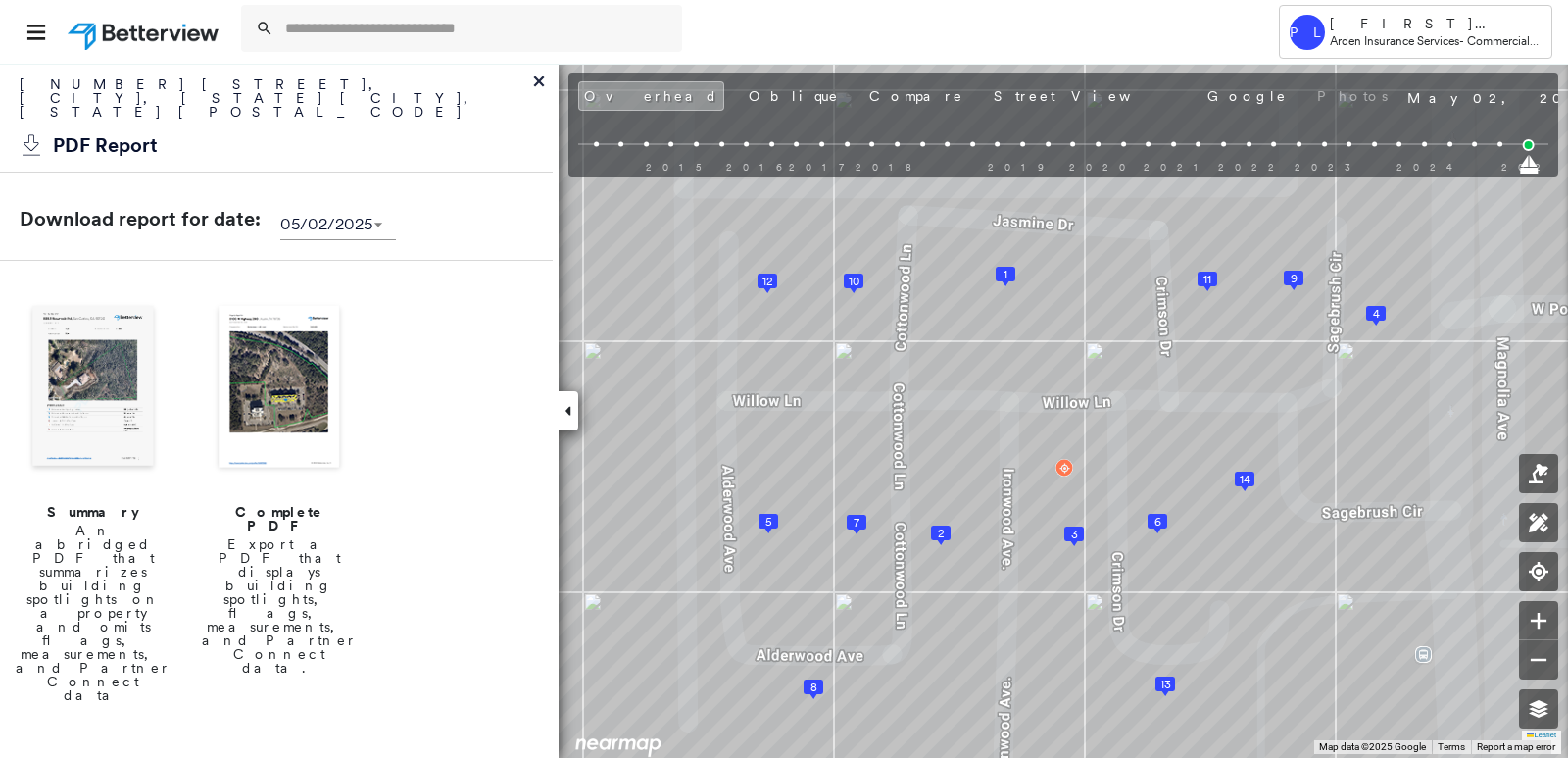 click at bounding box center [93, 388] 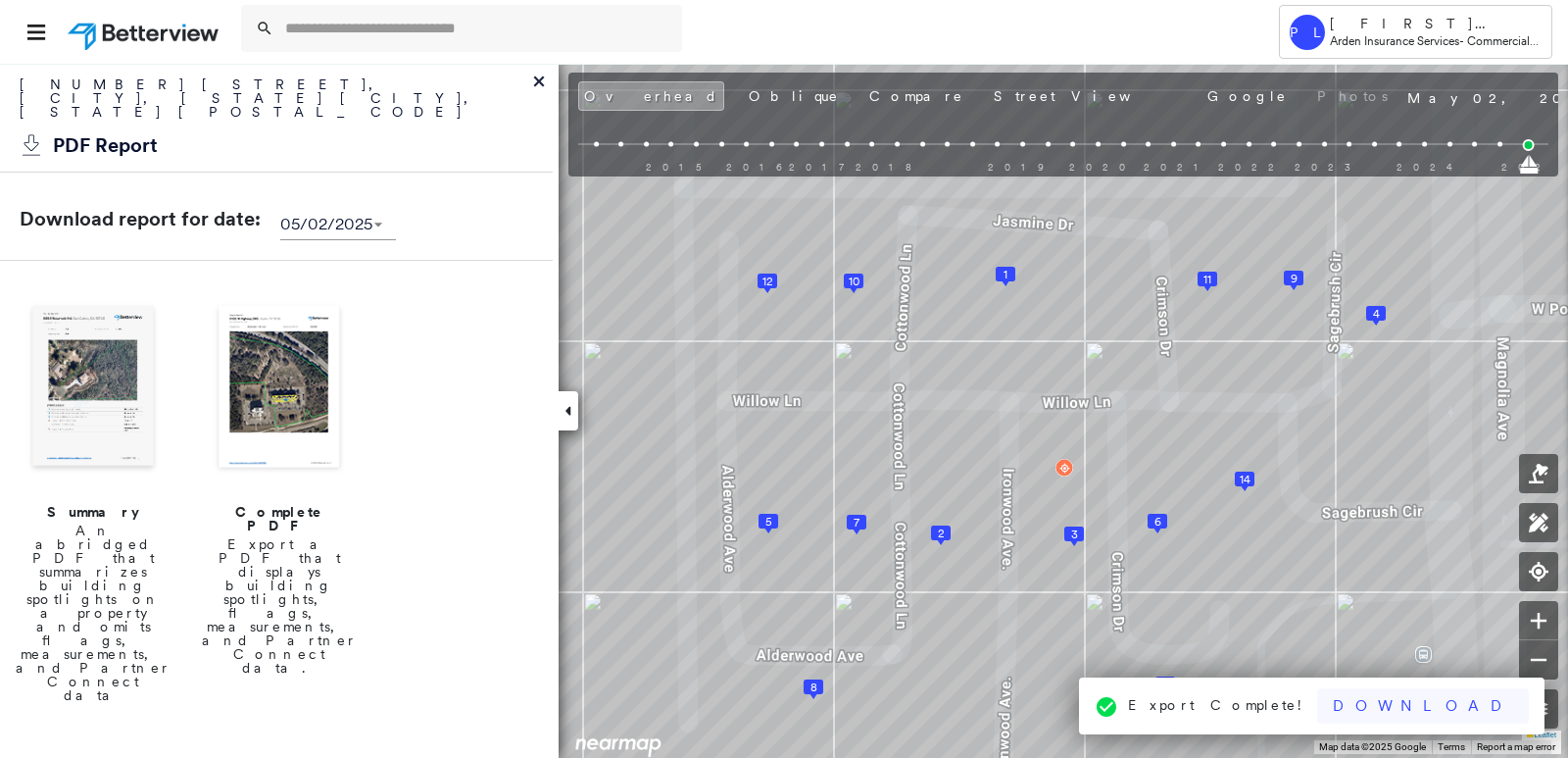 click on "Download" at bounding box center [1423, 706] 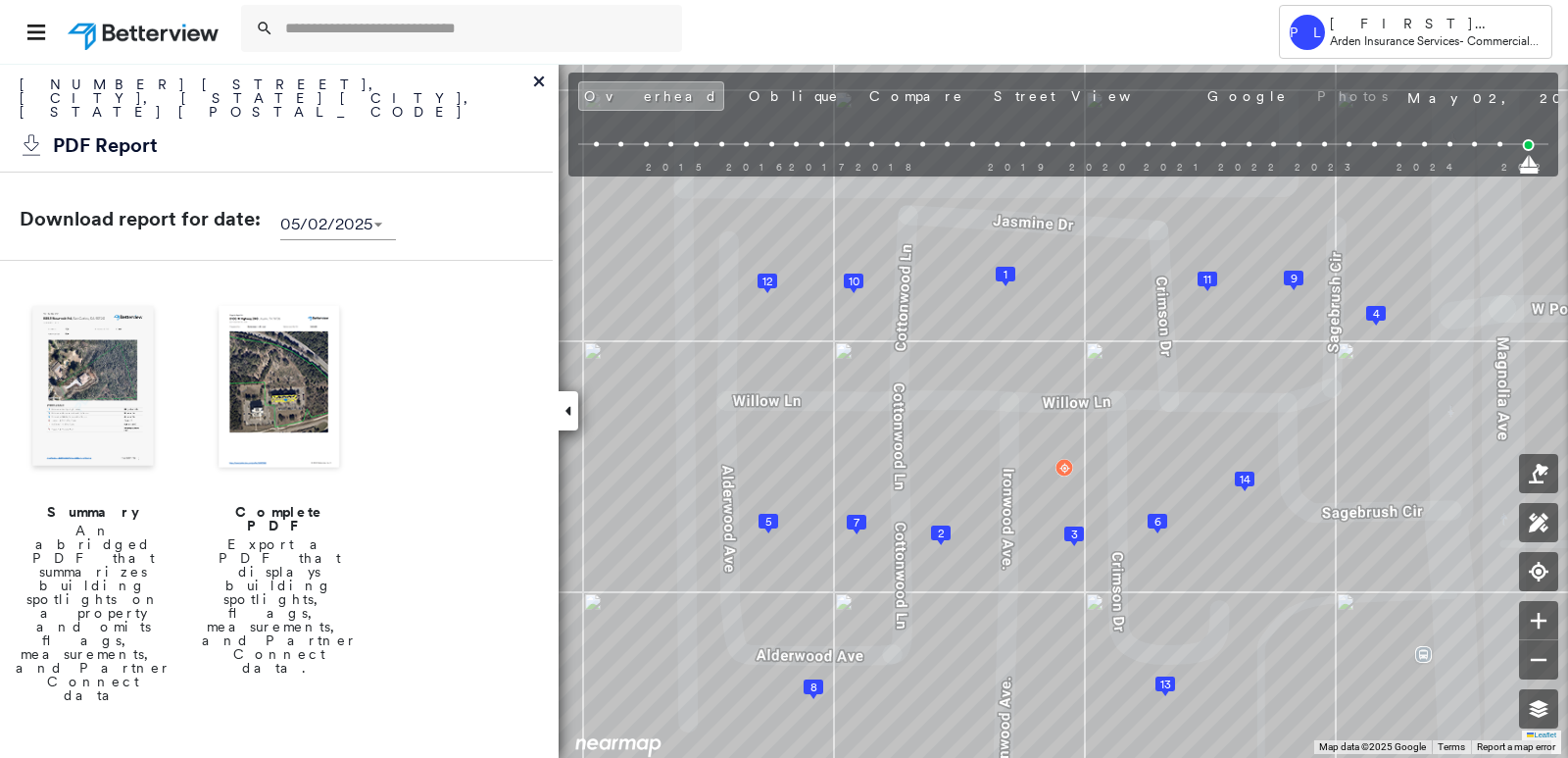 click at bounding box center (279, 388) 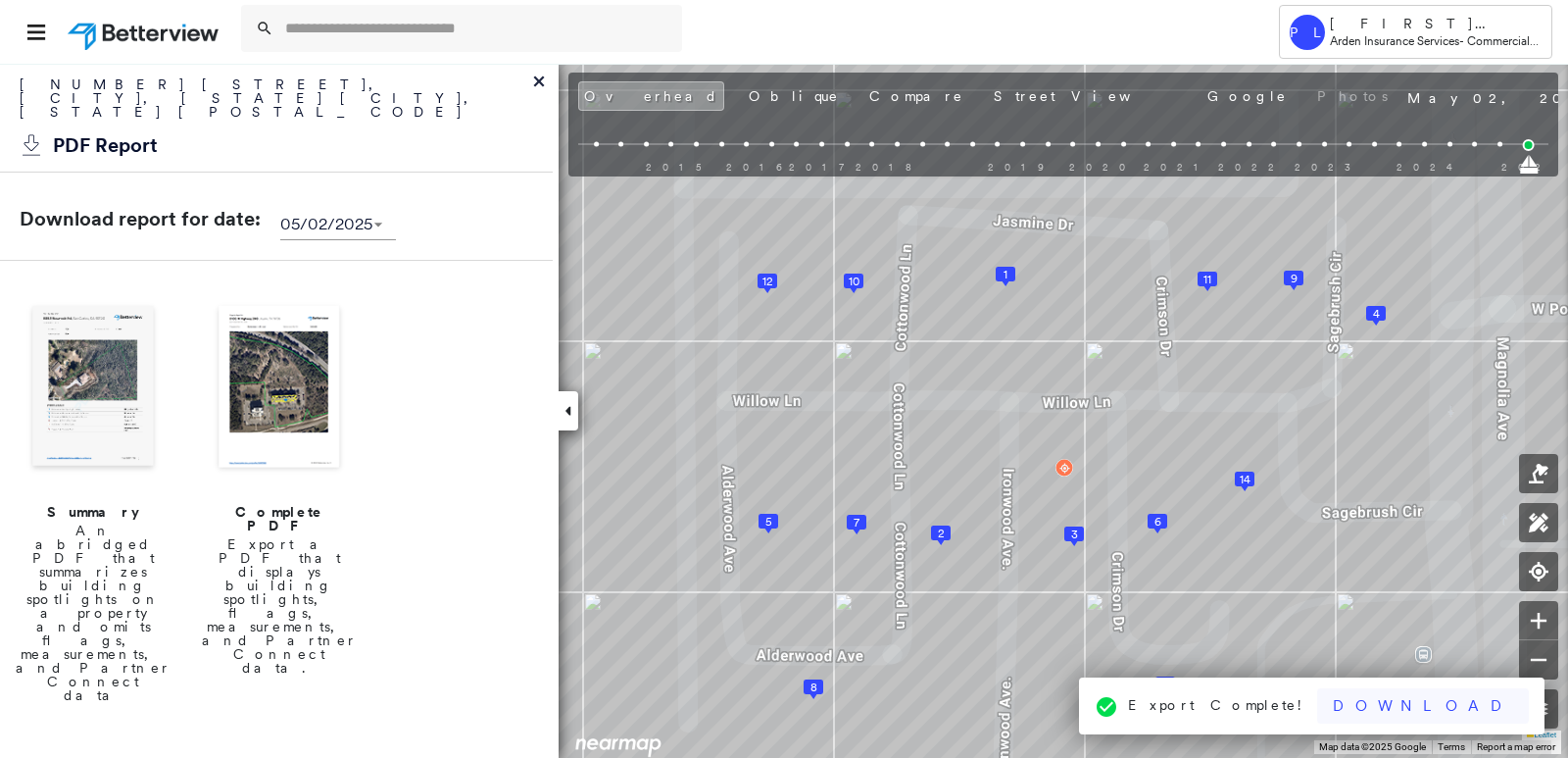 click on "Download" at bounding box center [1423, 706] 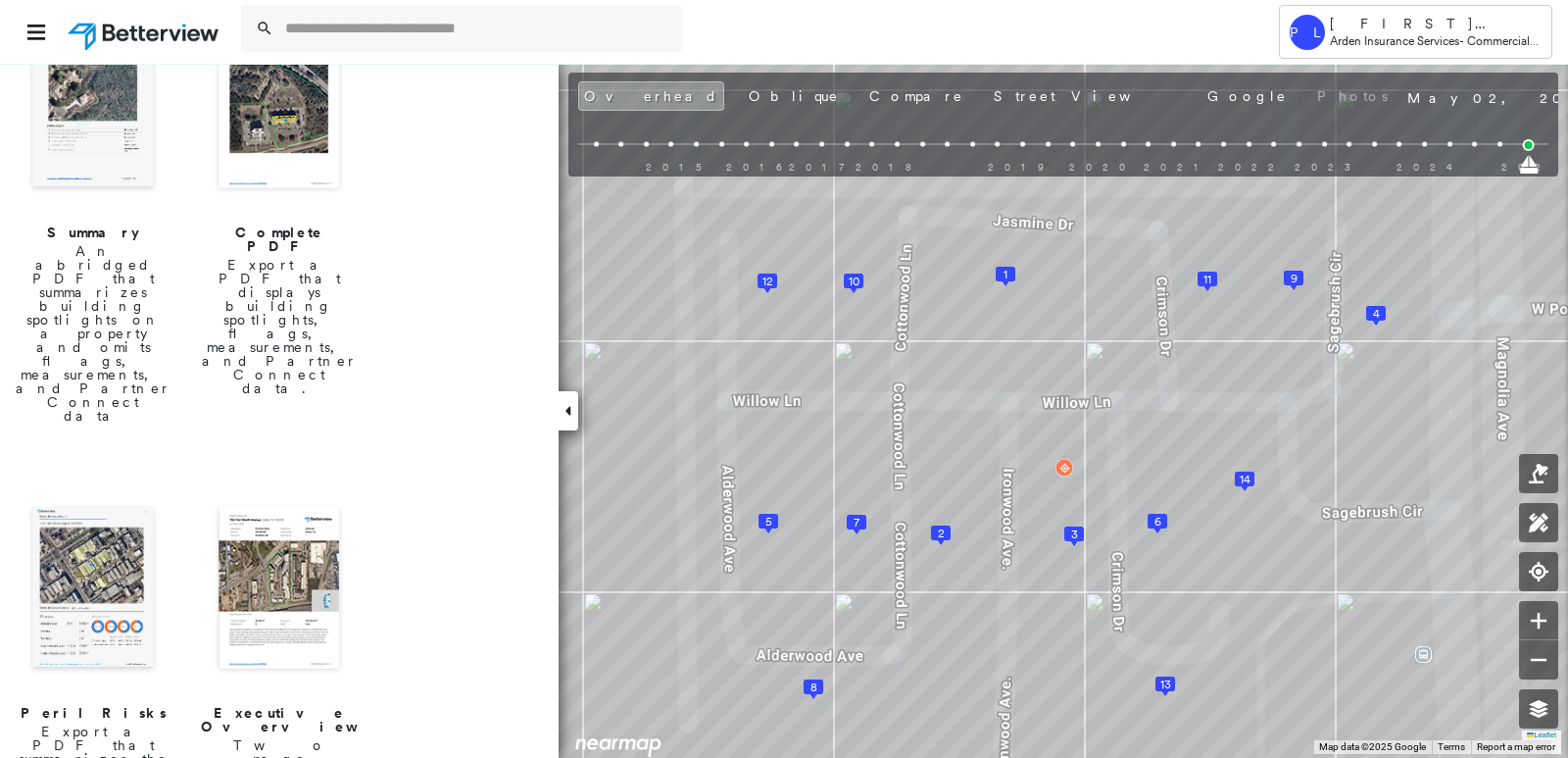 scroll, scrollTop: 294, scrollLeft: 0, axis: vertical 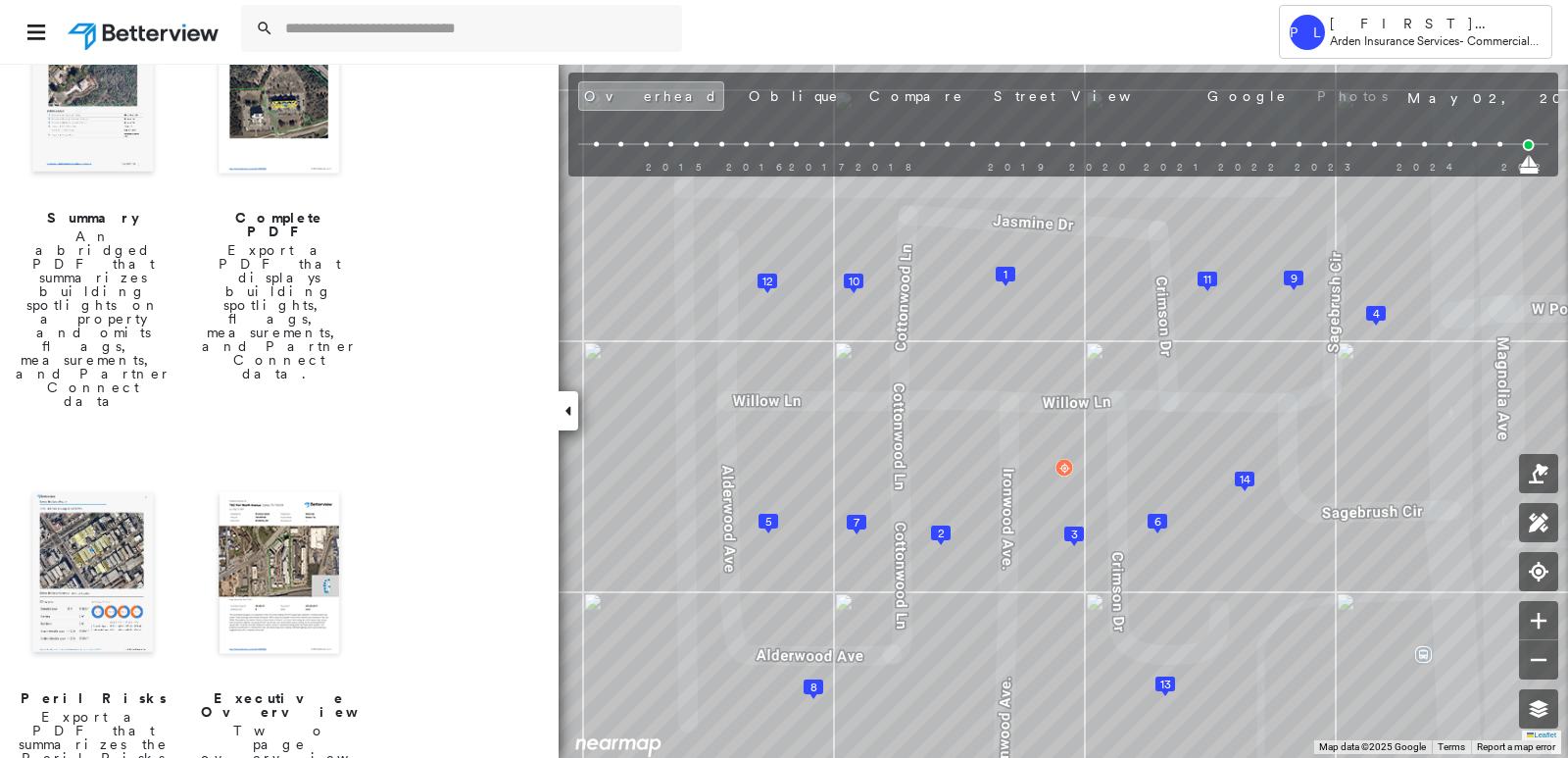 click at bounding box center [93, 575] 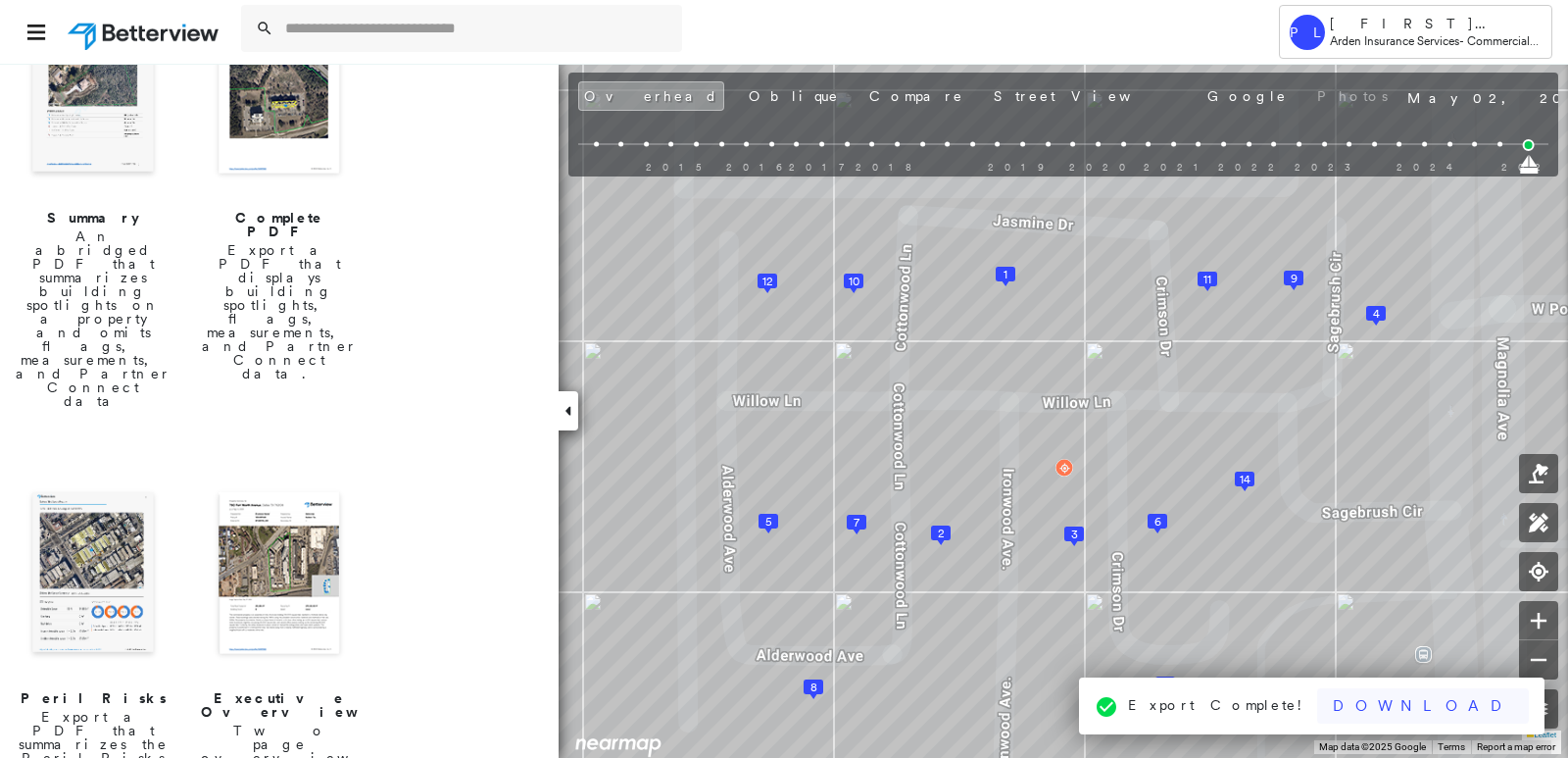 click on "Download" at bounding box center [1423, 706] 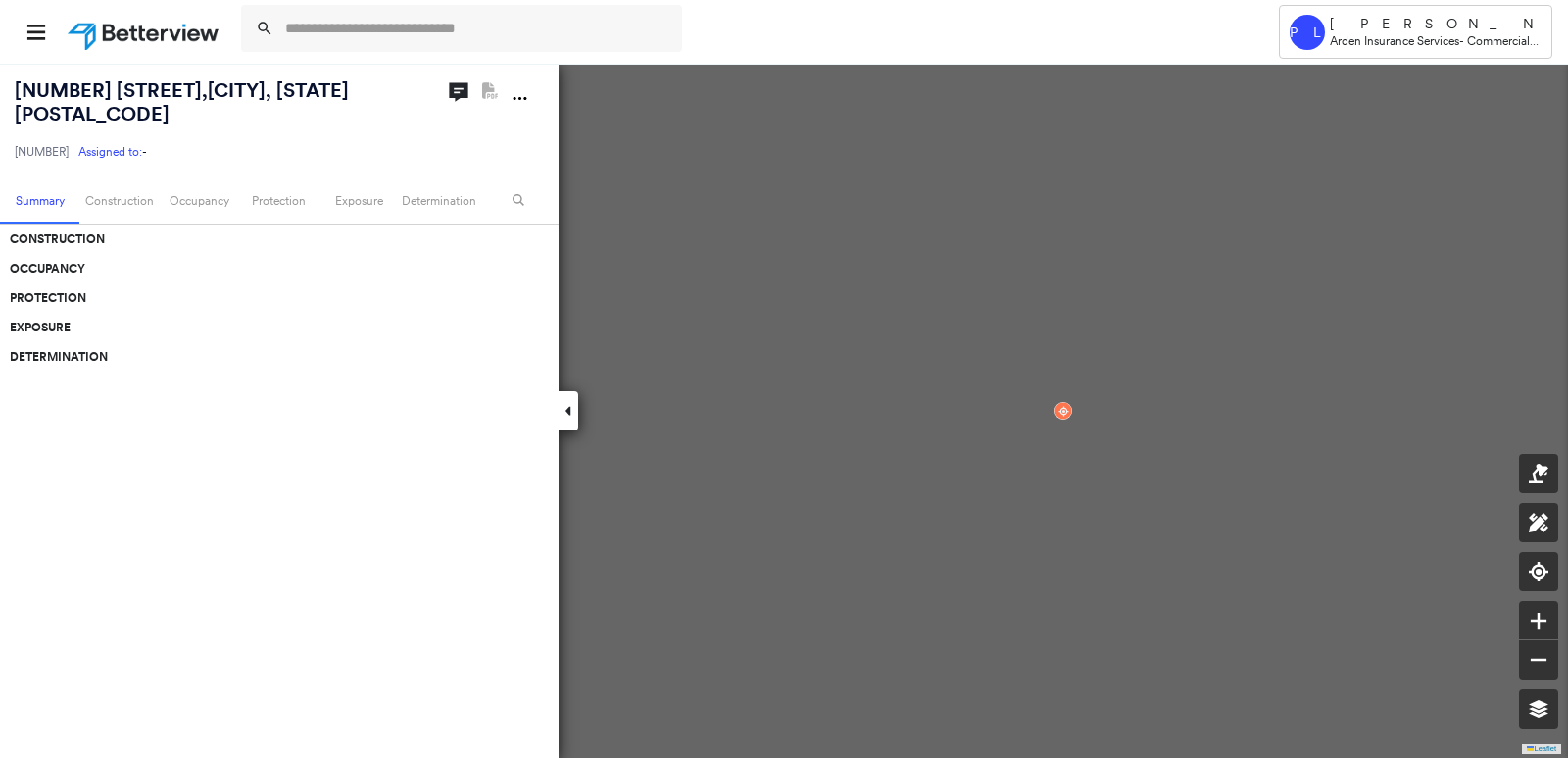 scroll, scrollTop: 0, scrollLeft: 0, axis: both 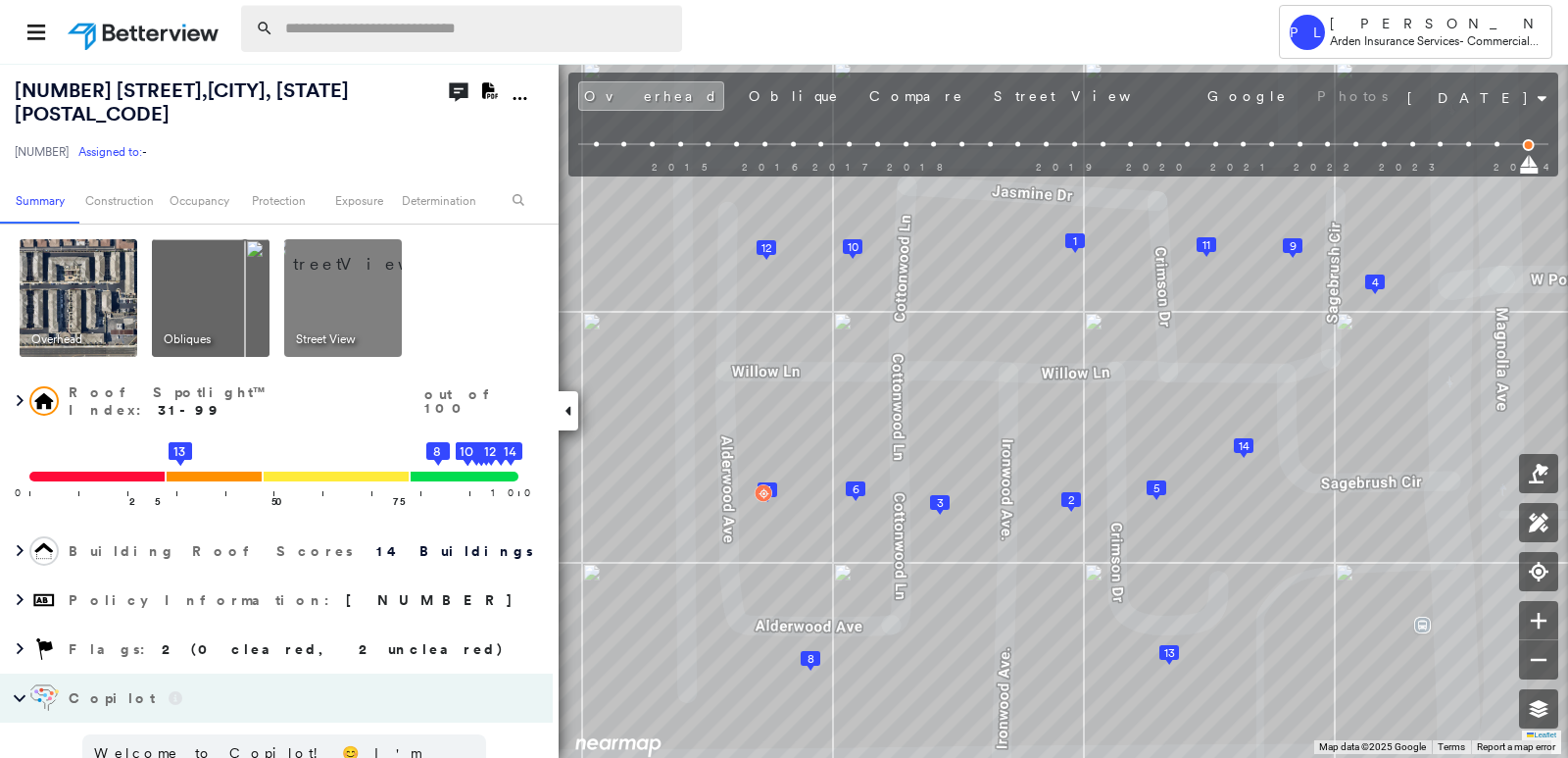 click at bounding box center (477, 28) 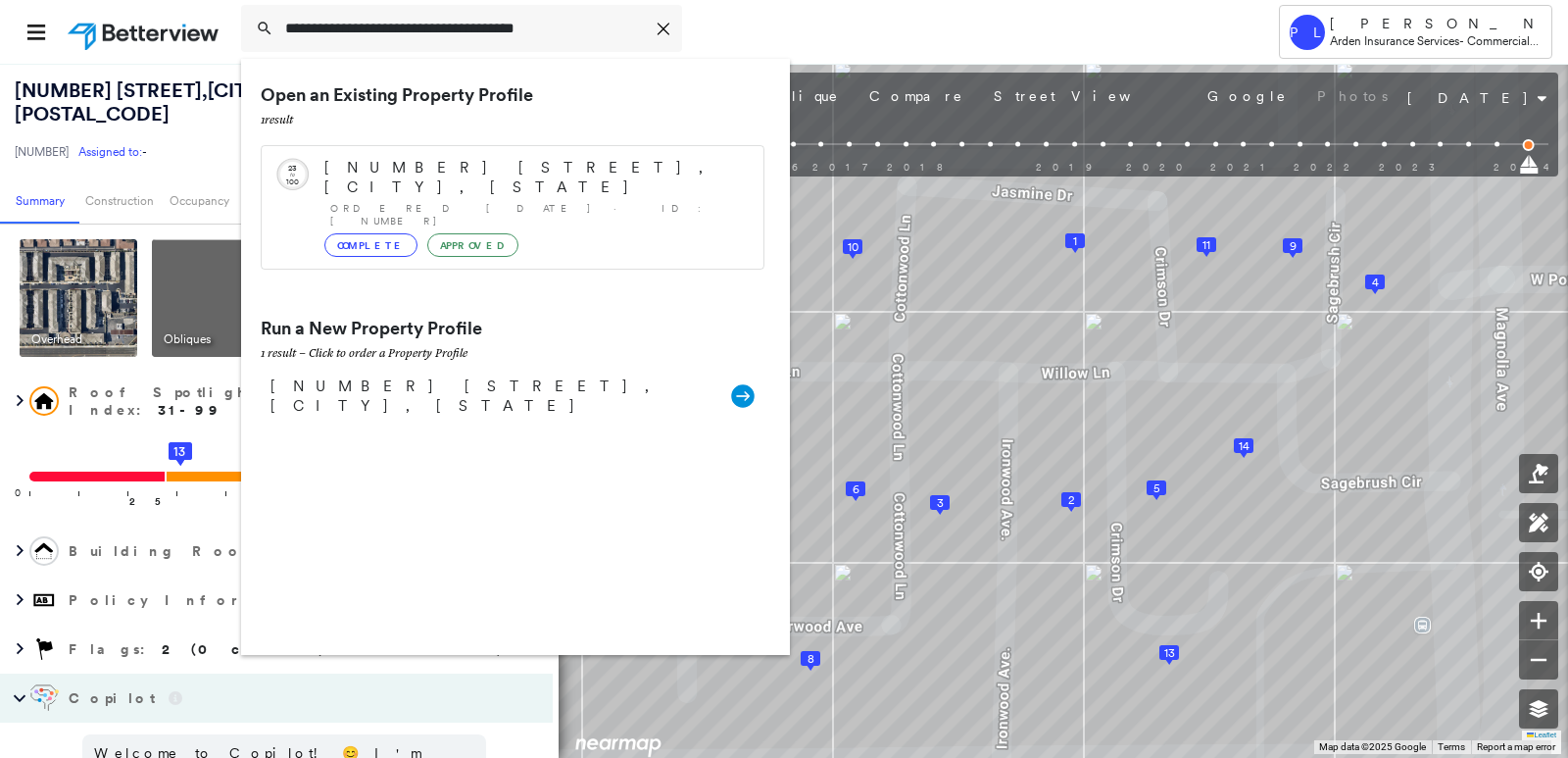 type on "**********" 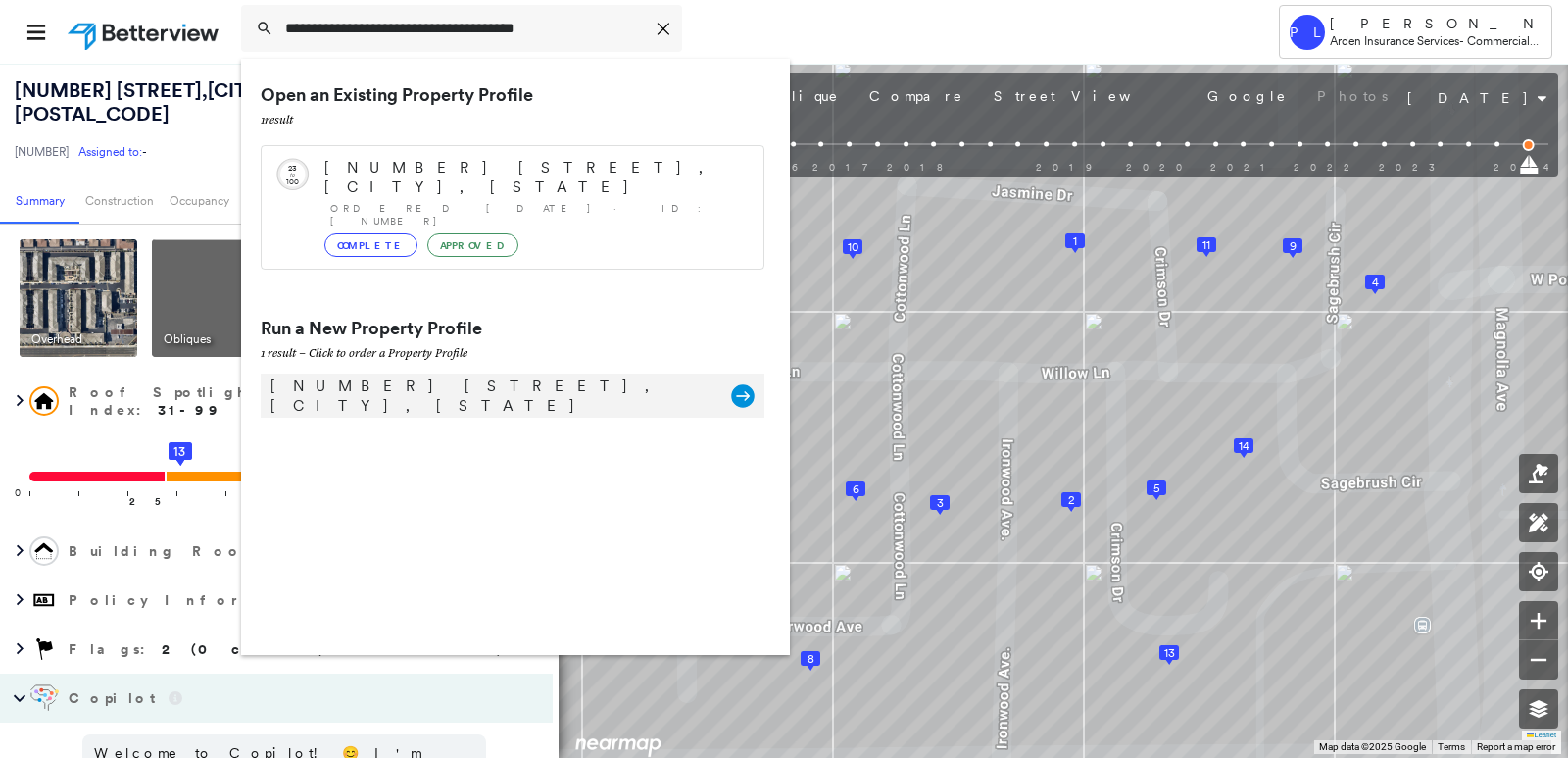 click on "2503 Outrigger Dr, San Leandro, CA 94577 Group Created with Sketch." at bounding box center [513, 395] 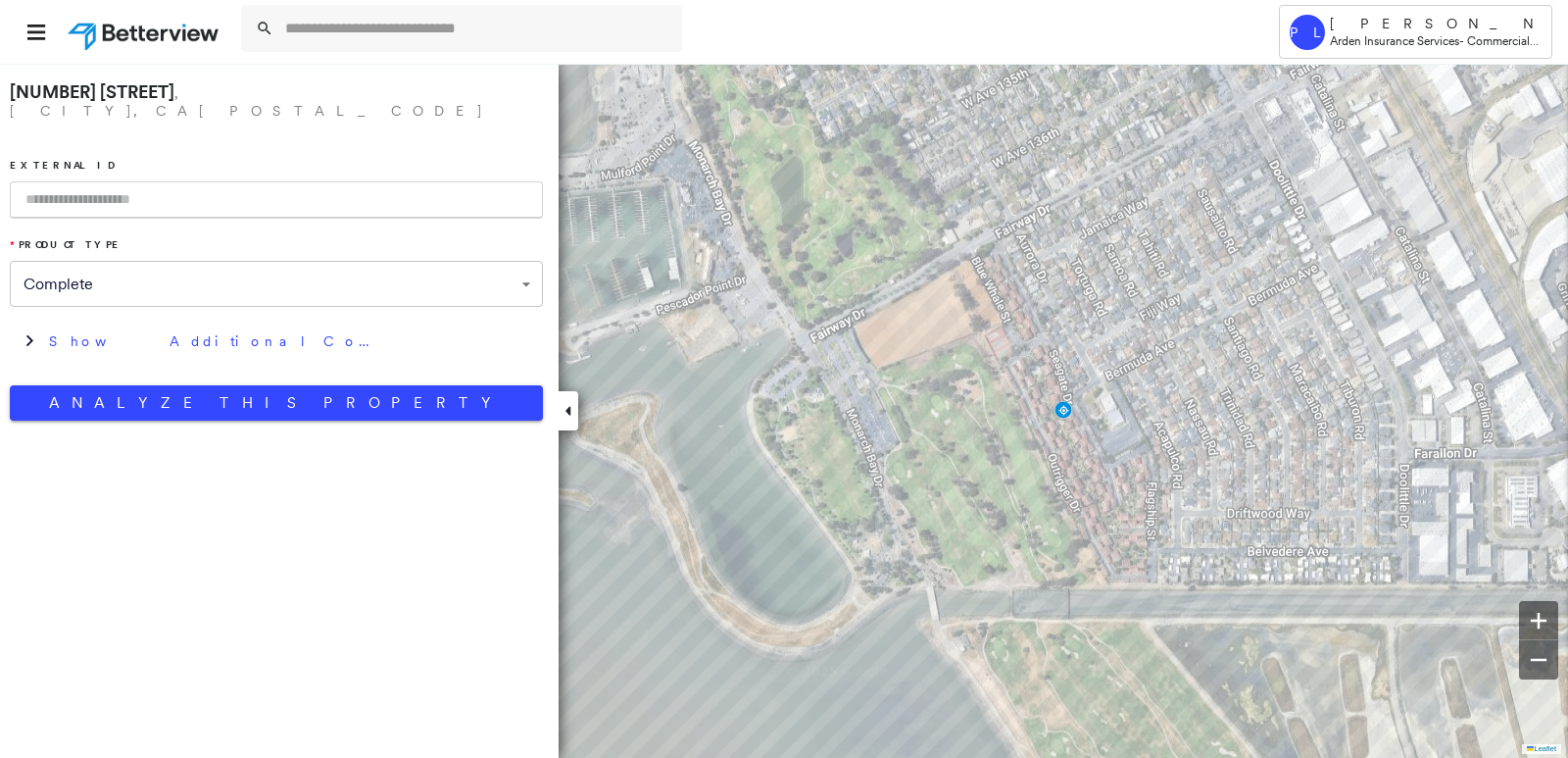 click at bounding box center (276, 200) 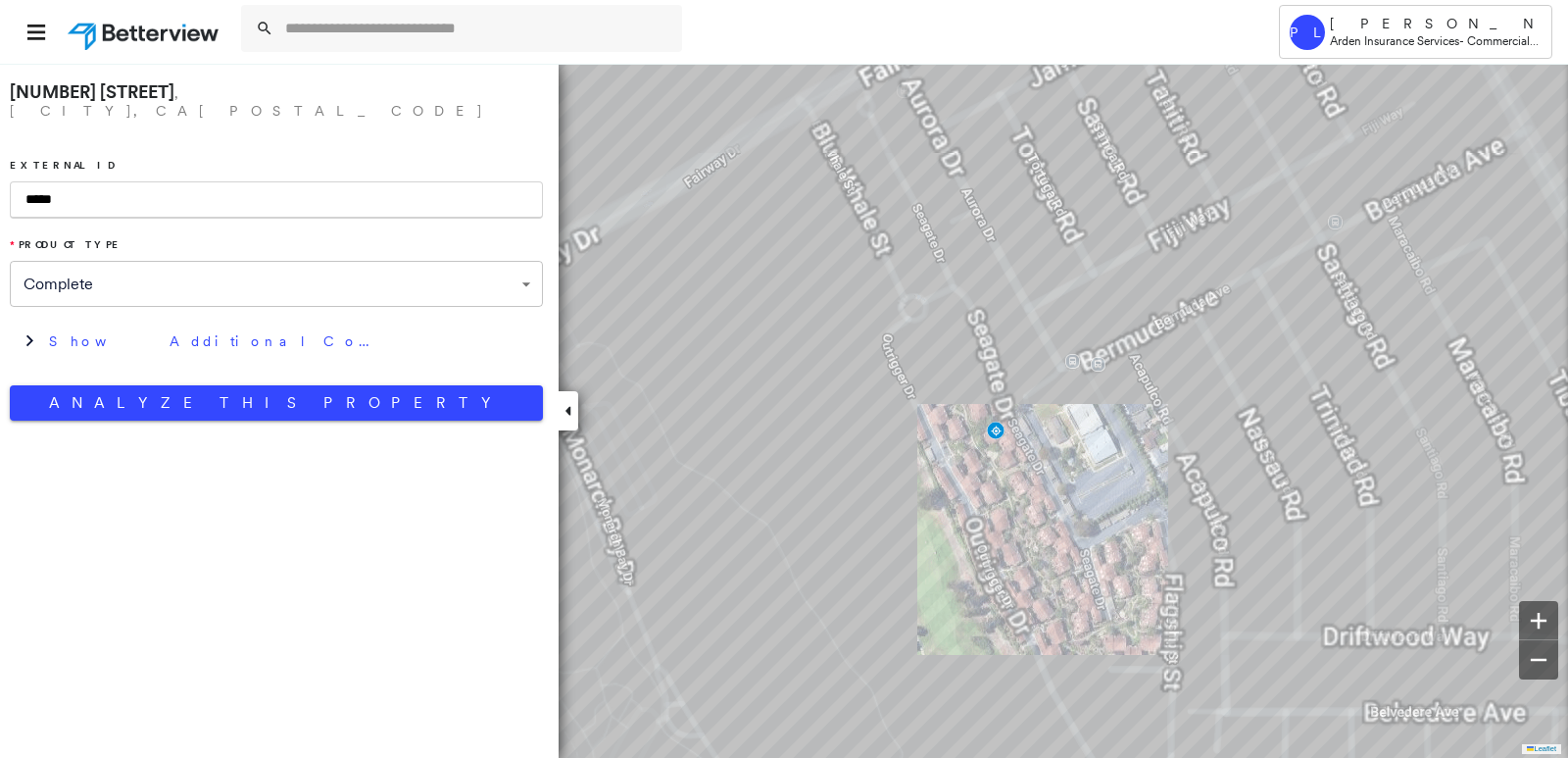 type on "*****" 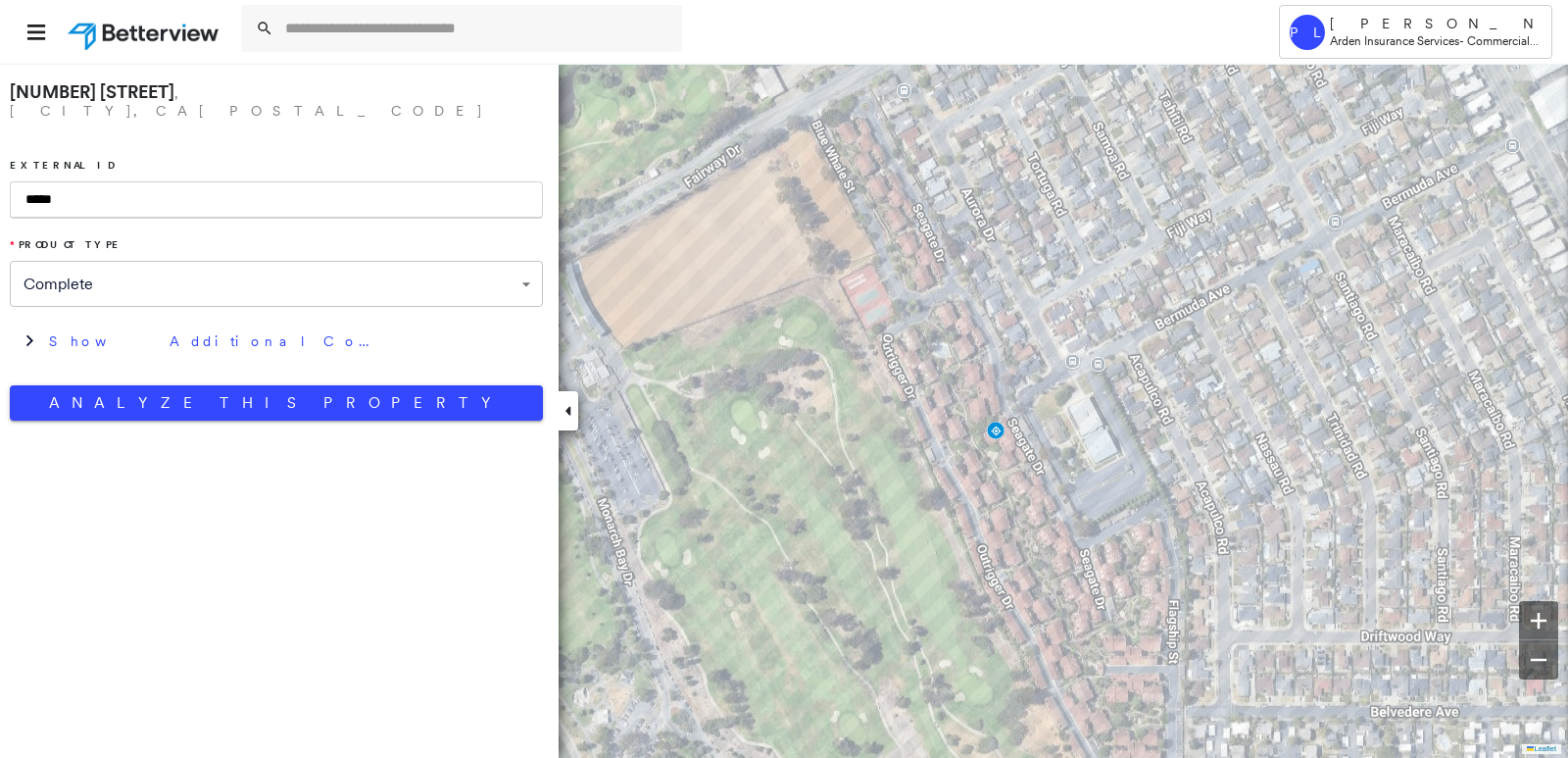 click on "**********" at bounding box center (784, 379) 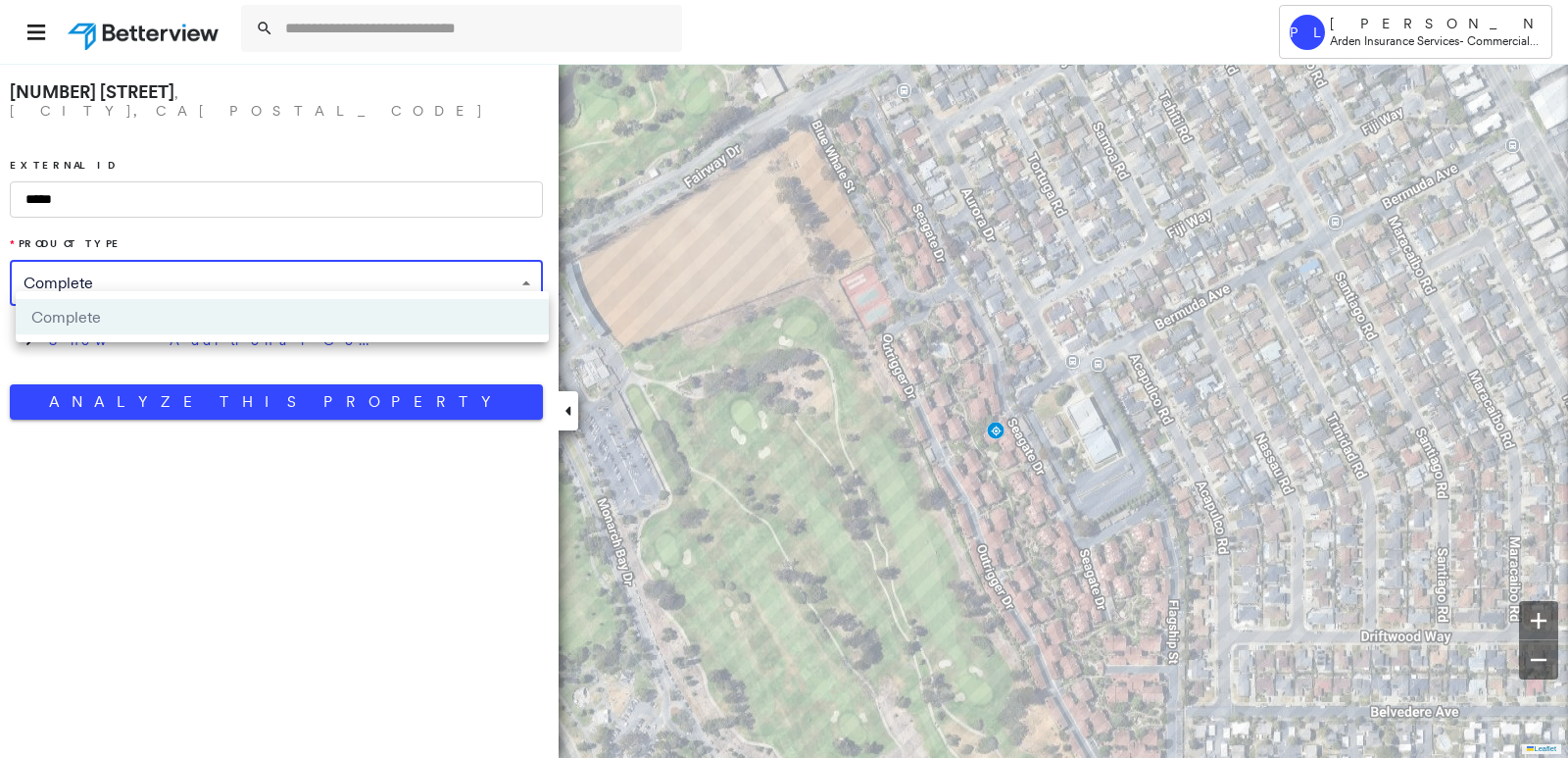 click on "Complete" at bounding box center (282, 317) 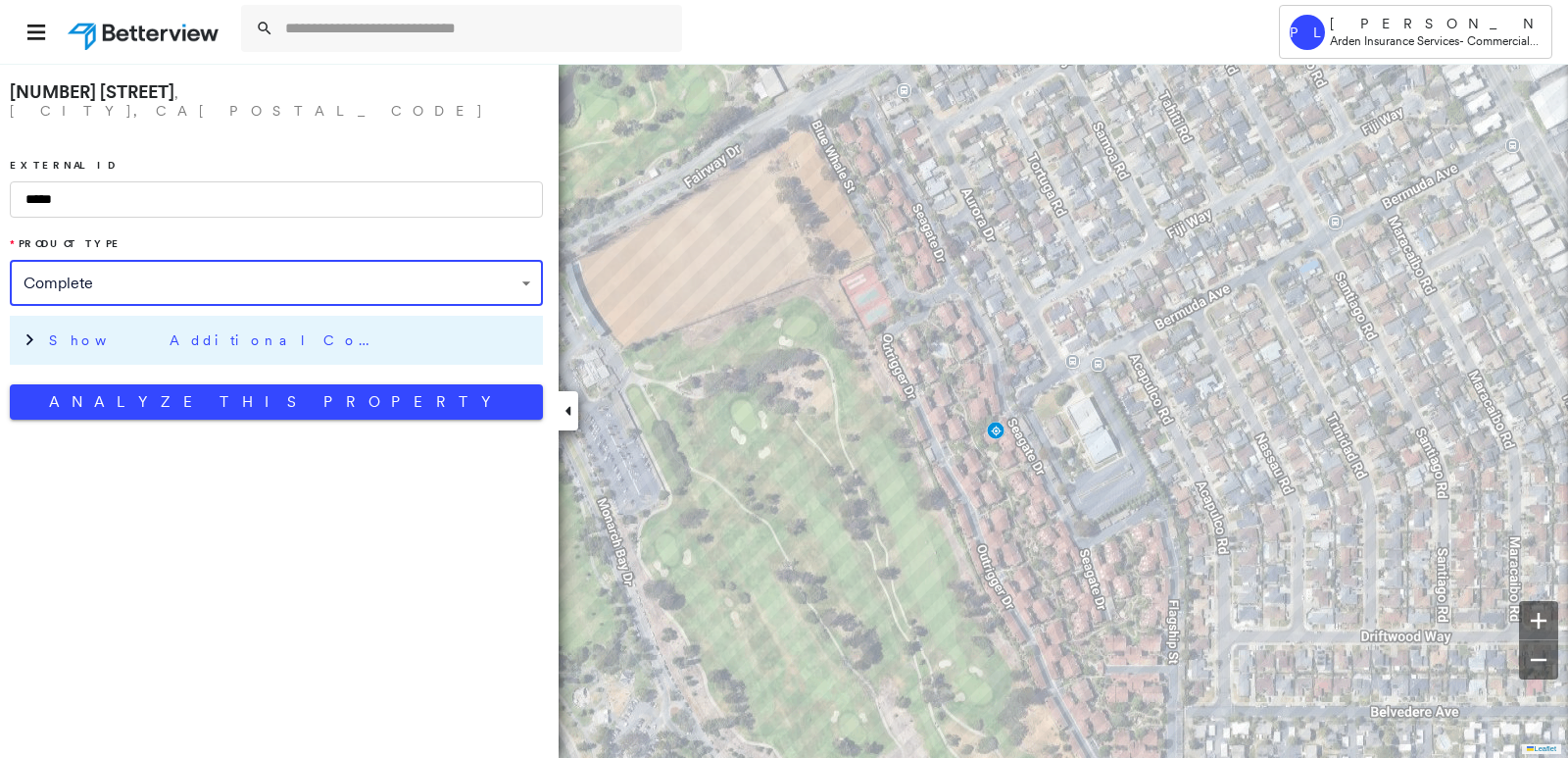 click on "Show Additional Company Data" at bounding box center (291, 340) 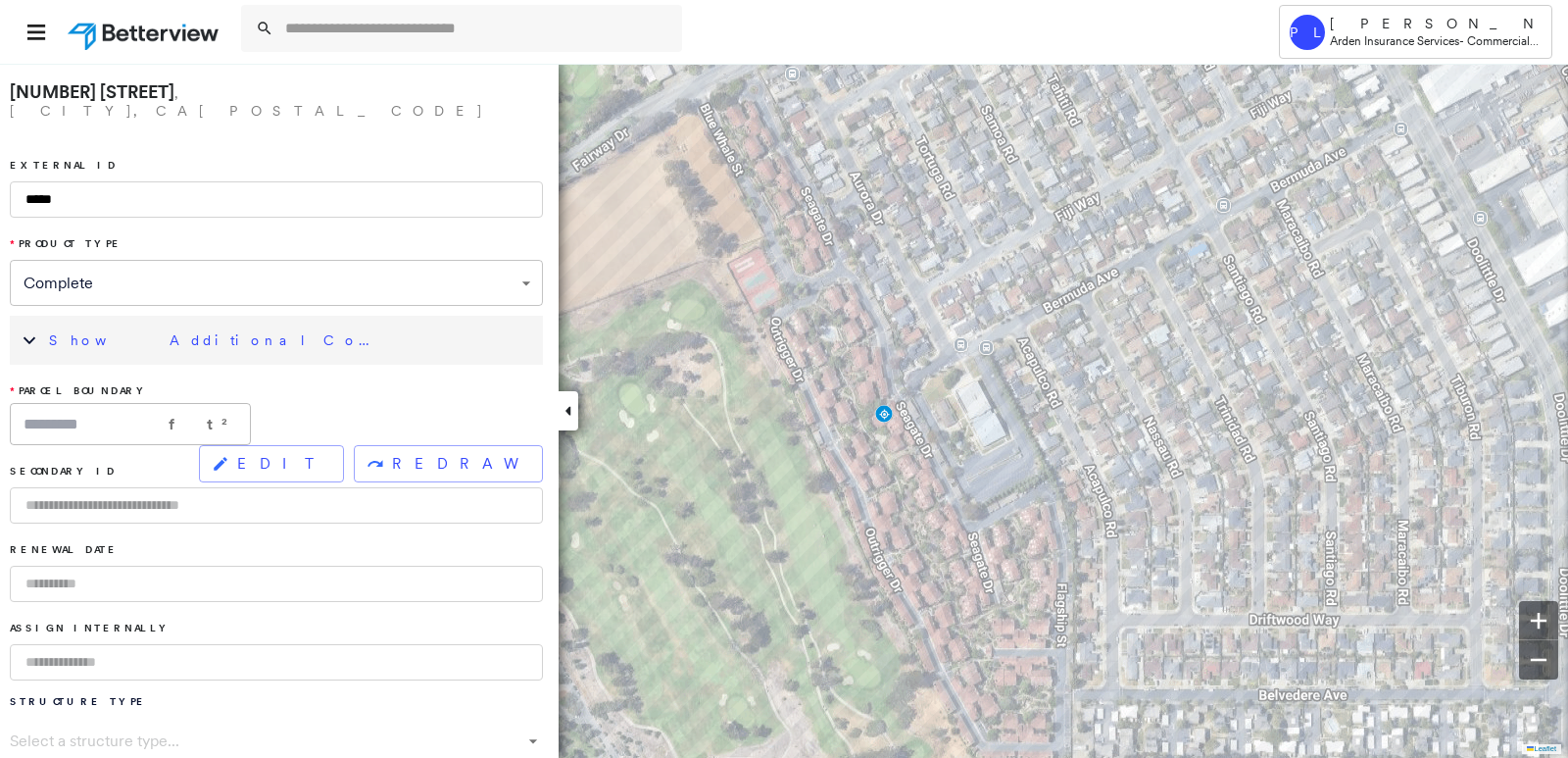 click on "Show Additional Company Data" at bounding box center (291, 340) 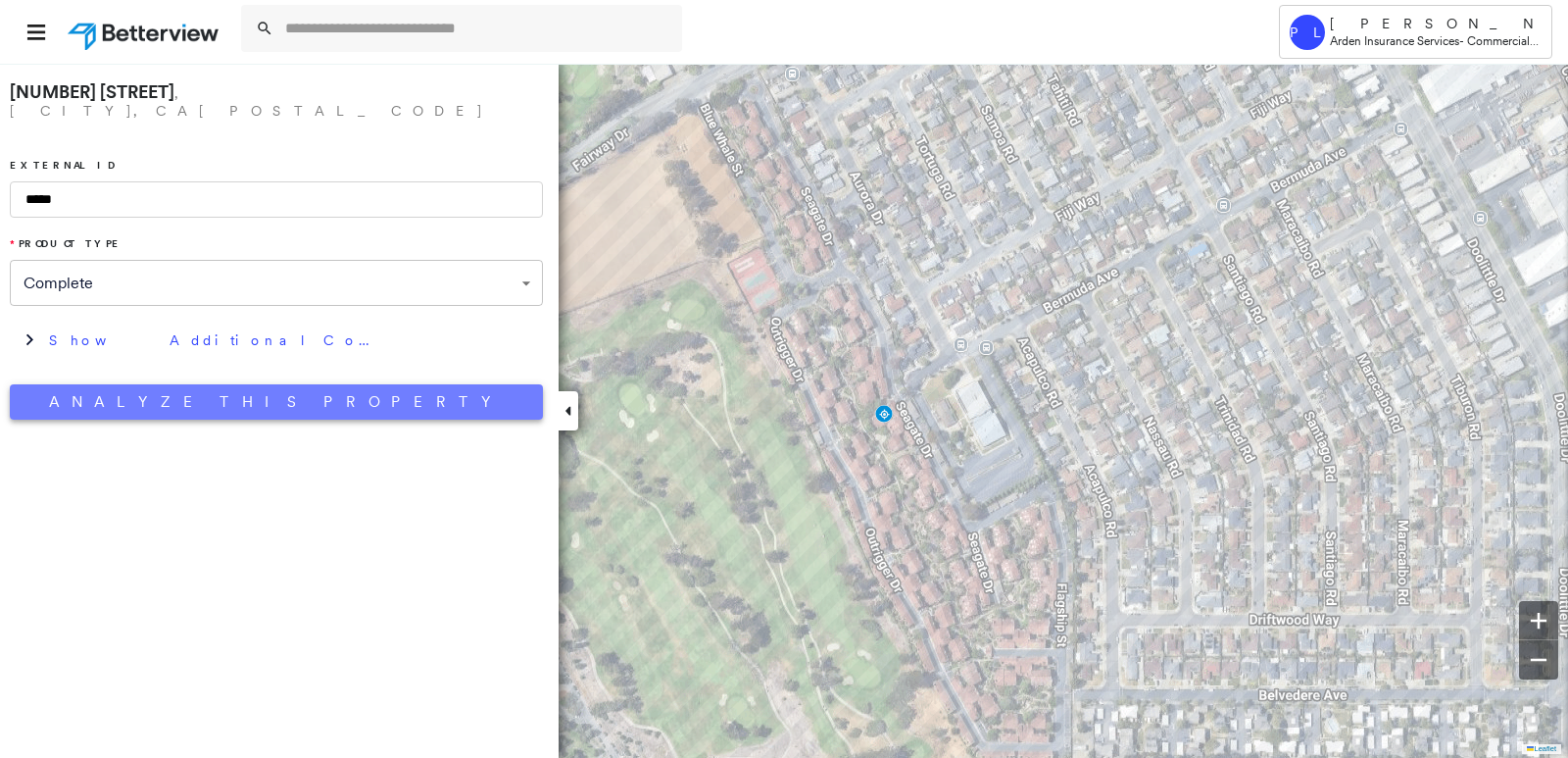 click on "Analyze This Property" at bounding box center [276, 402] 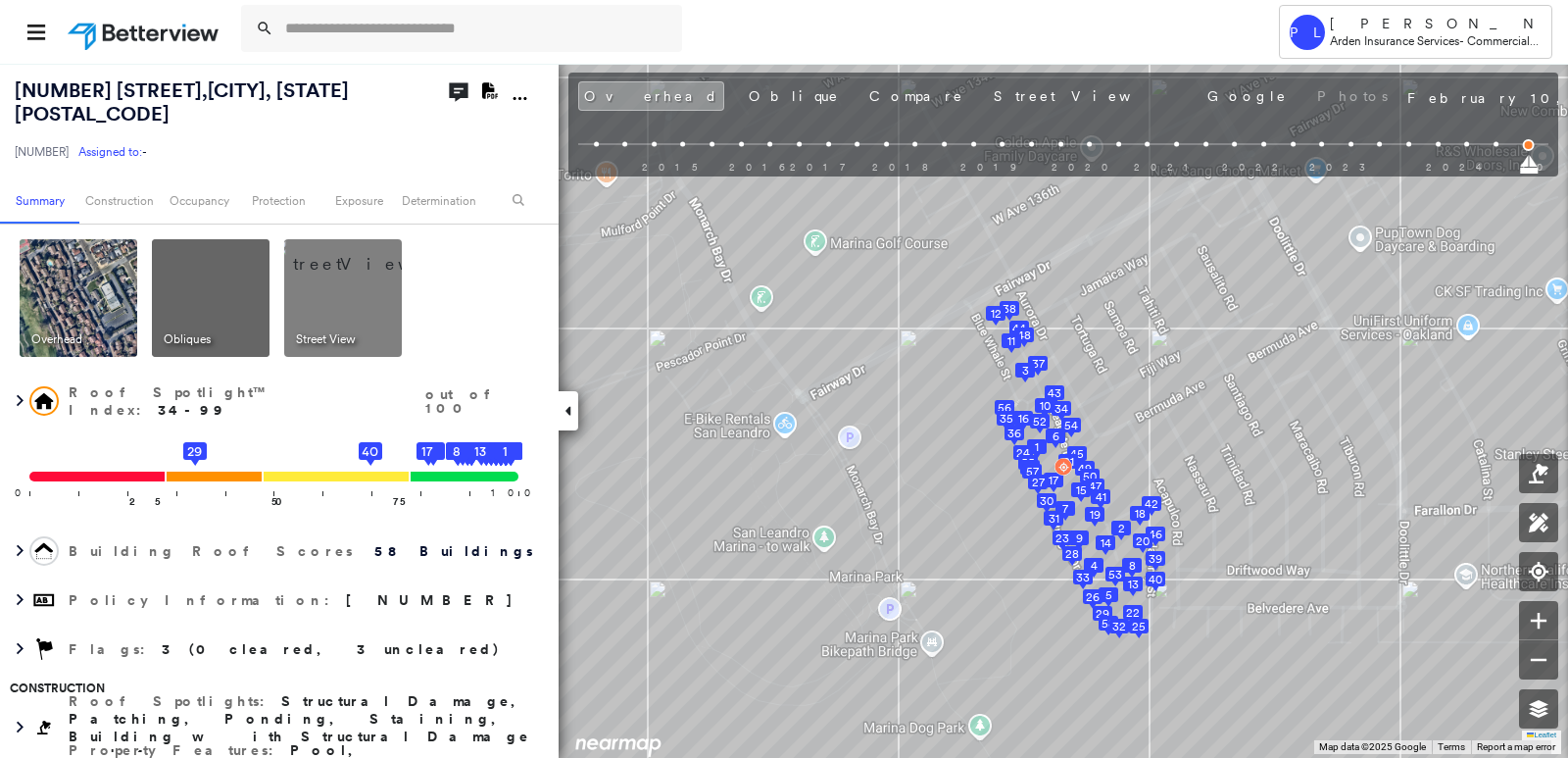 click on "Download PDF Report" 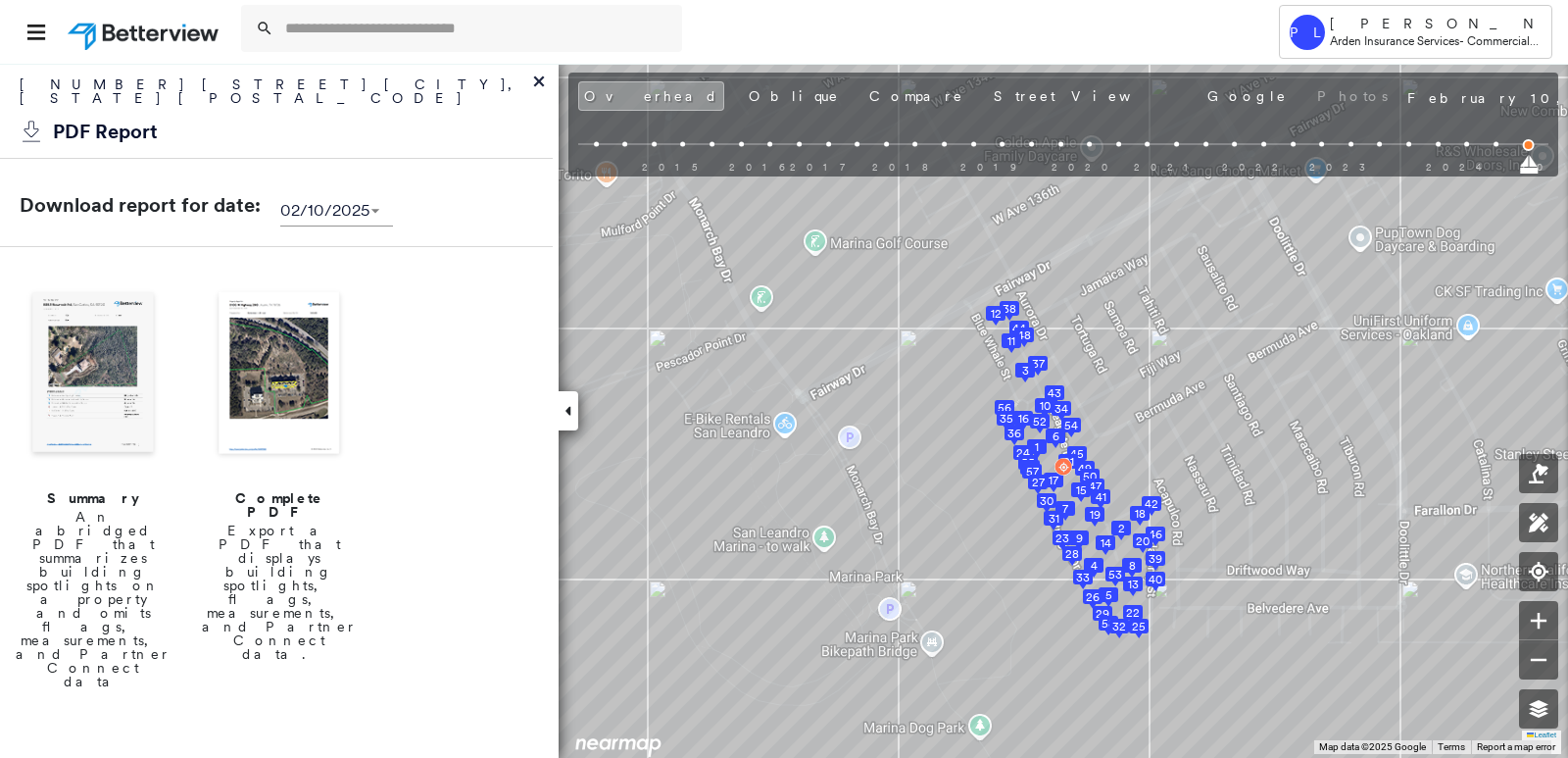 click at bounding box center [93, 375] 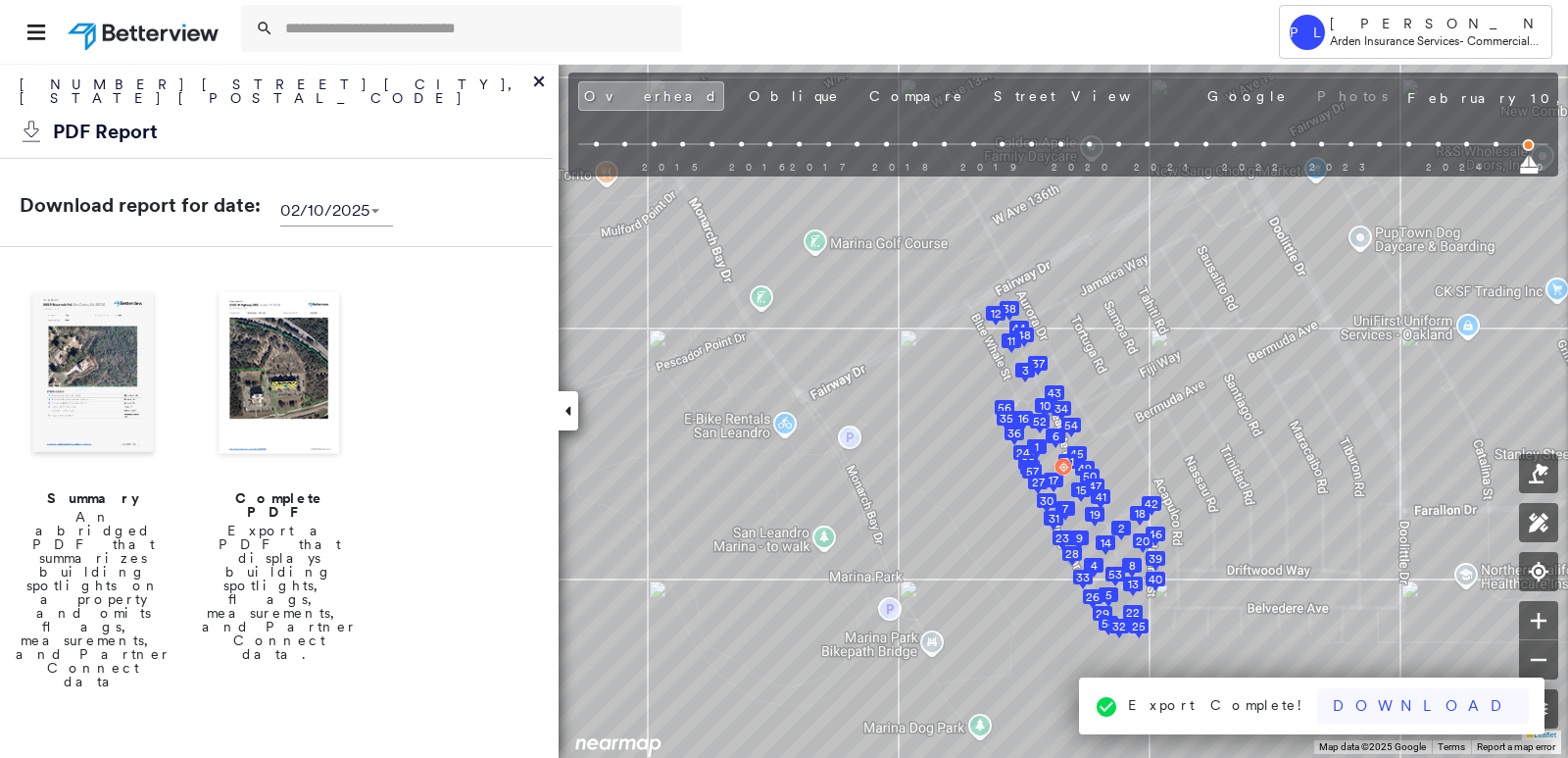 click on "Download" at bounding box center [1423, 706] 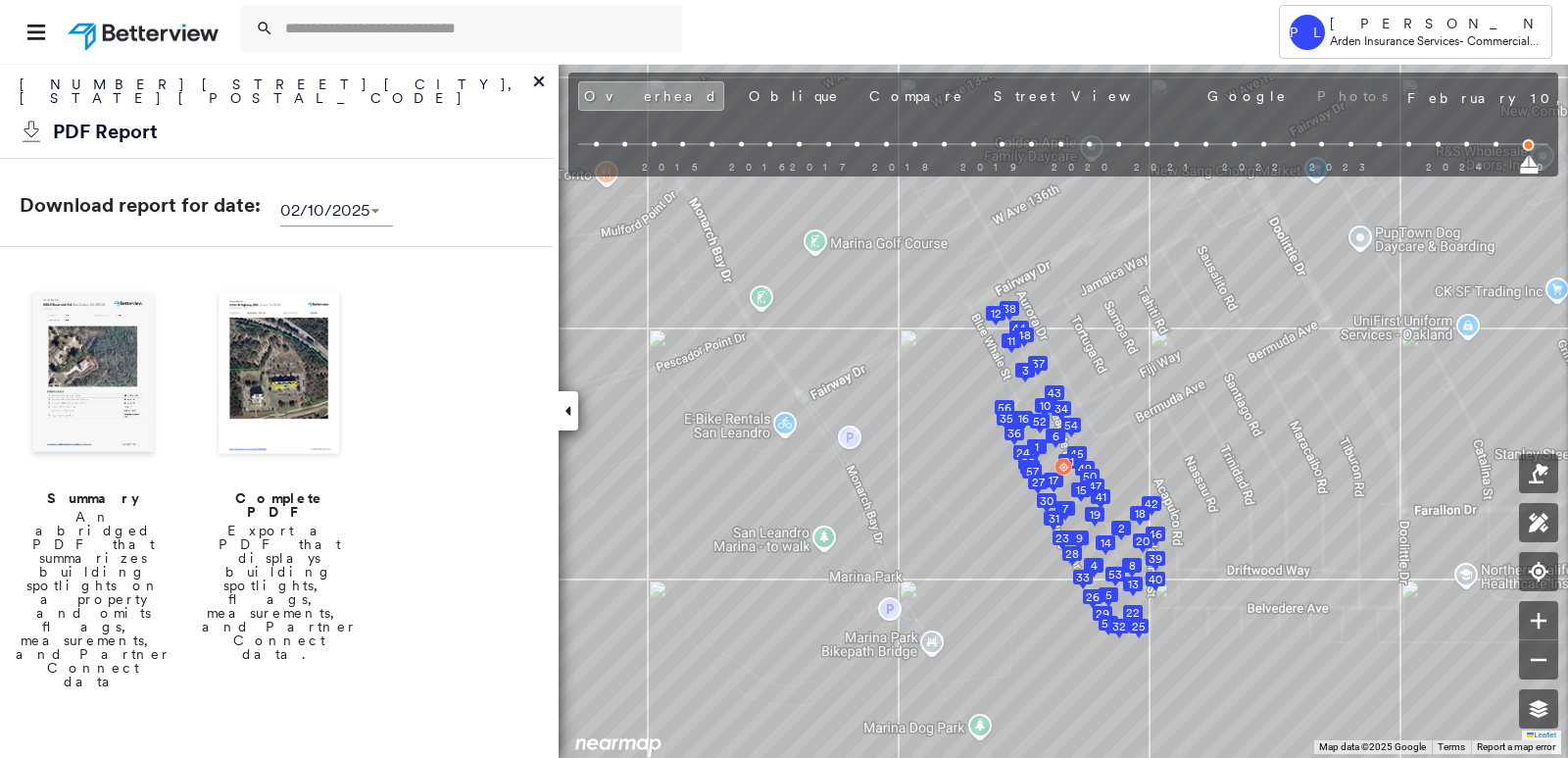 click at bounding box center [279, 375] 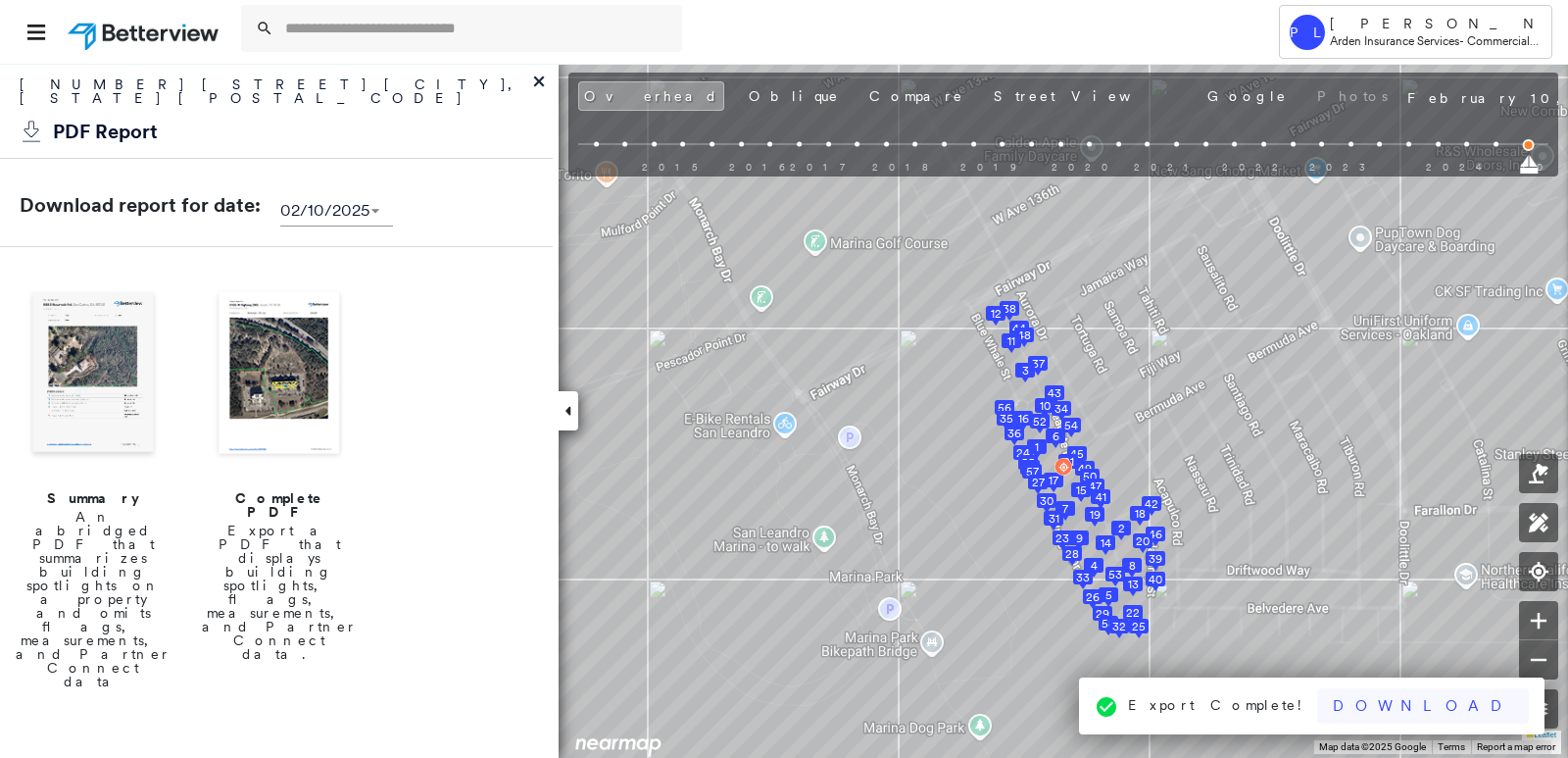 click on "Download" at bounding box center [1423, 706] 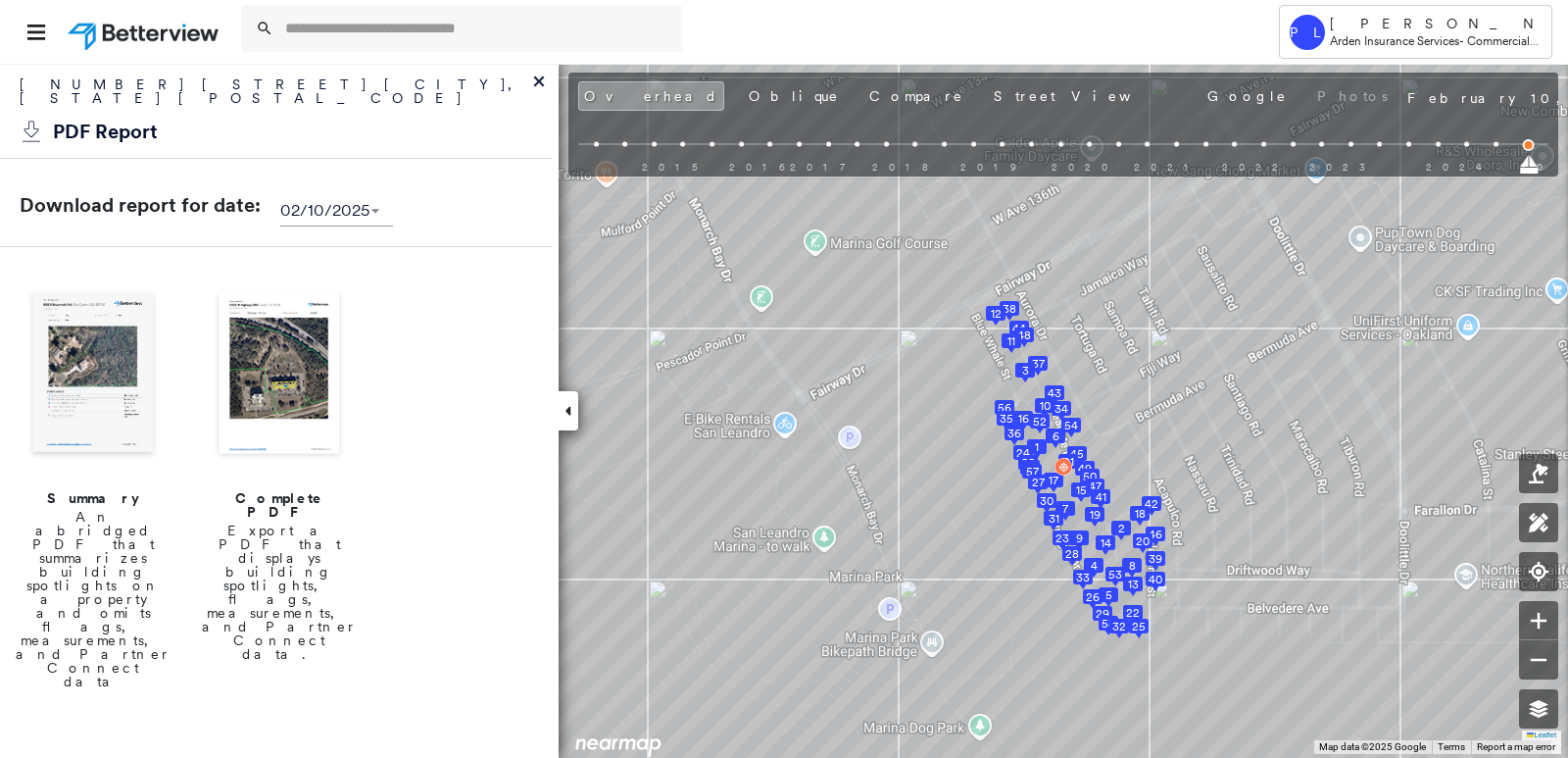 scroll, scrollTop: 392, scrollLeft: 0, axis: vertical 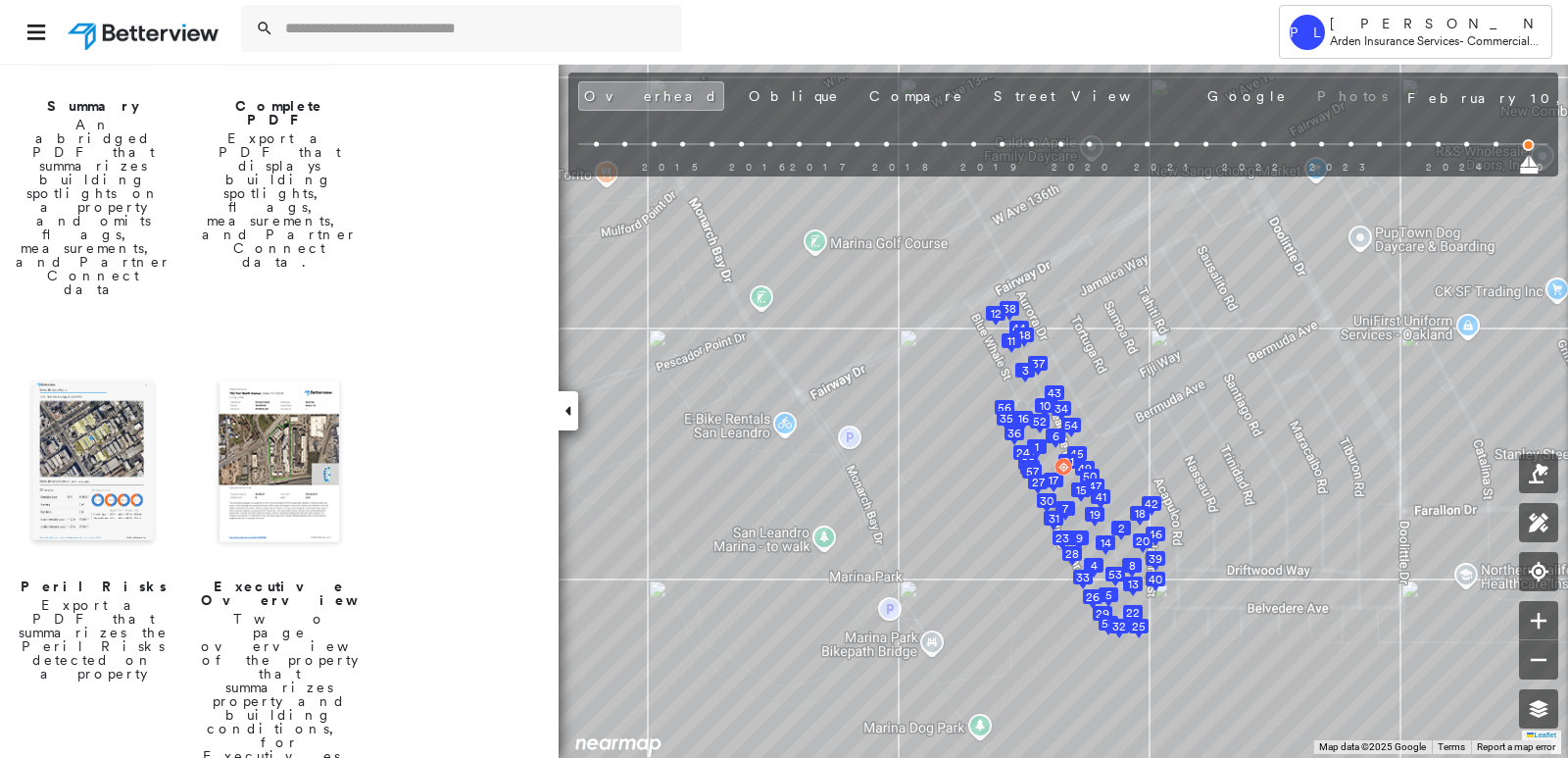 click at bounding box center [93, 463] 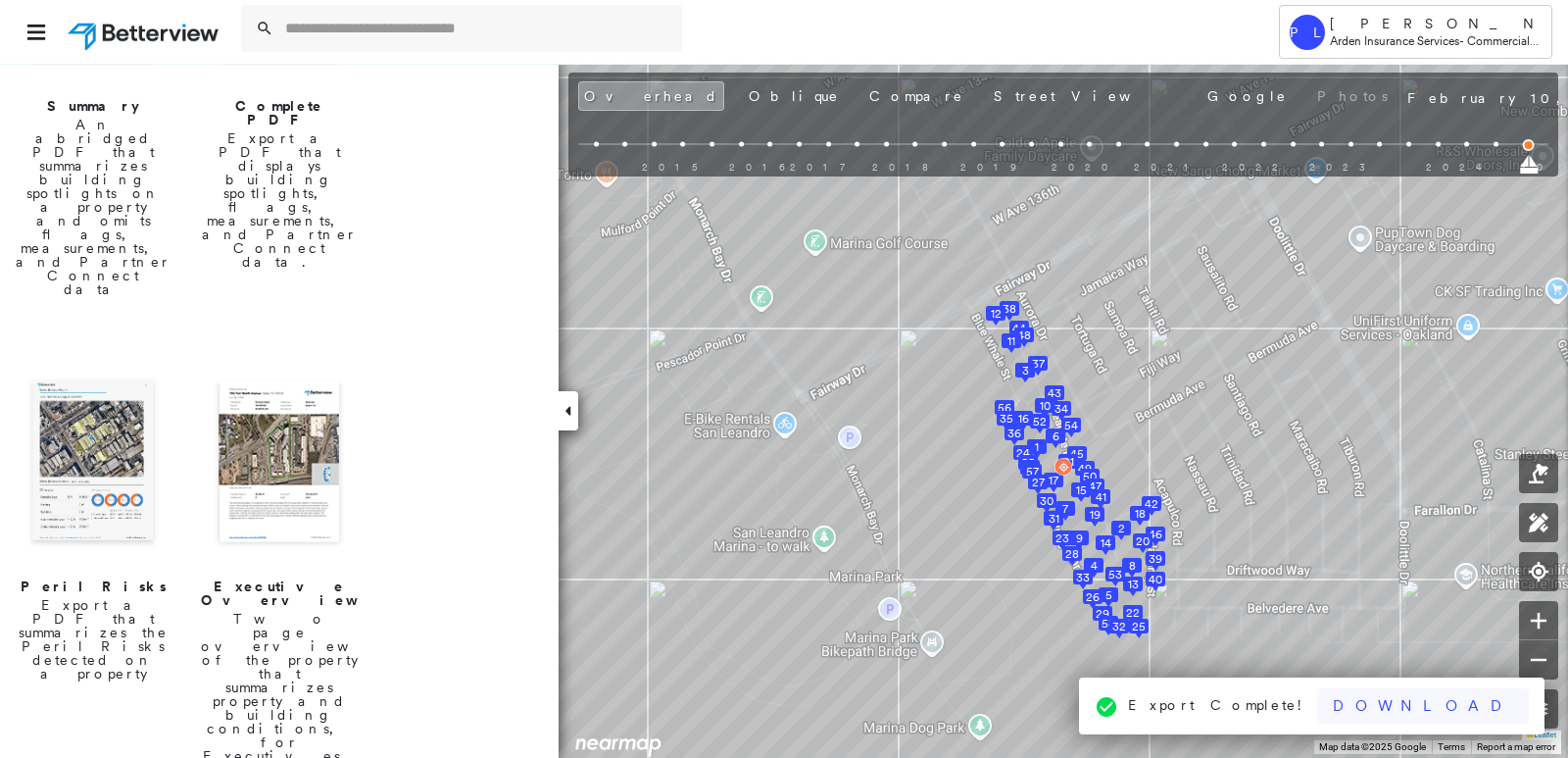 click on "Download" at bounding box center [1423, 706] 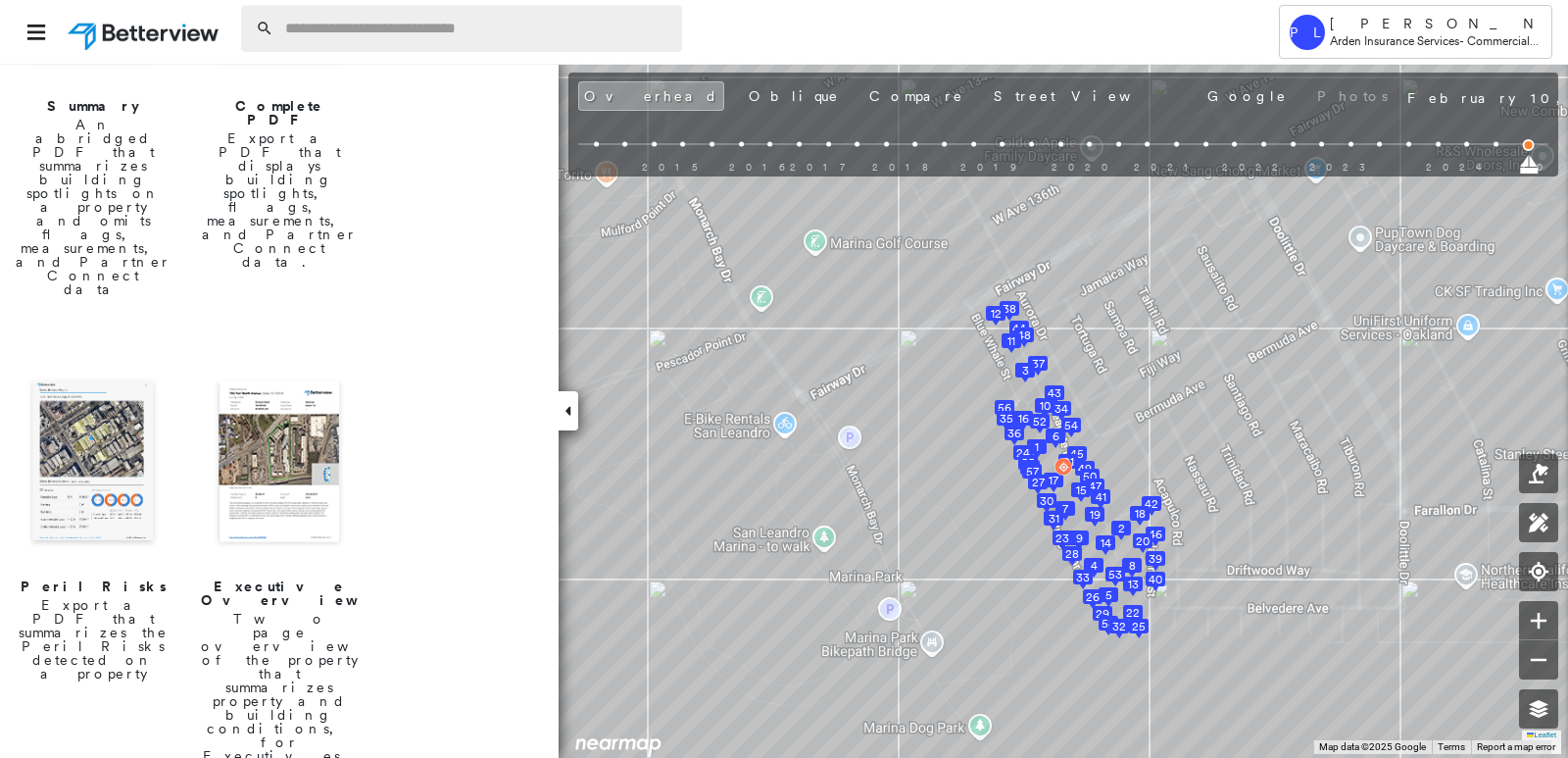 click at bounding box center [477, 28] 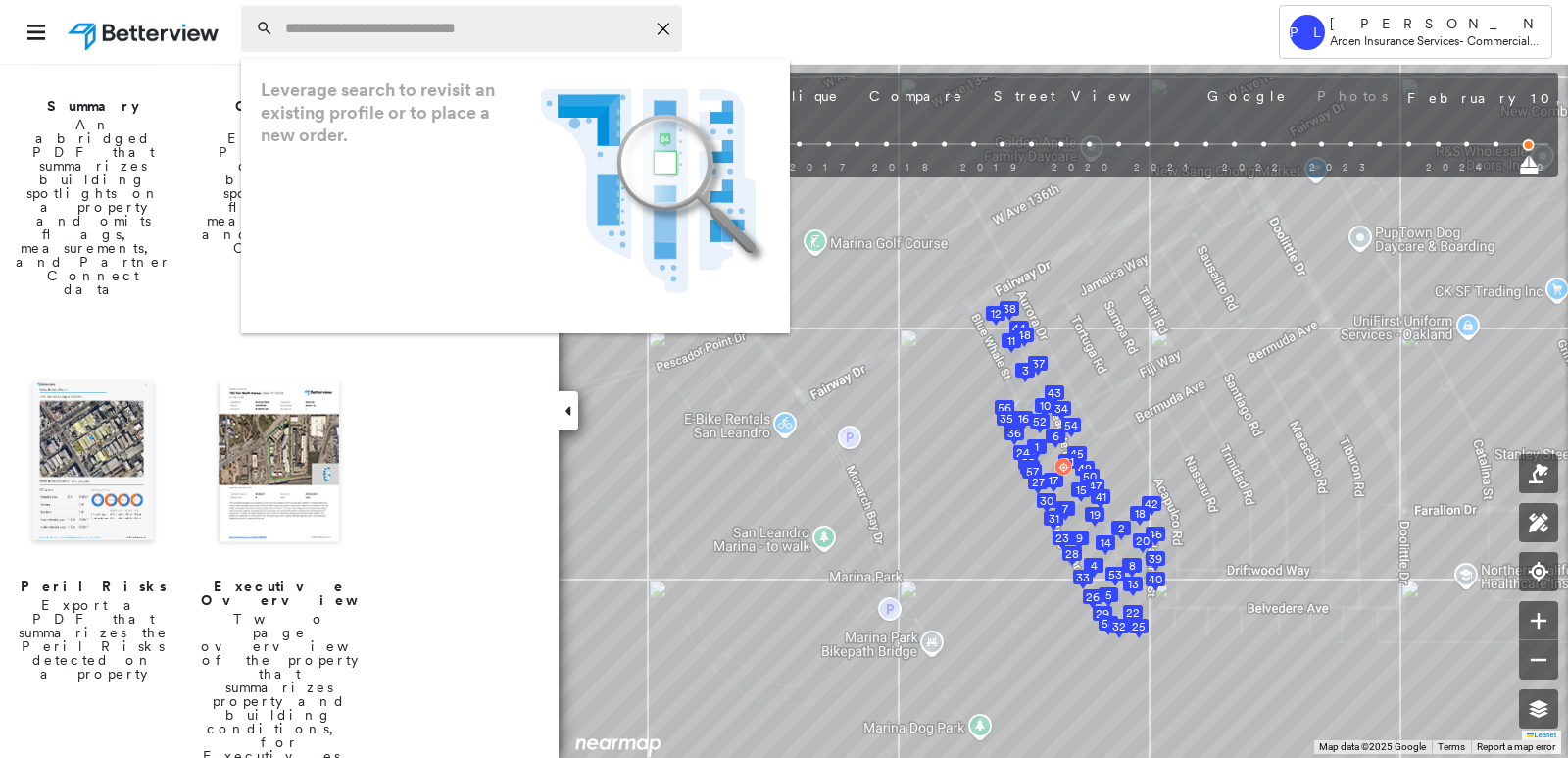 paste on "**********" 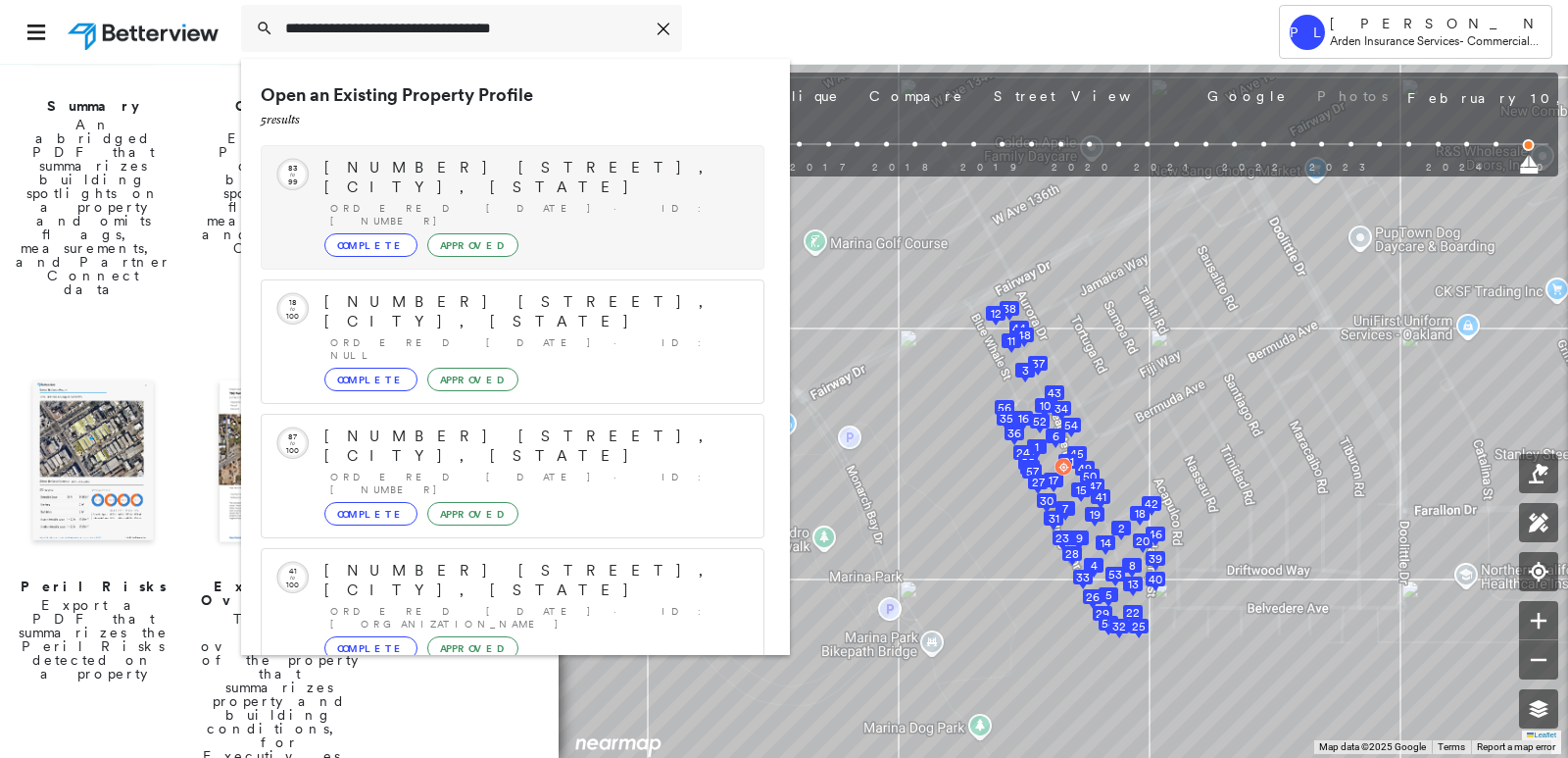 type on "**********" 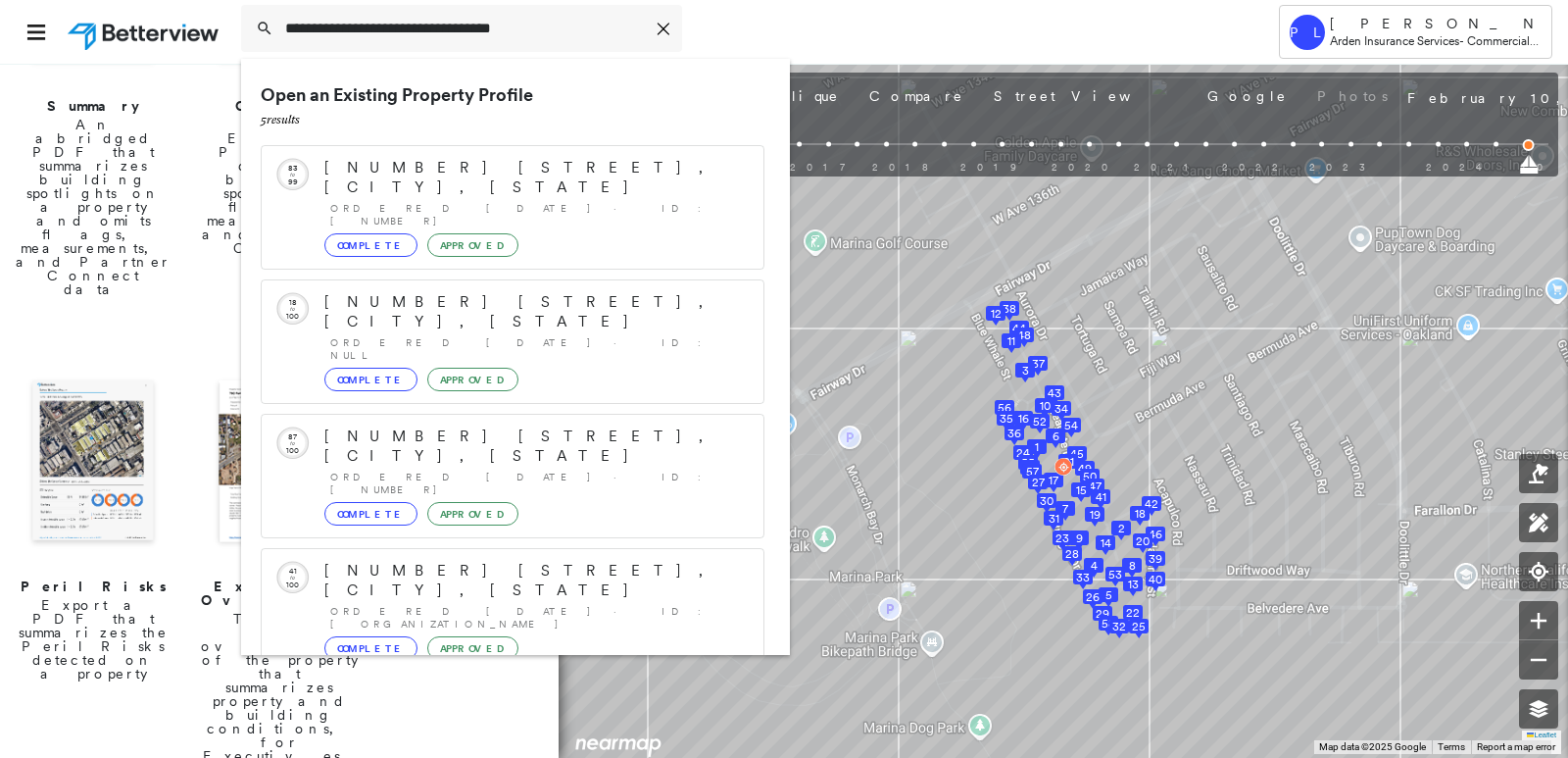 drag, startPoint x: 594, startPoint y: 198, endPoint x: 623, endPoint y: 89, distance: 112.791844 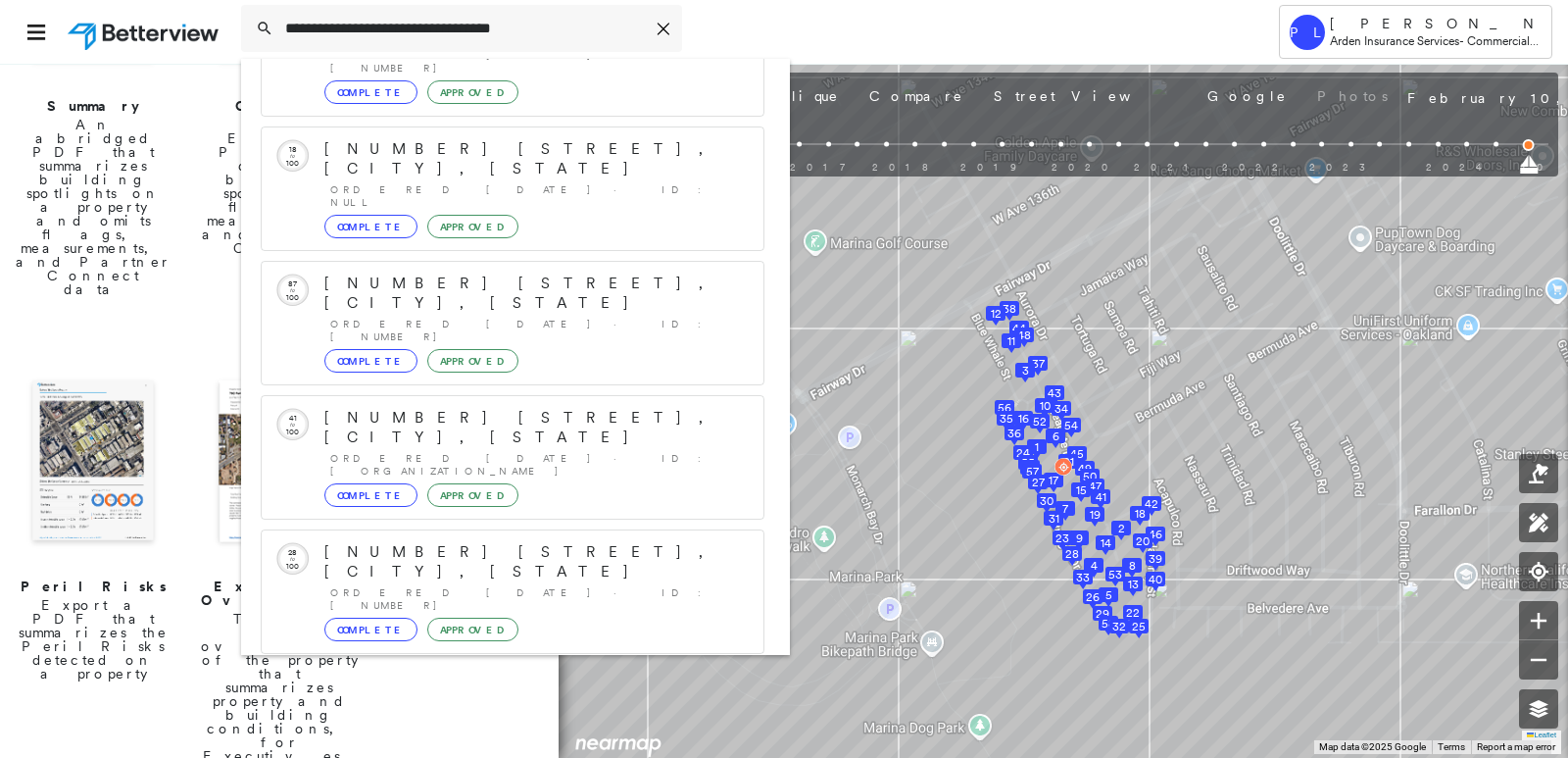 scroll, scrollTop: 158, scrollLeft: 0, axis: vertical 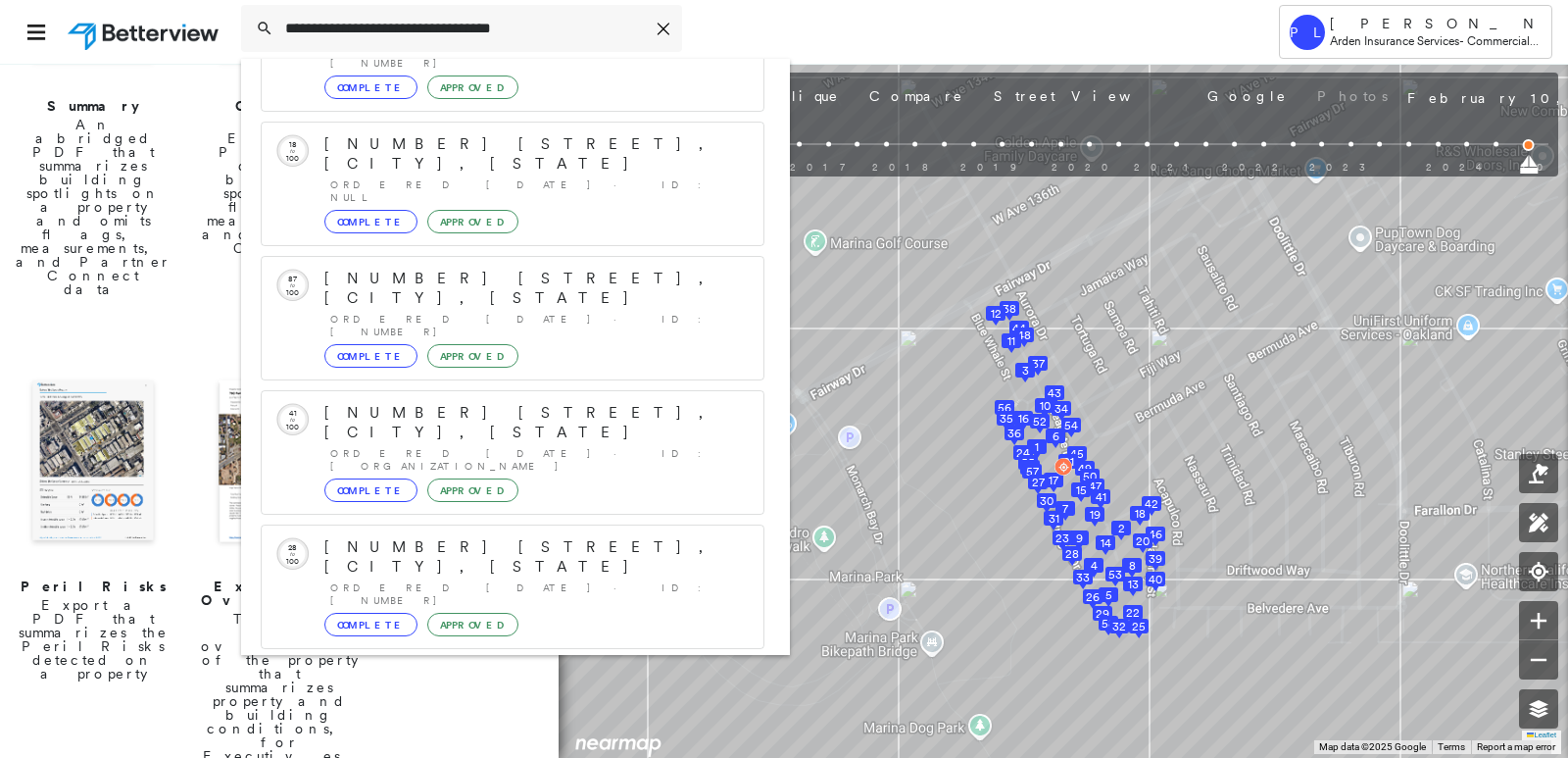 click on "240 N Glendora Ave, Covina, CA 91724" at bounding box center (491, 776) 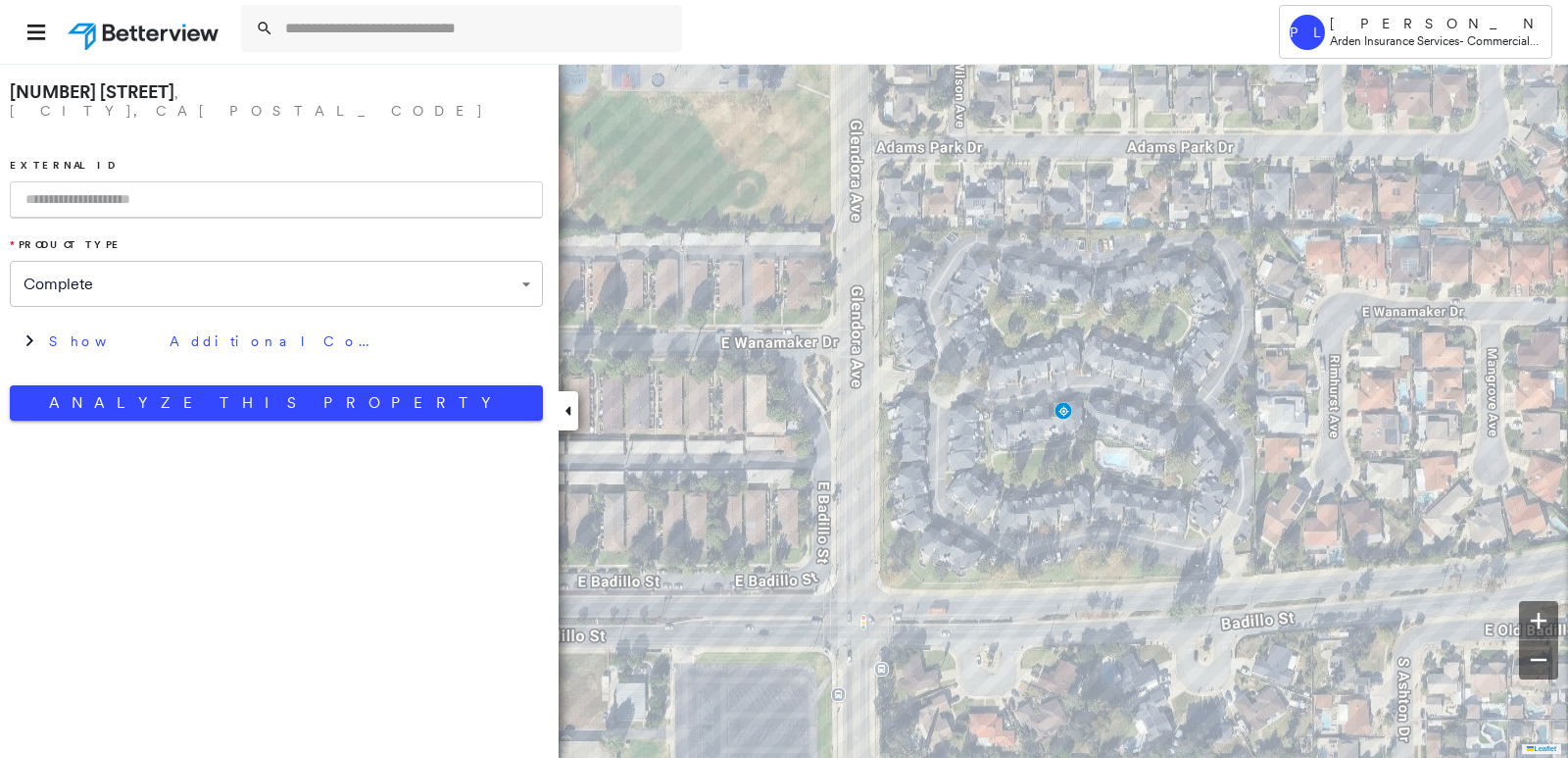 click on "**********" at bounding box center (276, 246) 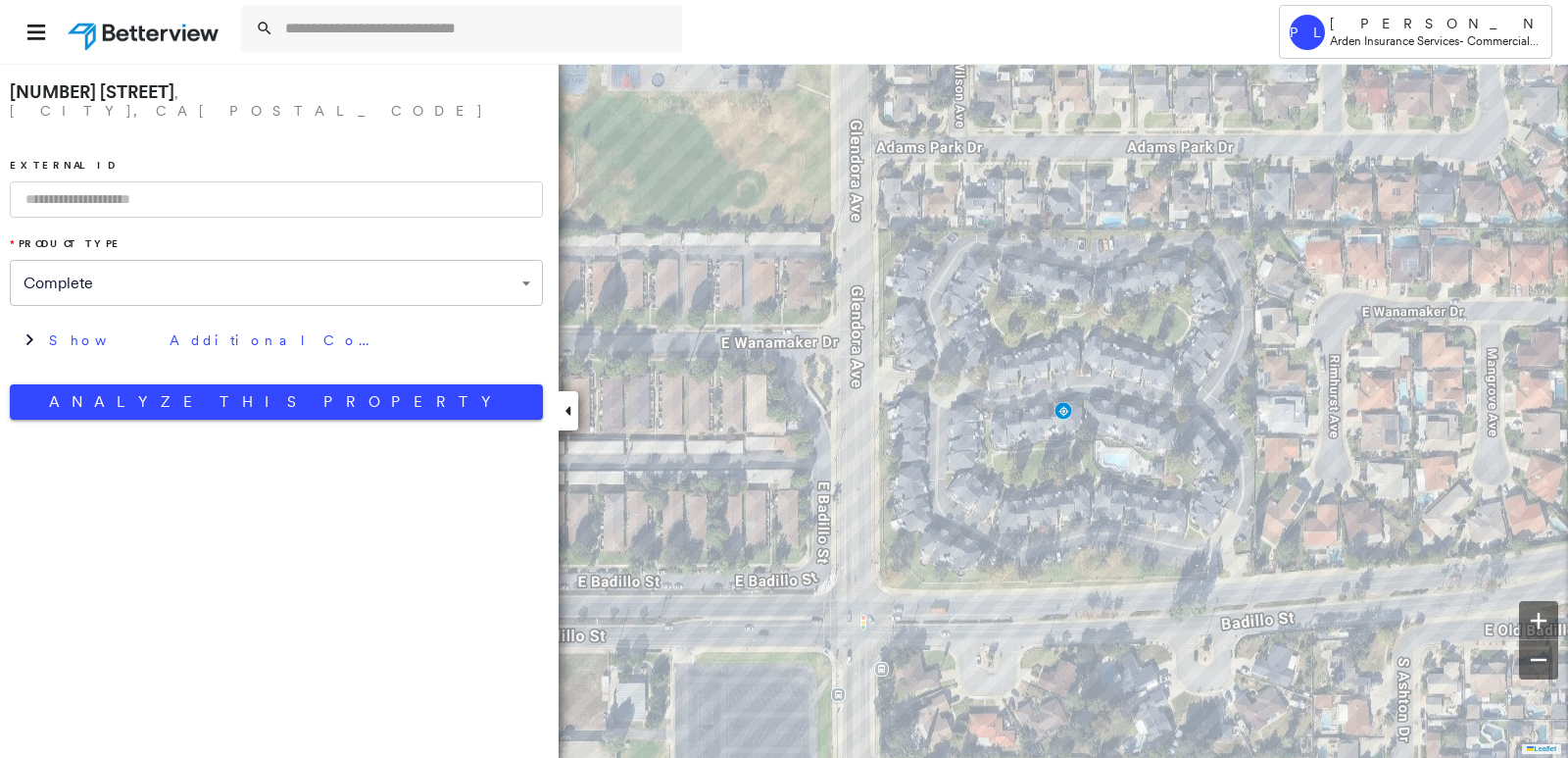 click at bounding box center [276, 199] 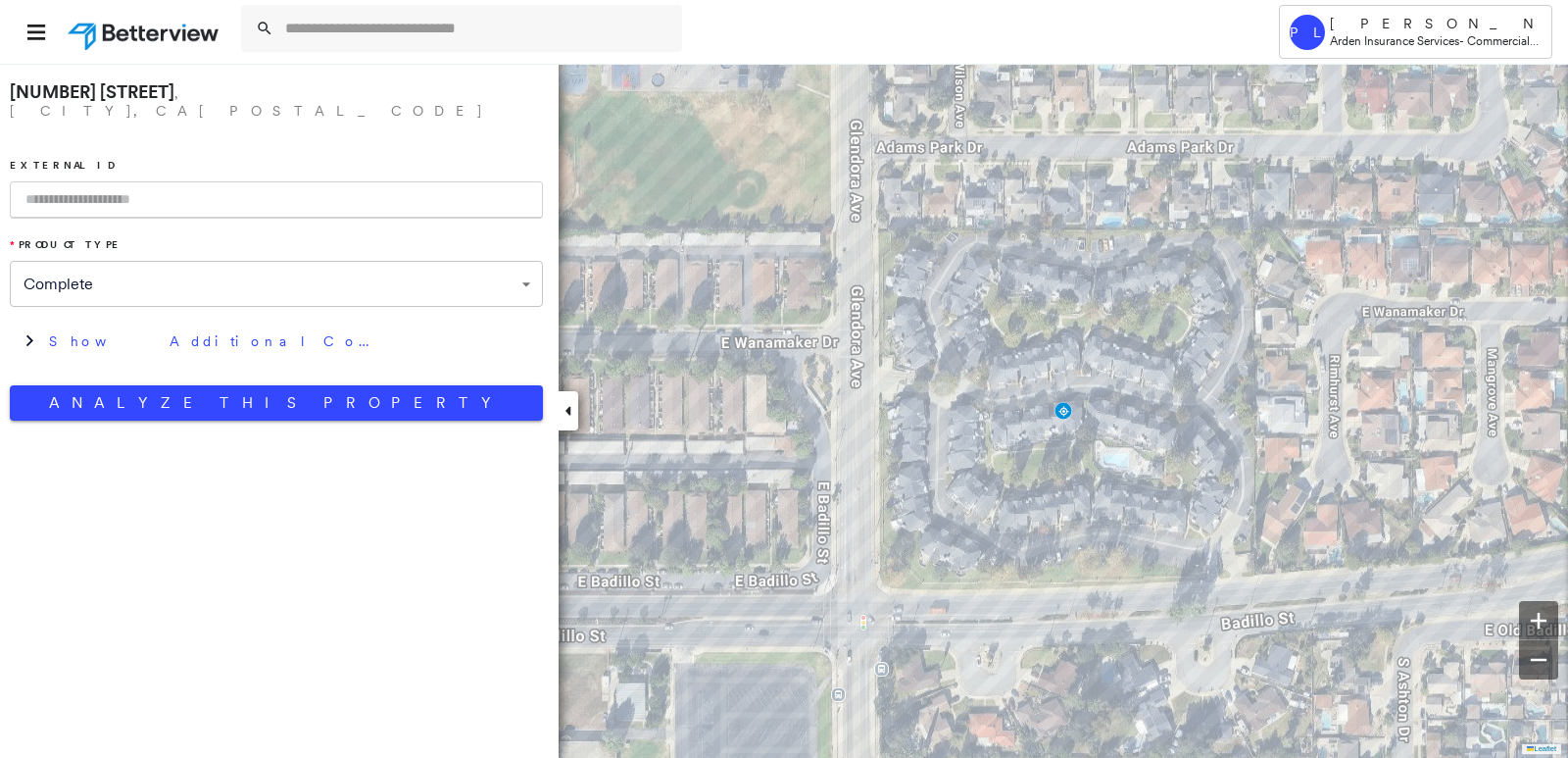 paste on "*****" 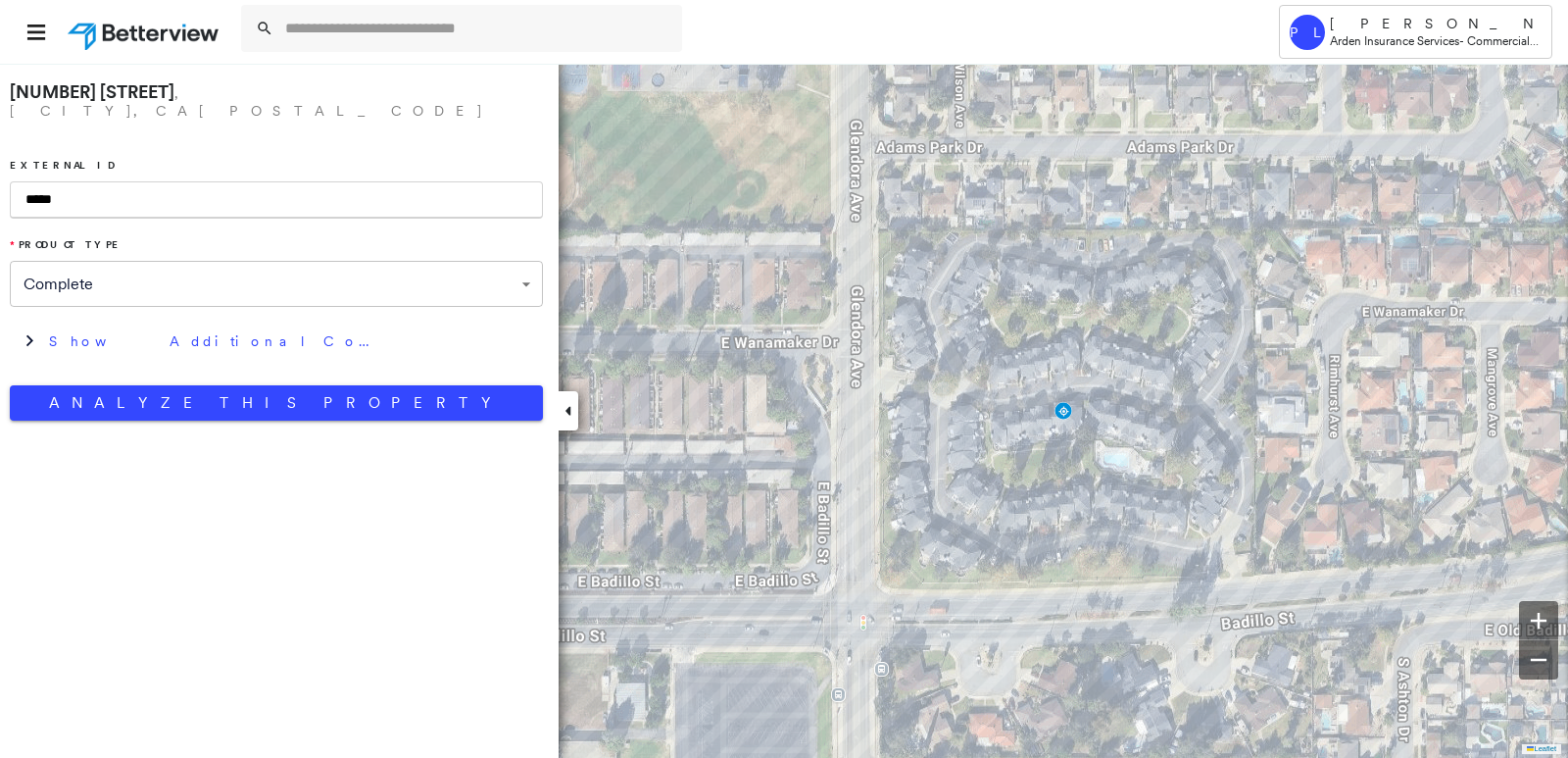 type on "*****" 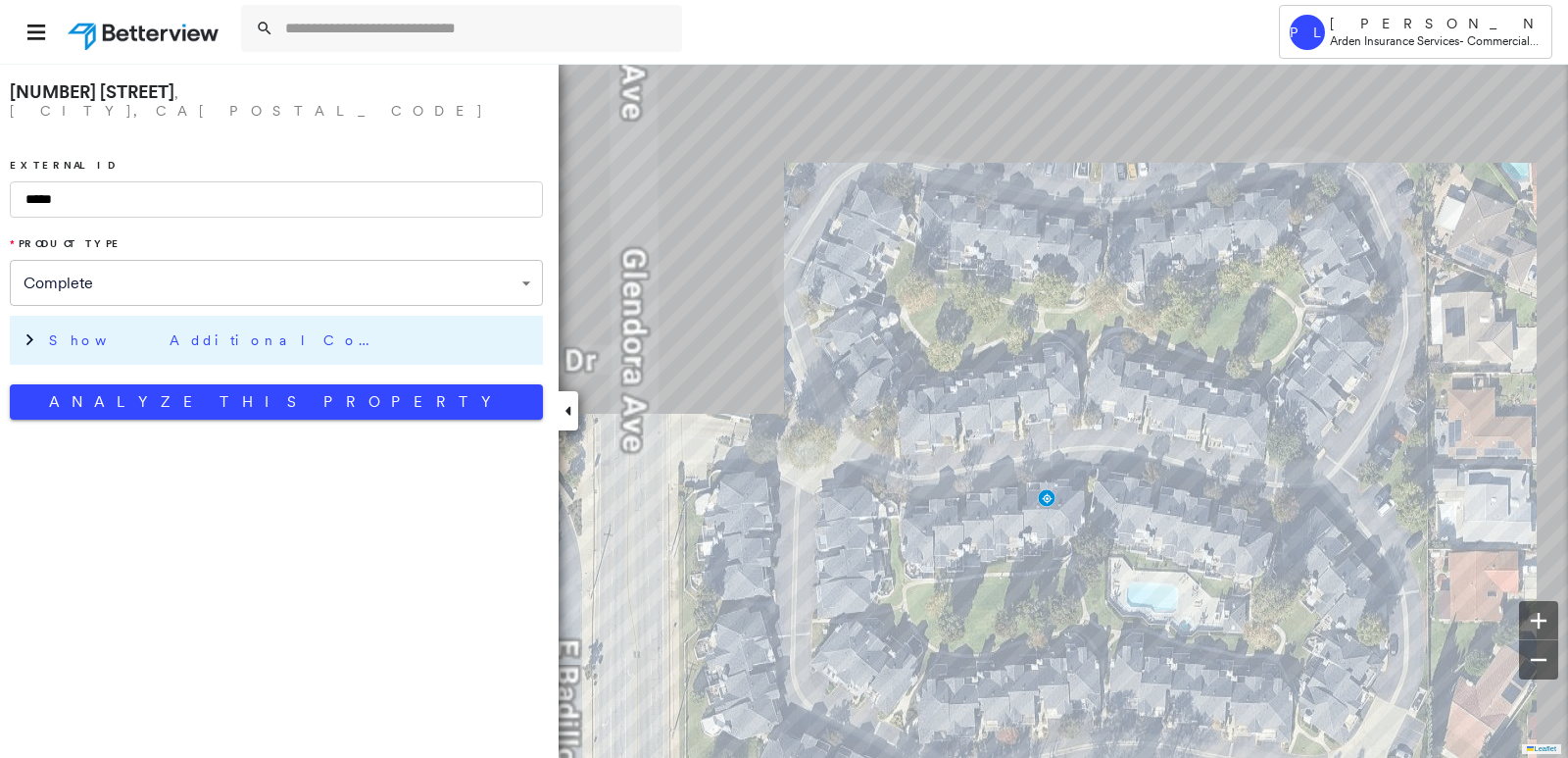click on "Show Additional Company Data" at bounding box center [276, 340] 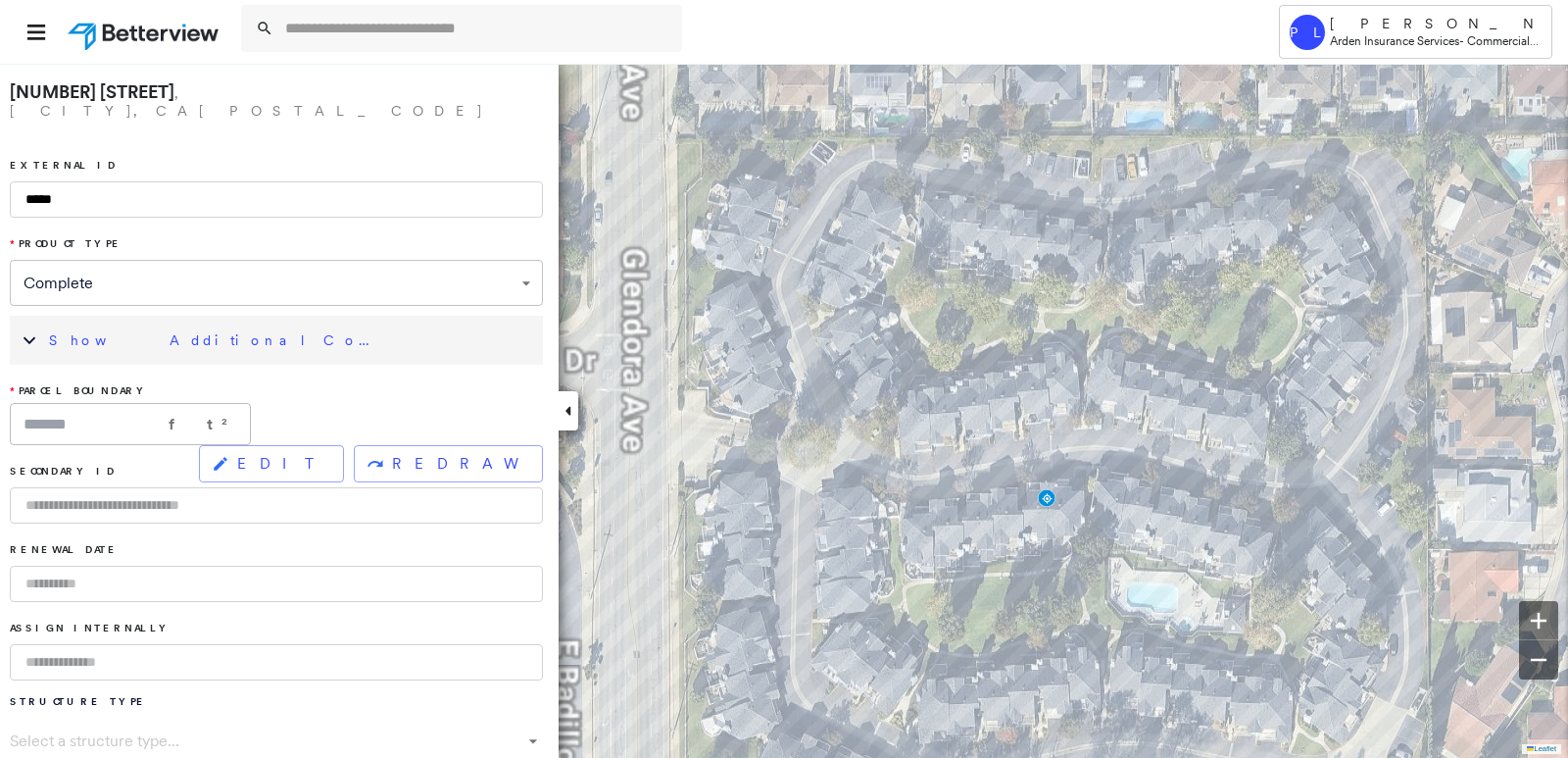 click on "EDIT" at bounding box center (271, 464) 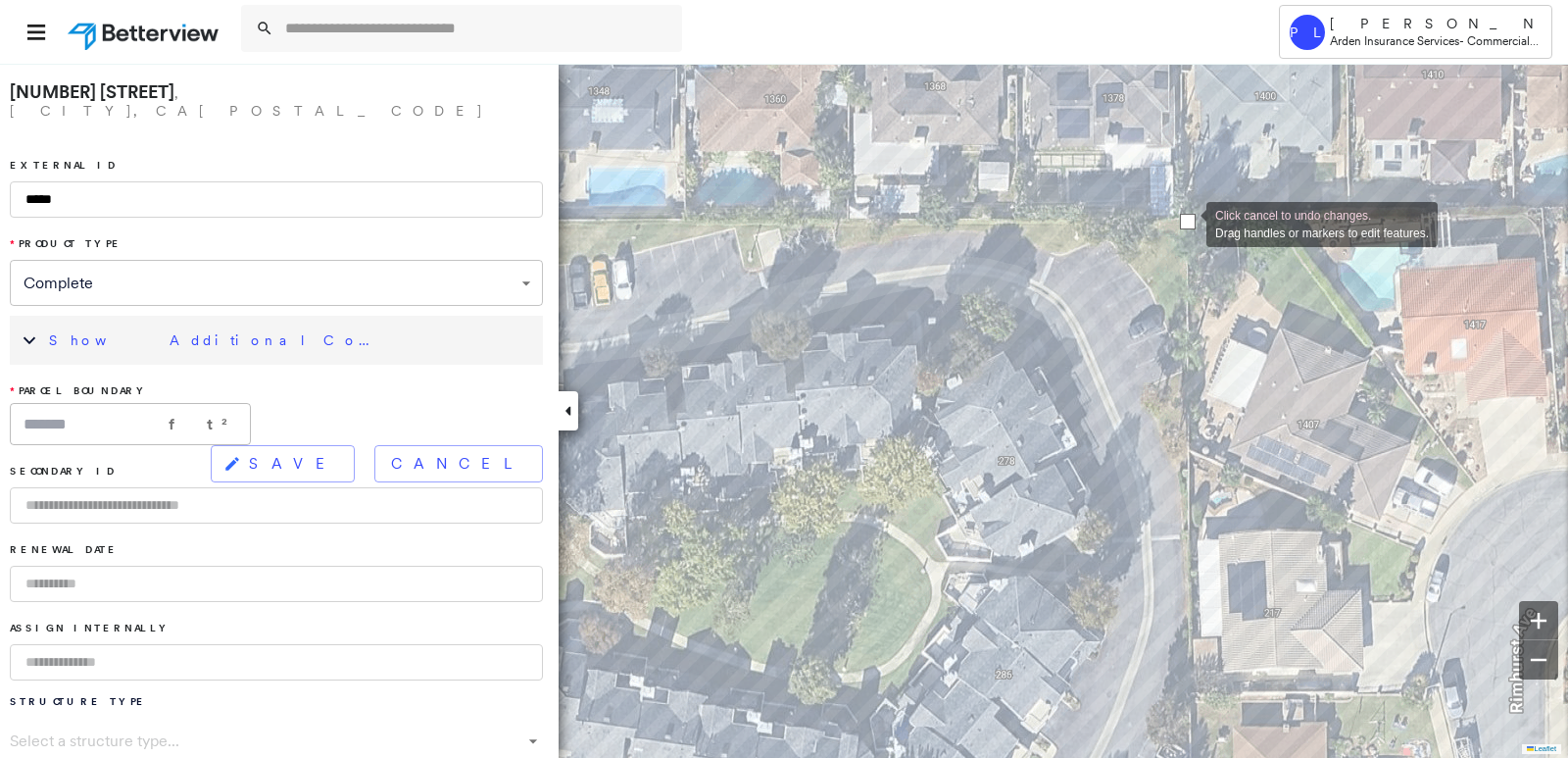 drag, startPoint x: 1173, startPoint y: 218, endPoint x: 1187, endPoint y: 223, distance: 14.866069 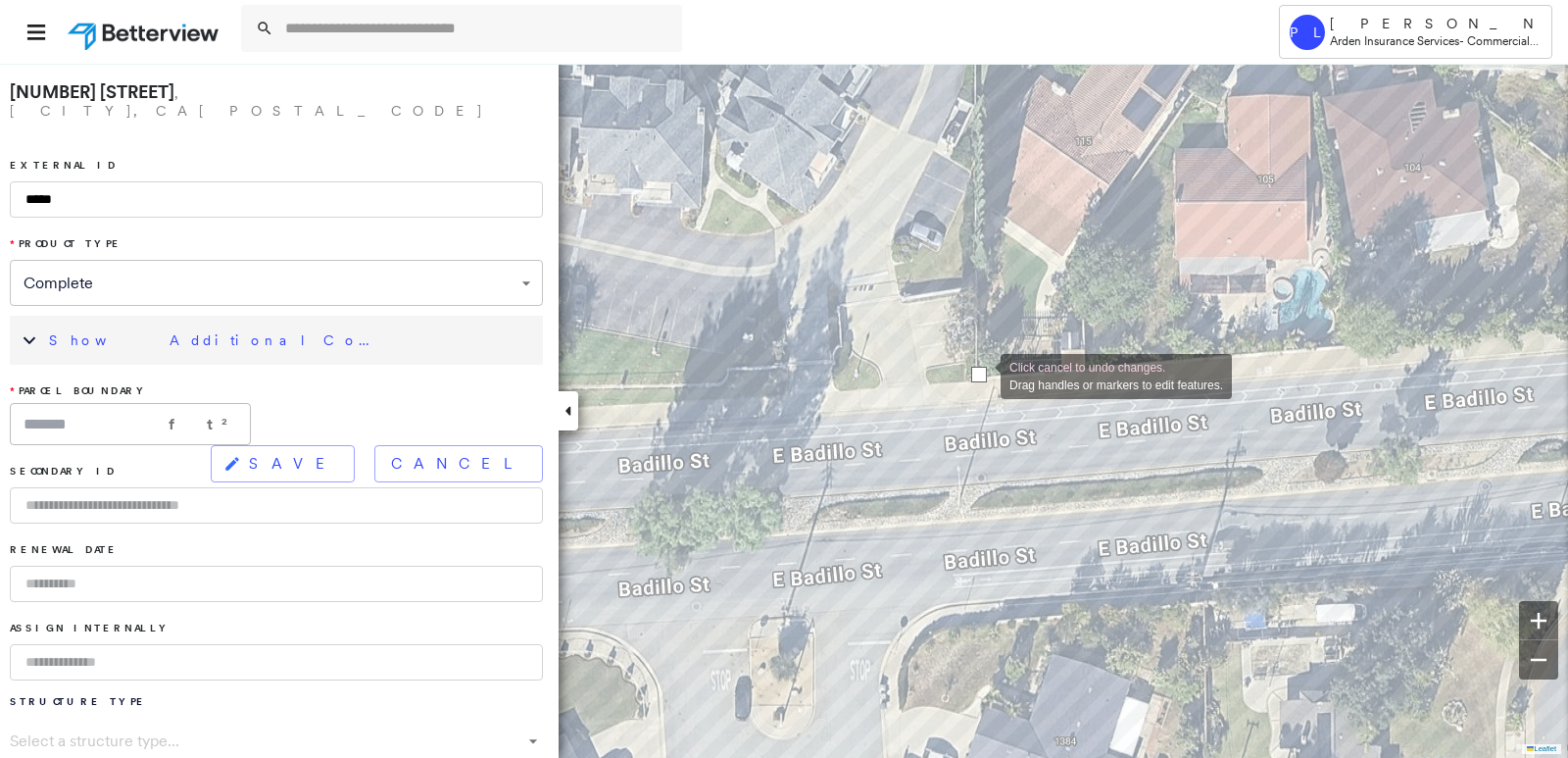 click at bounding box center [979, 375] 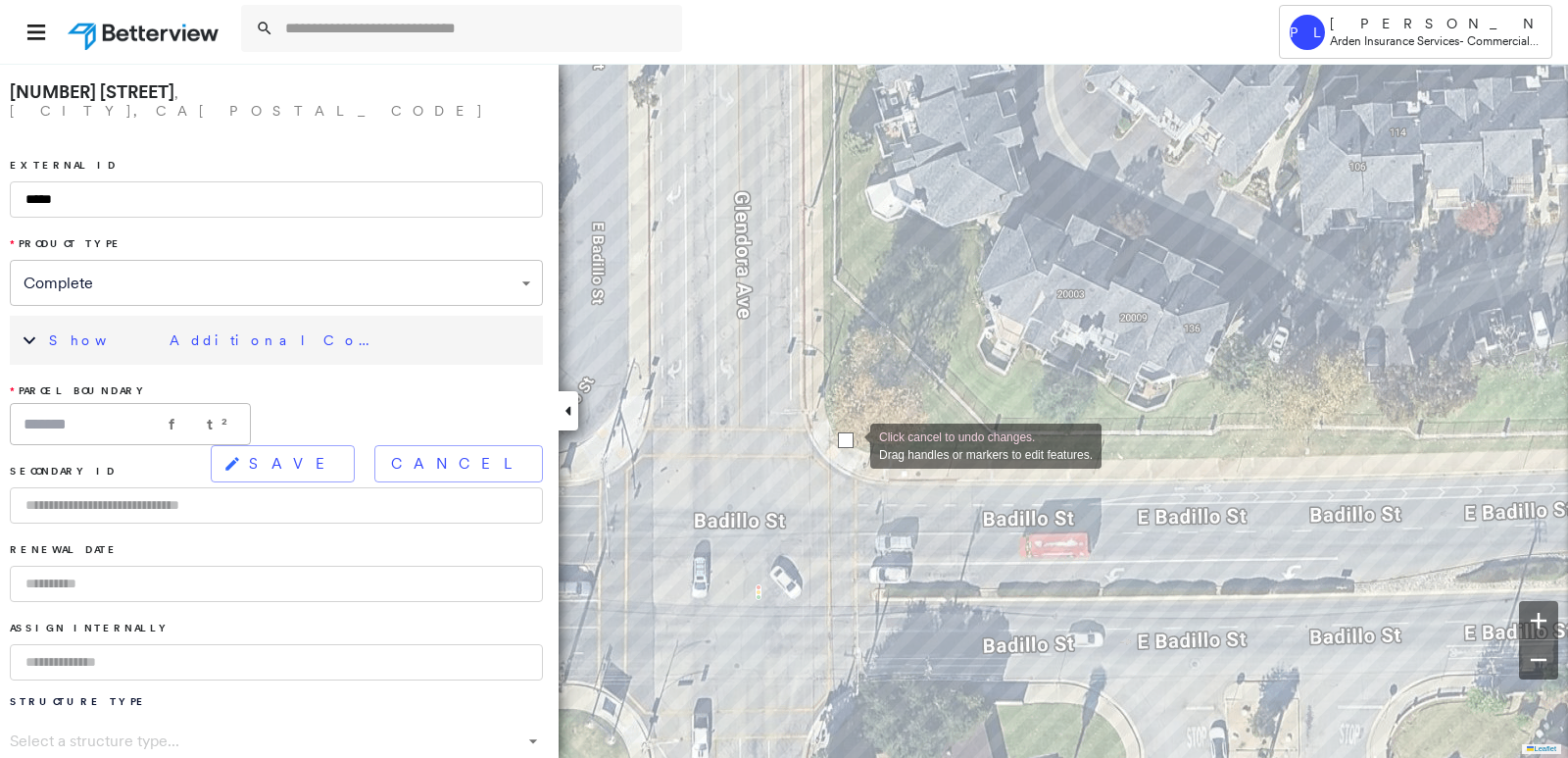 drag, startPoint x: 816, startPoint y: 475, endPoint x: 851, endPoint y: 444, distance: 46.75468 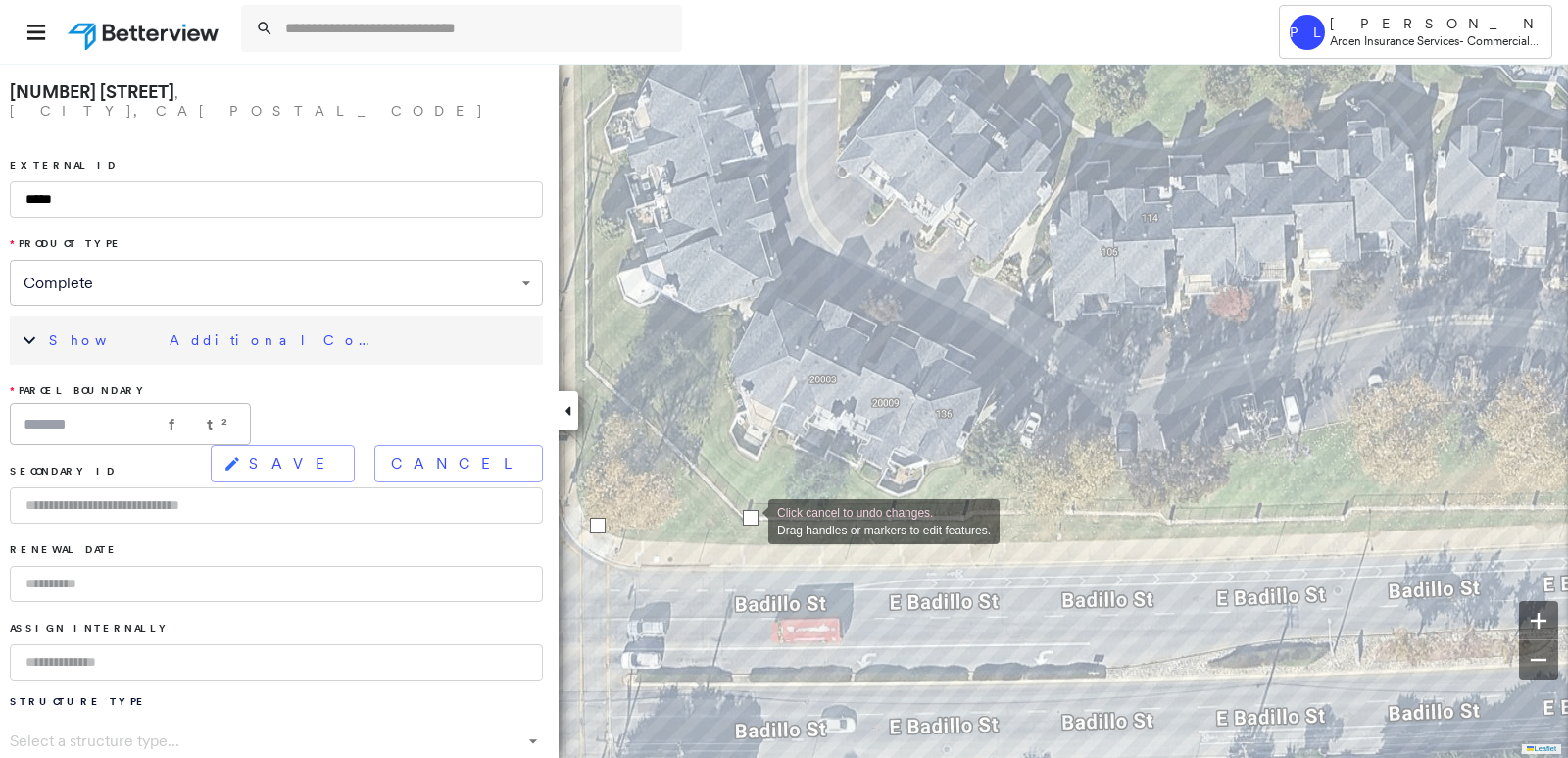 drag, startPoint x: 1333, startPoint y: 510, endPoint x: 749, endPoint y: 520, distance: 584.08561 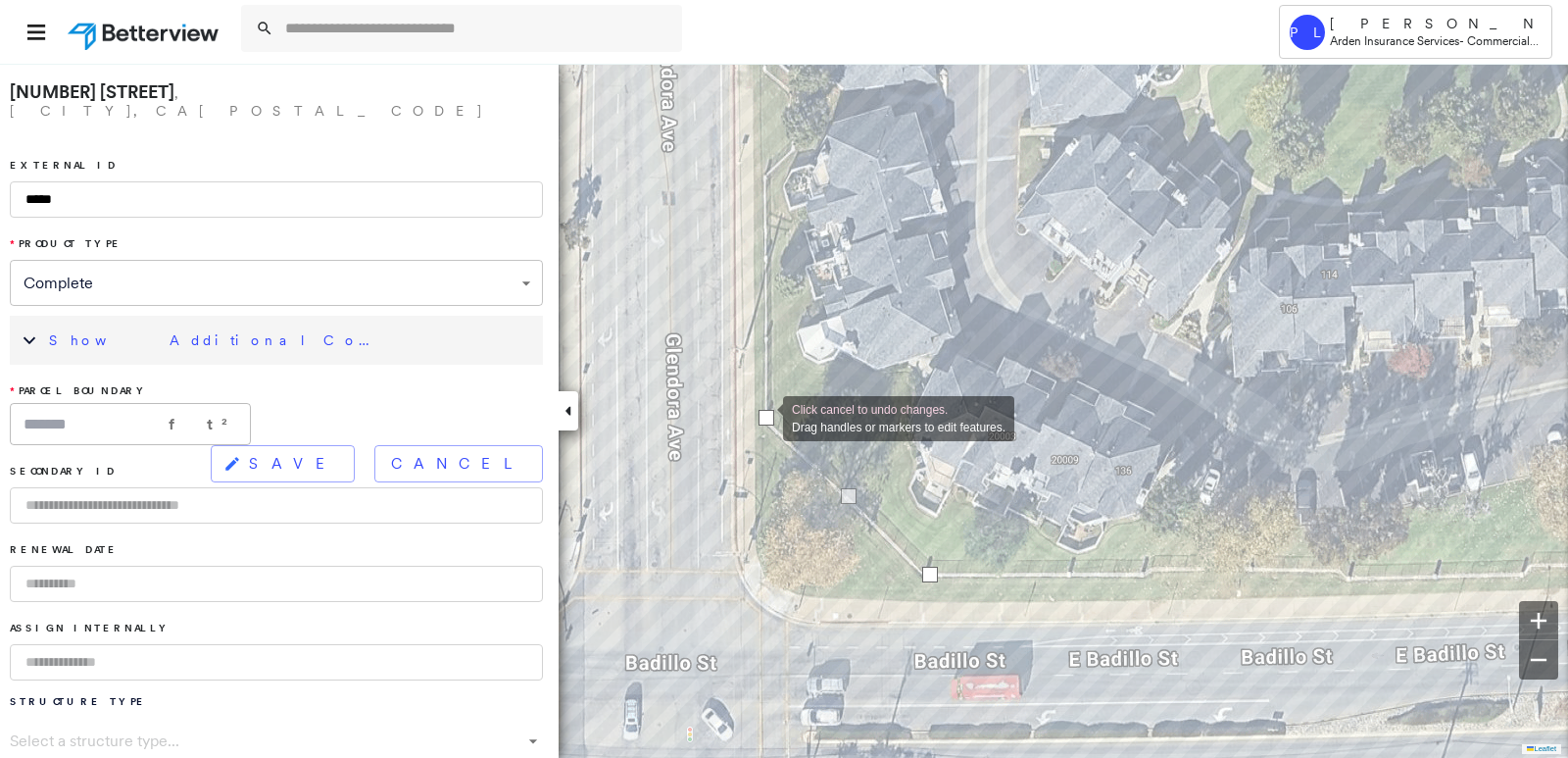 drag, startPoint x: 774, startPoint y: 582, endPoint x: 763, endPoint y: 417, distance: 165.3663 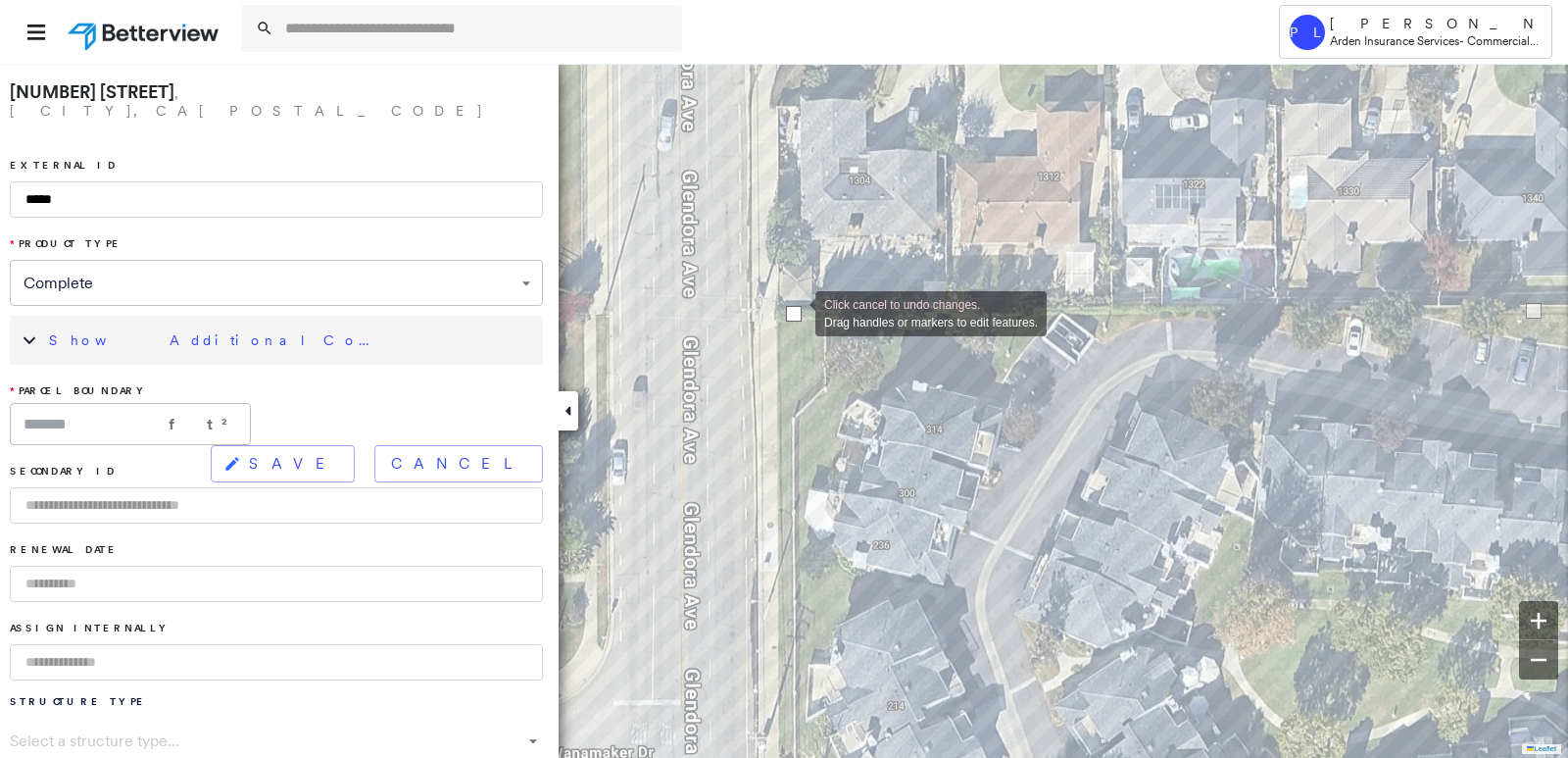 drag, startPoint x: 751, startPoint y: 316, endPoint x: 796, endPoint y: 312, distance: 45.177428 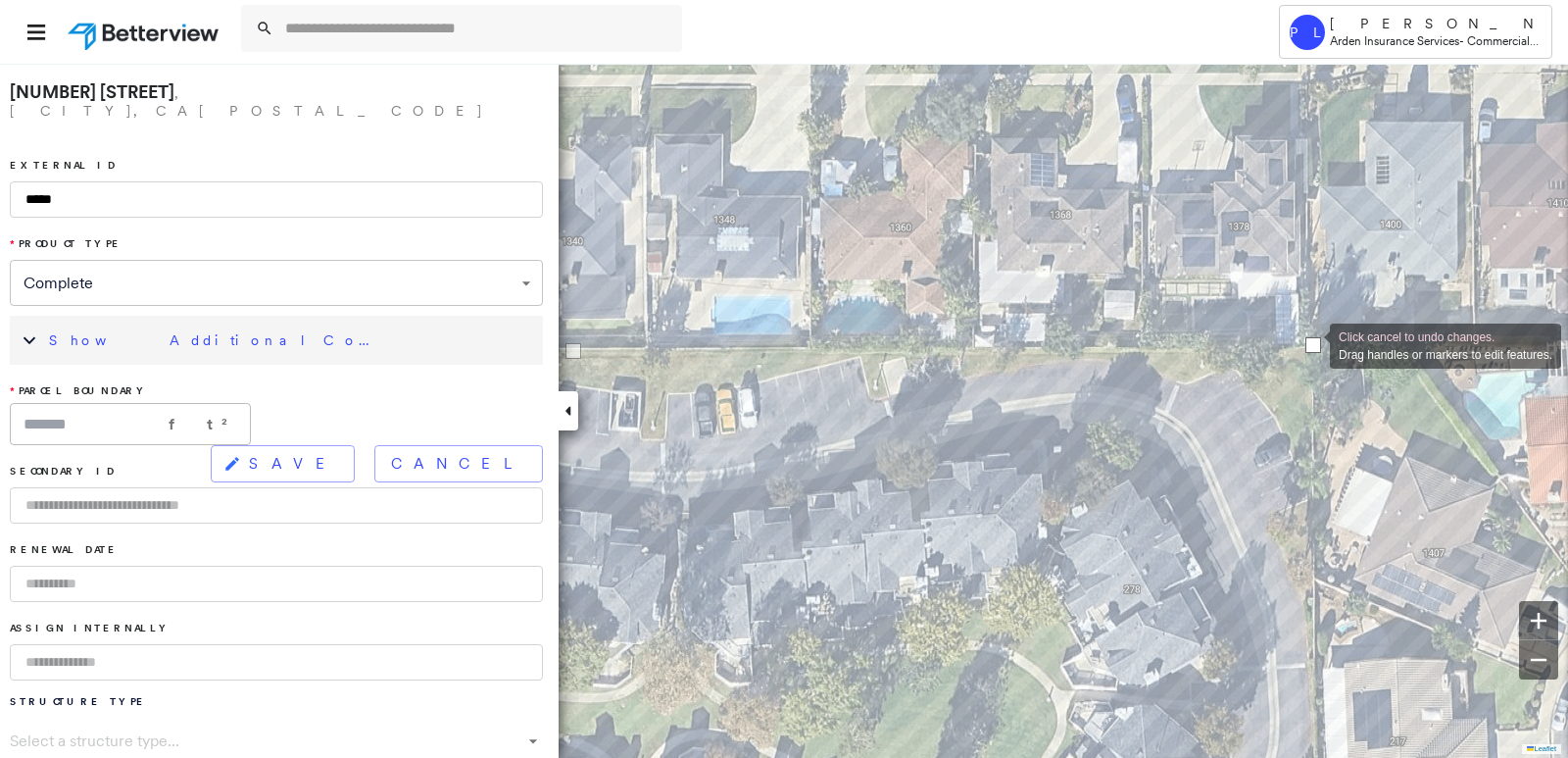click at bounding box center (1313, 345) 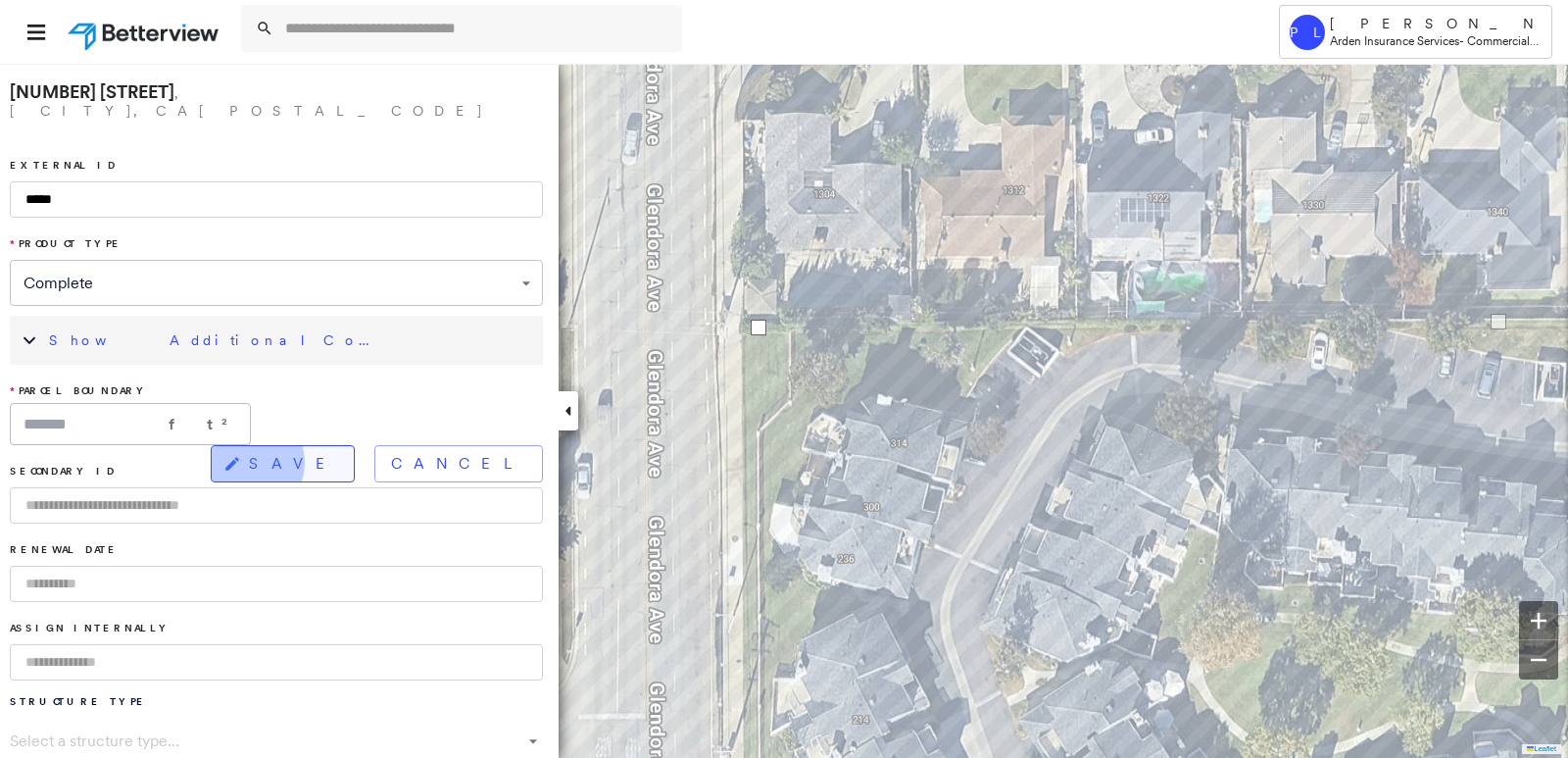click on "SAVE" at bounding box center [282, 464] 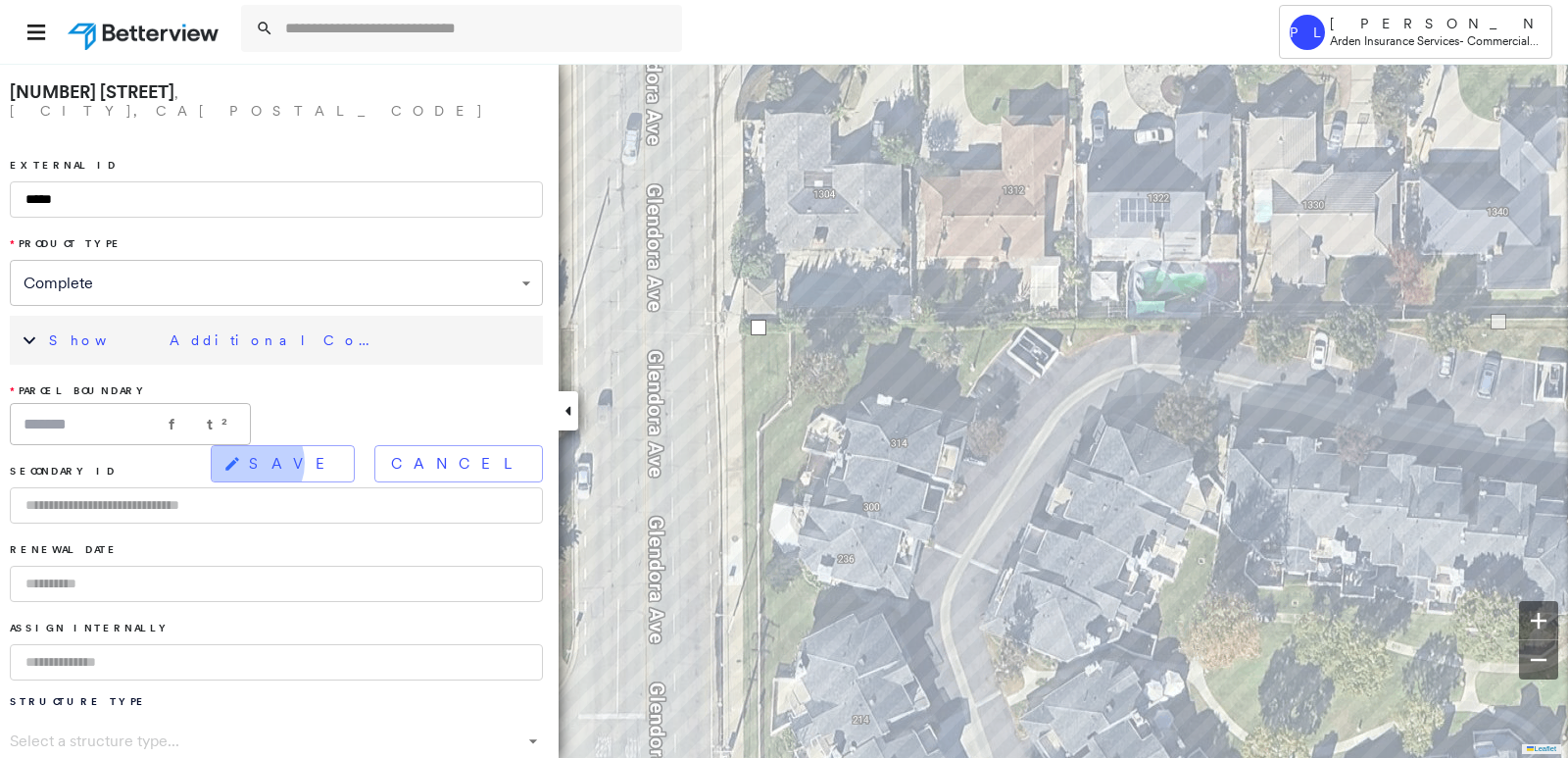 type on "*******" 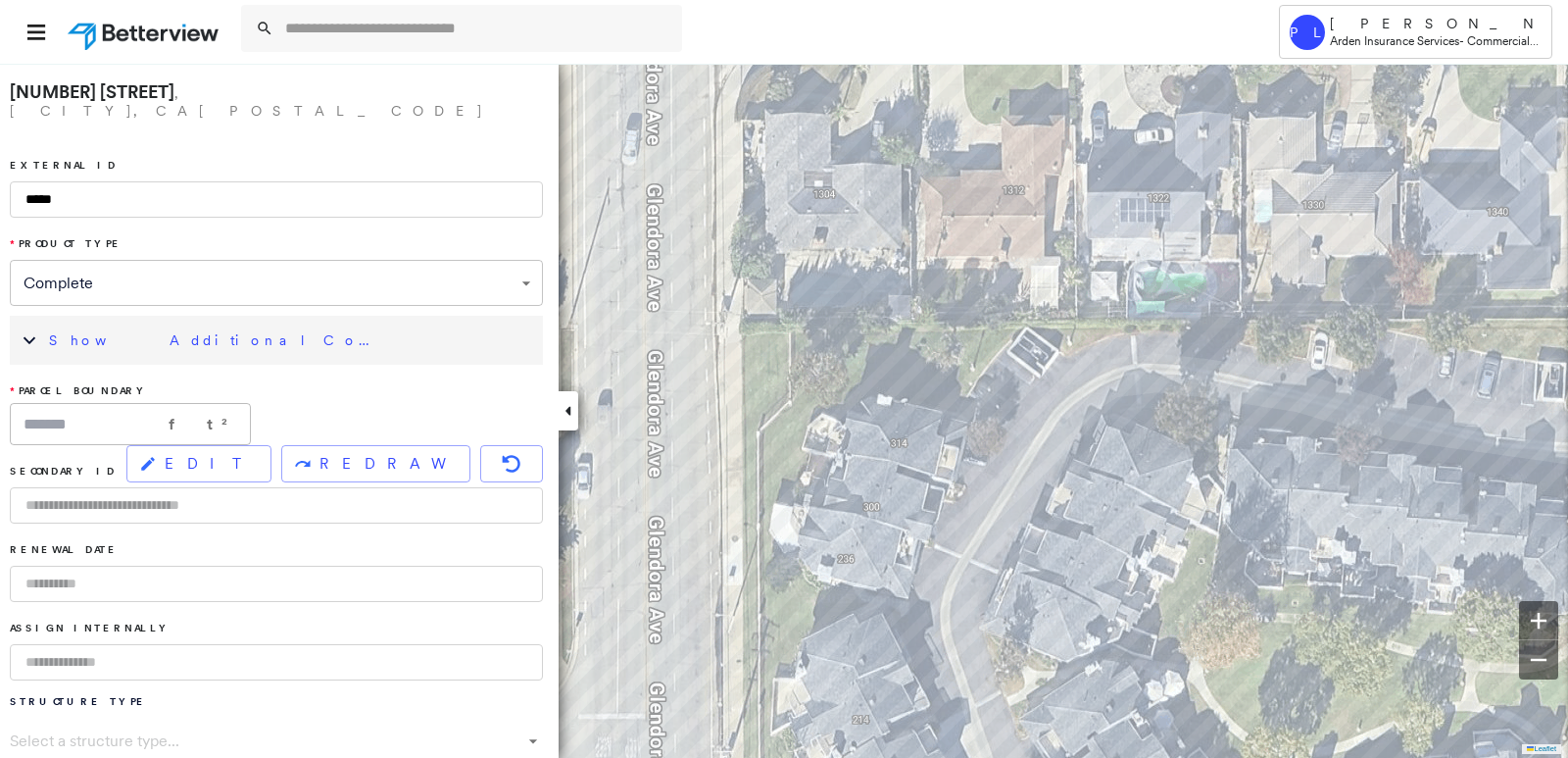 click on "Show Additional Company Data" at bounding box center (291, 340) 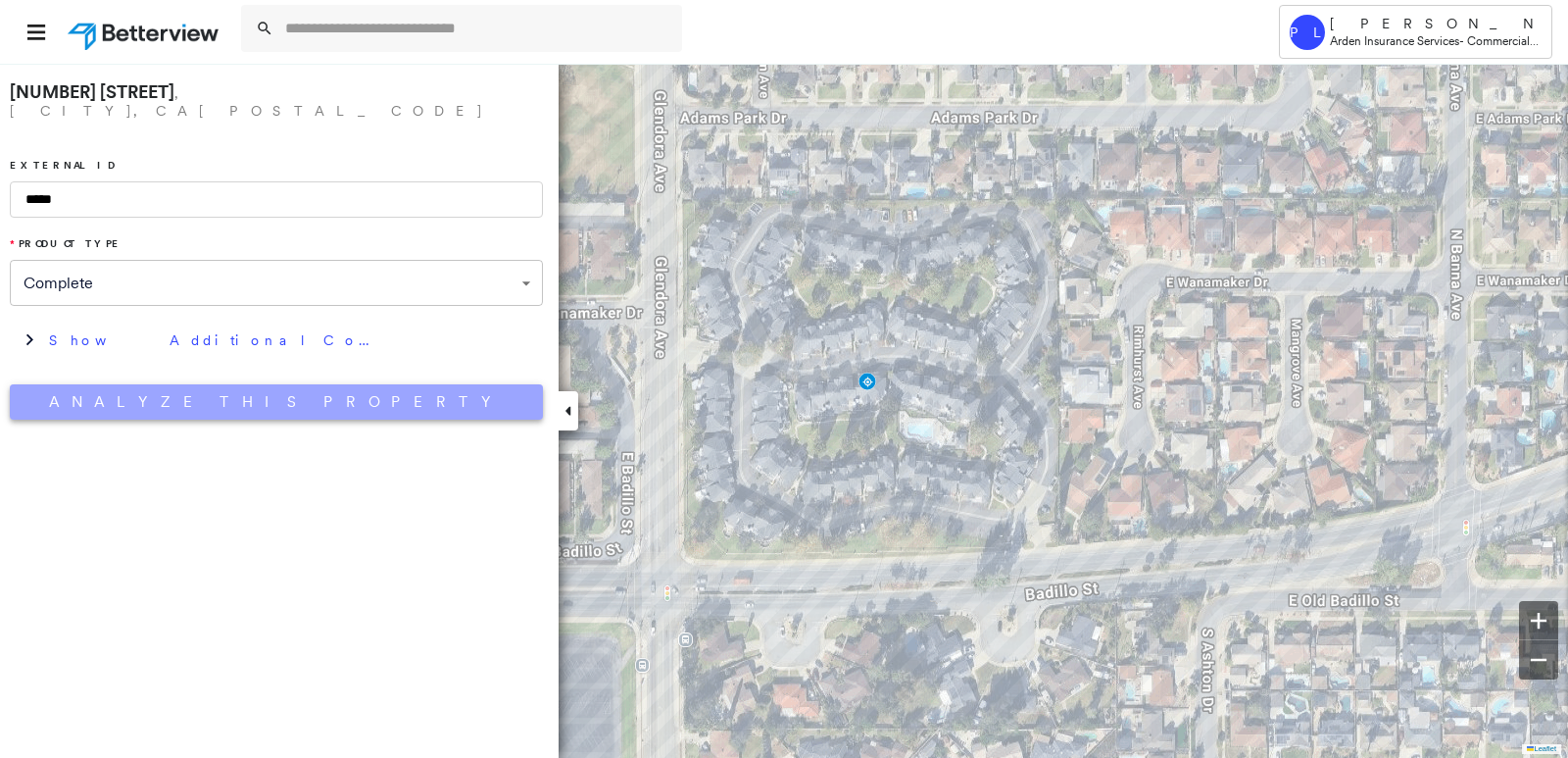 click on "Analyze This Property" at bounding box center [276, 402] 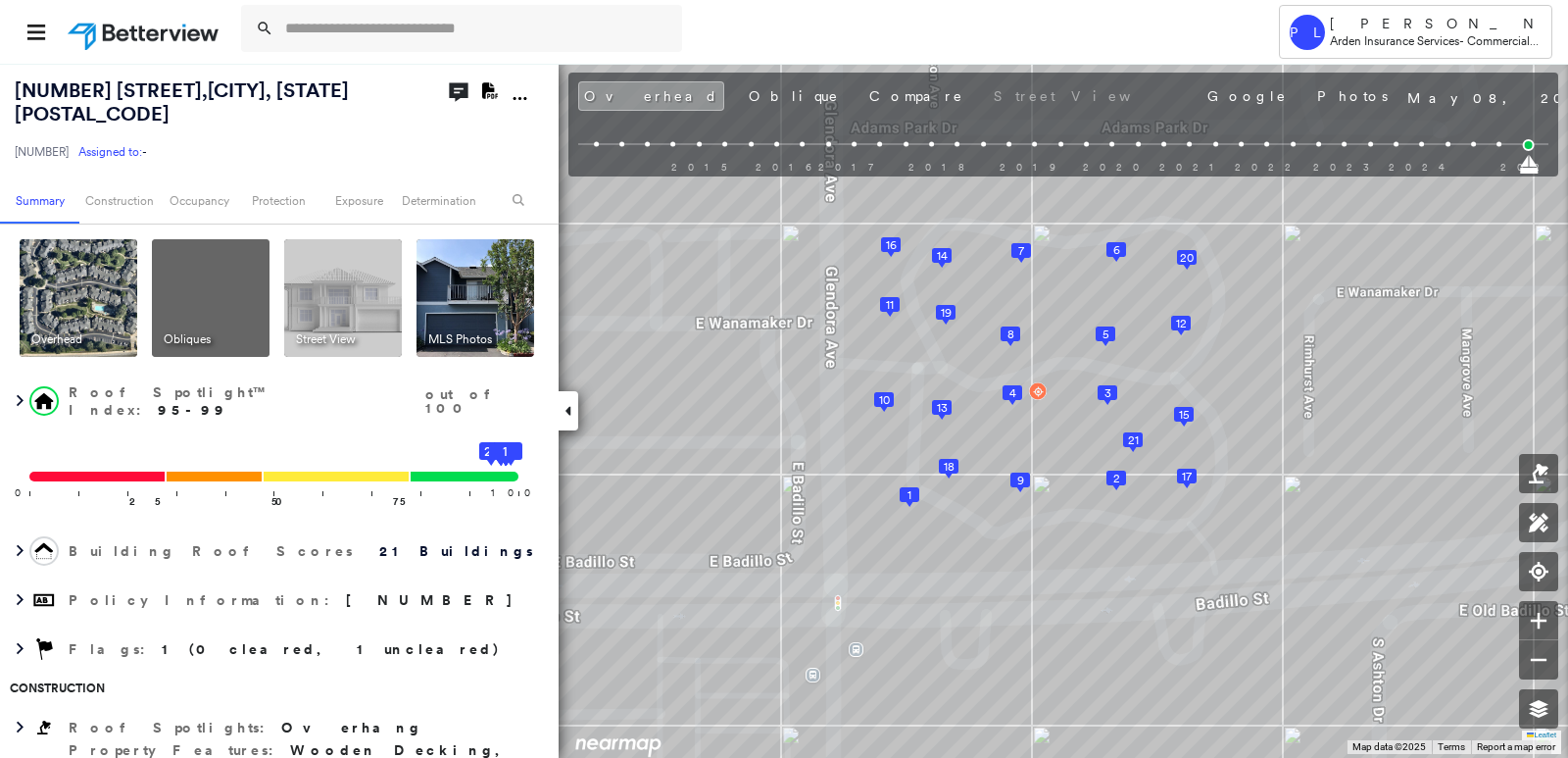click on "Download PDF Report" 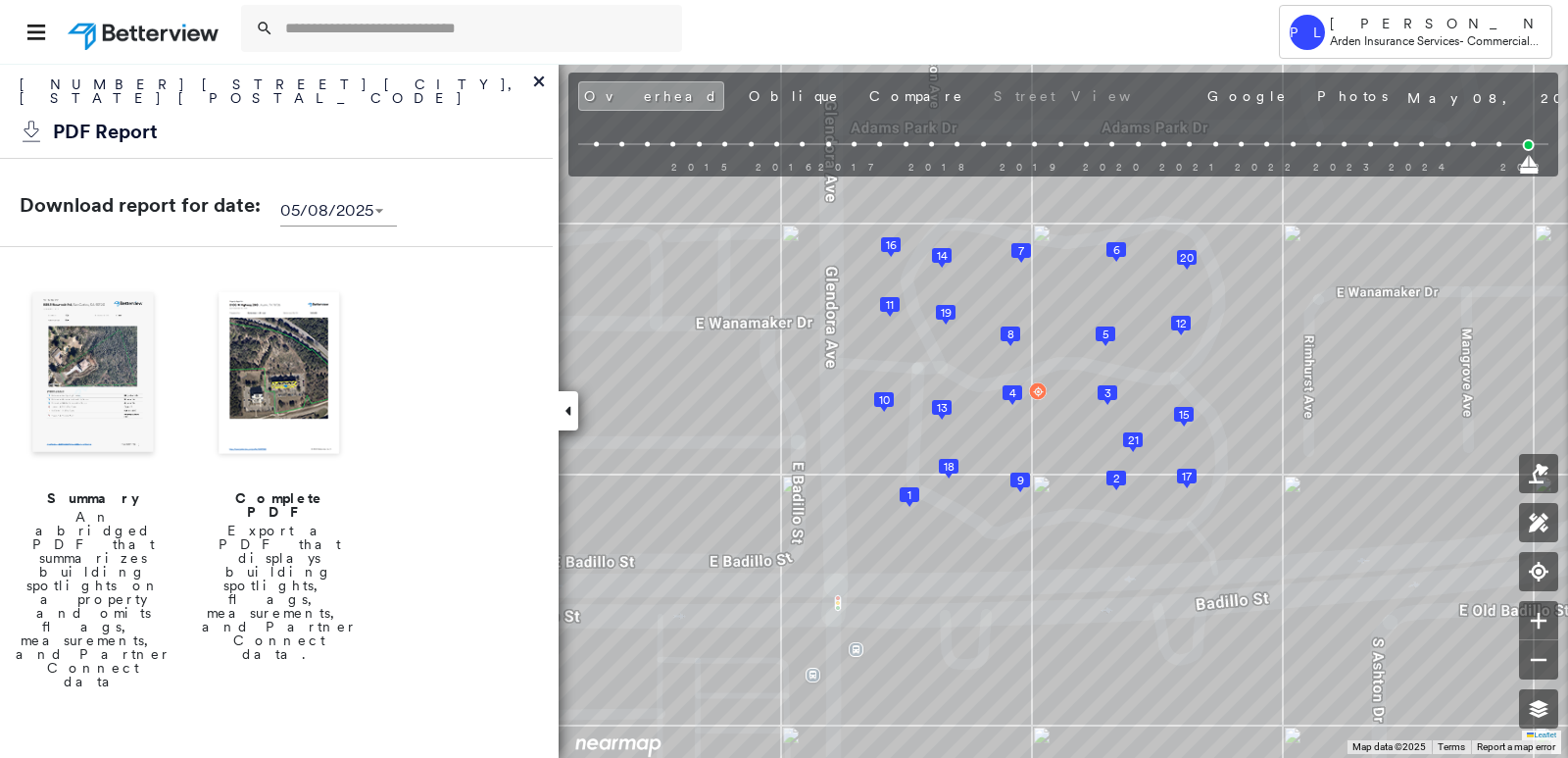 click at bounding box center [93, 375] 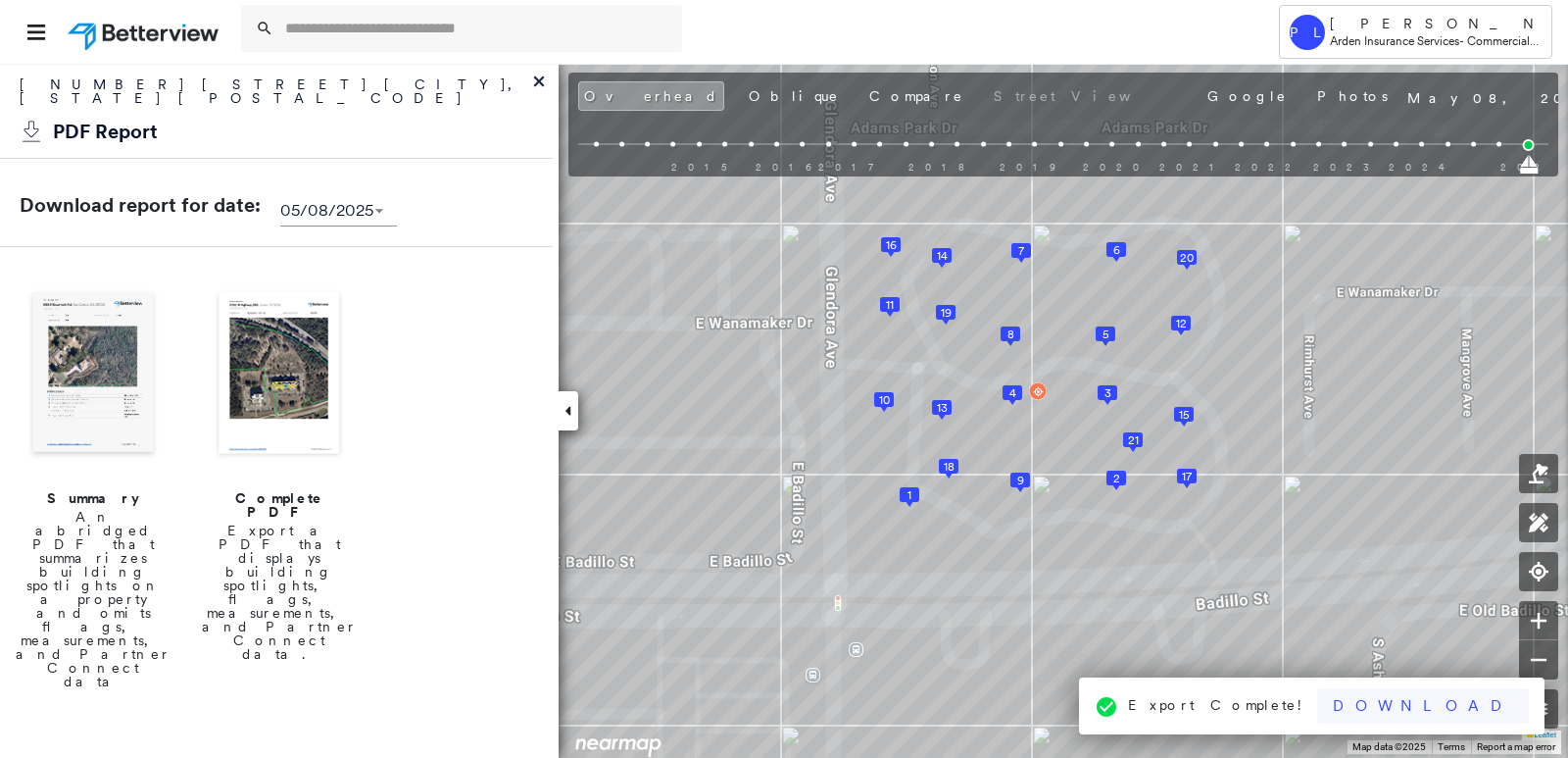 click on "Download" at bounding box center [1423, 706] 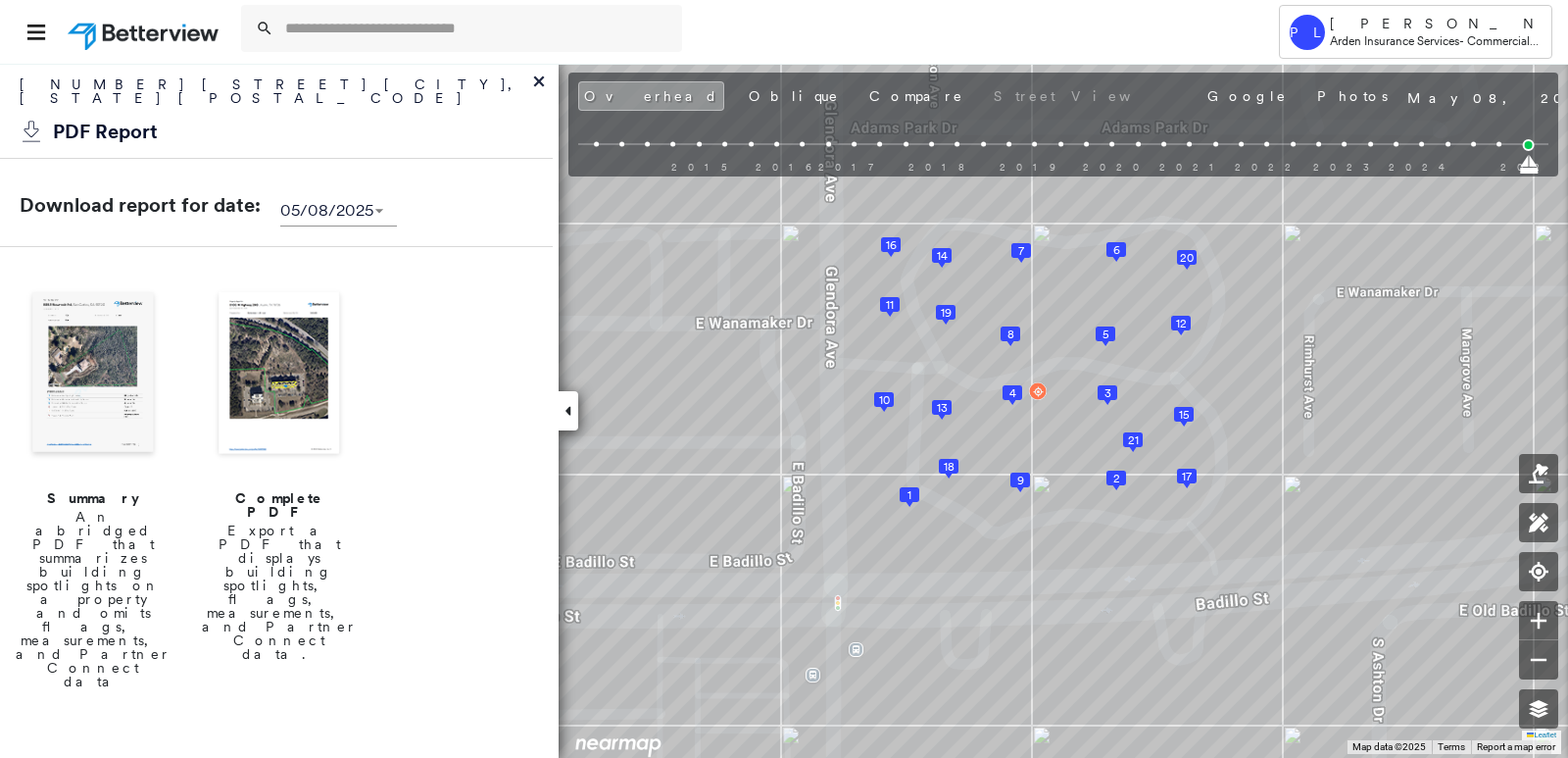 click at bounding box center (279, 375) 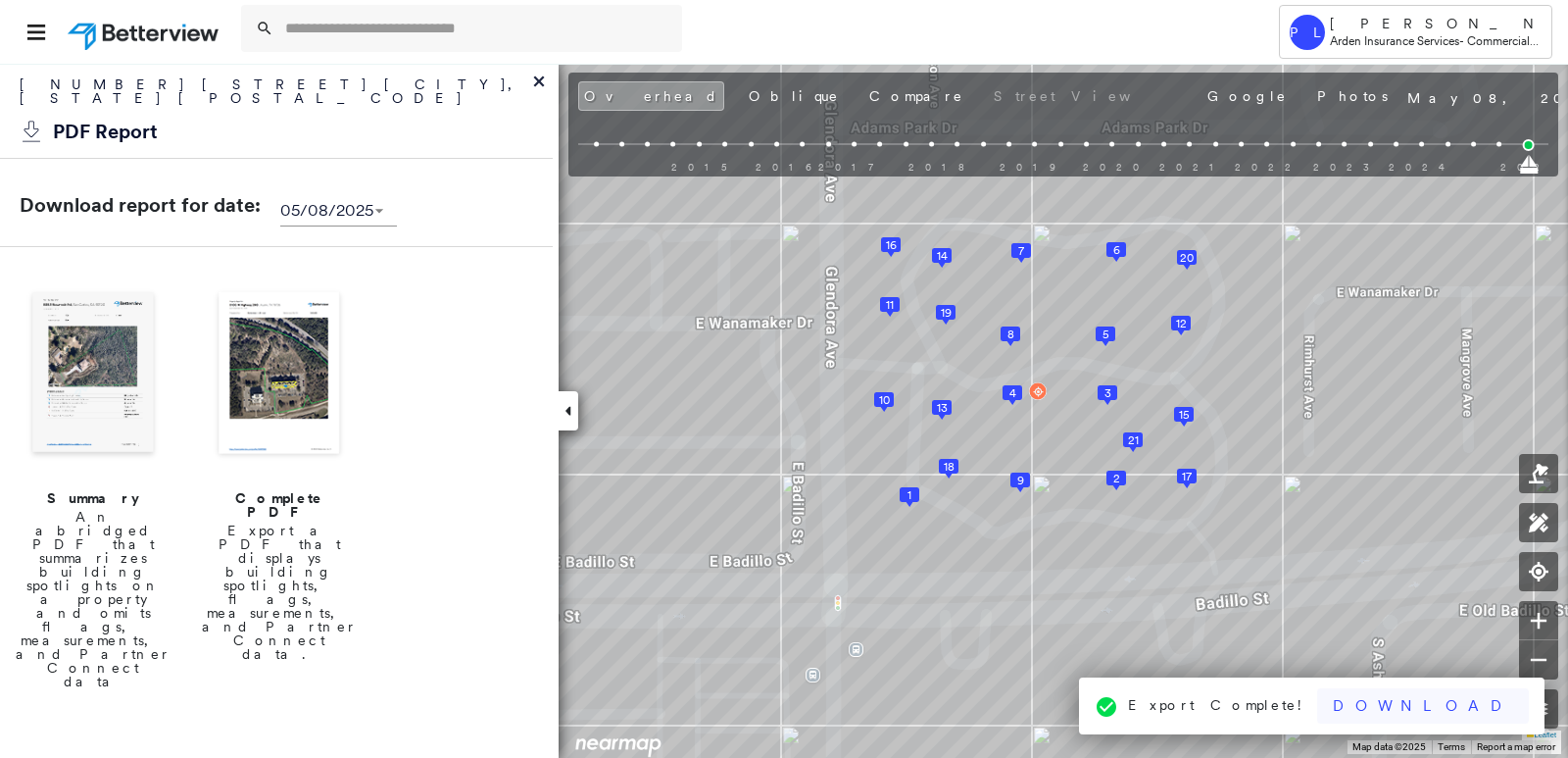 click on "Download" at bounding box center [1423, 706] 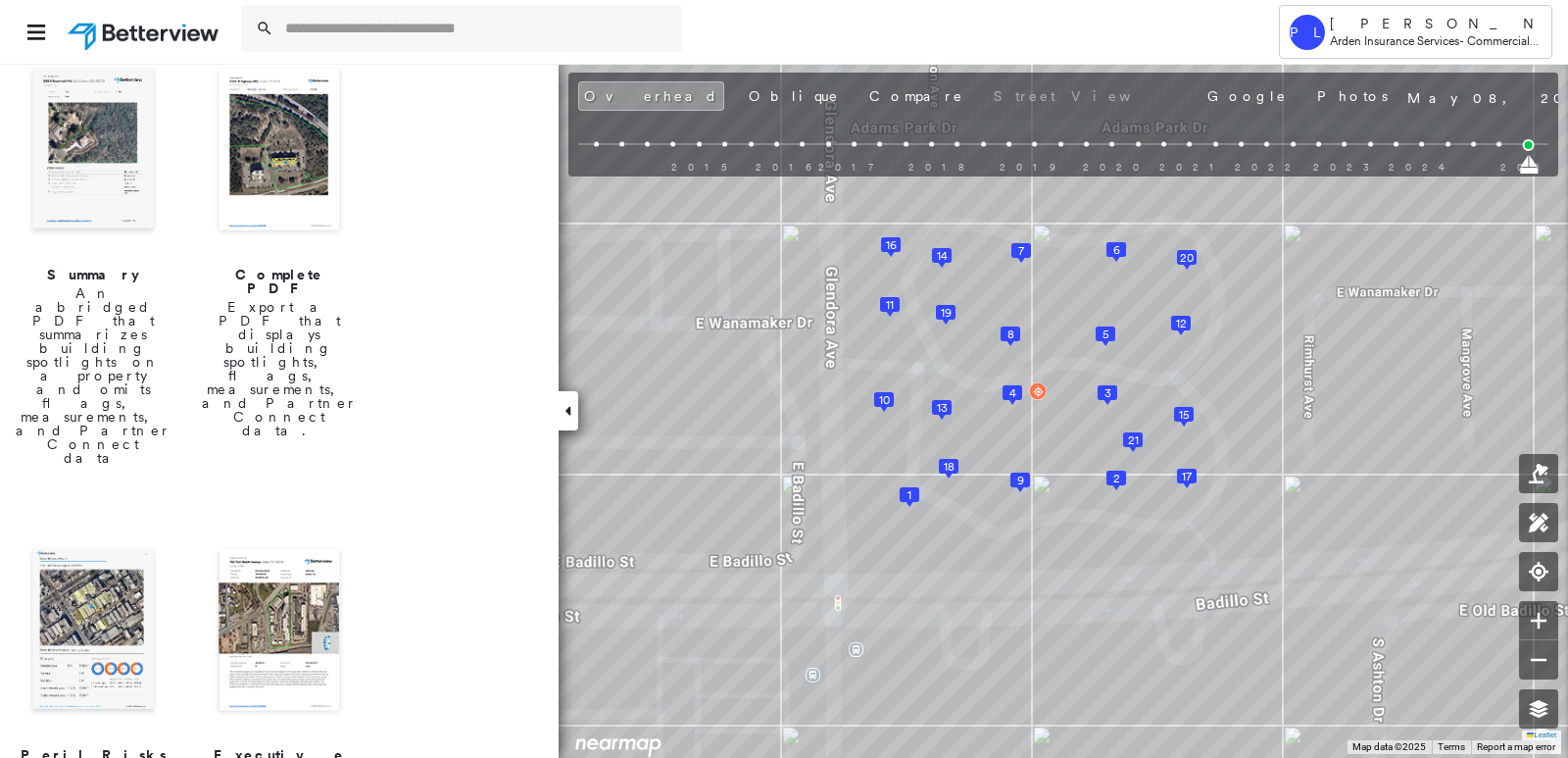 scroll, scrollTop: 294, scrollLeft: 0, axis: vertical 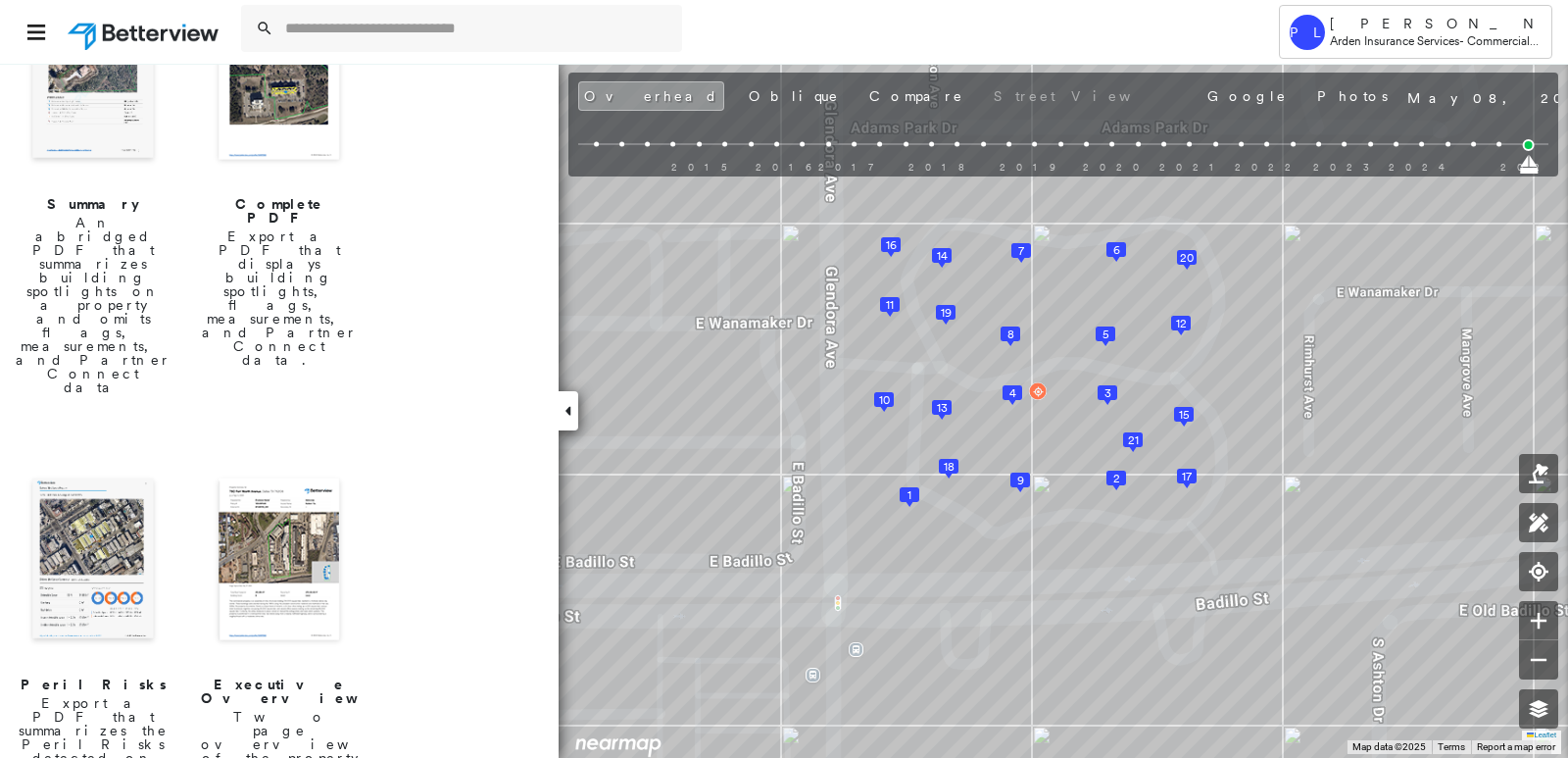 click at bounding box center [93, 561] 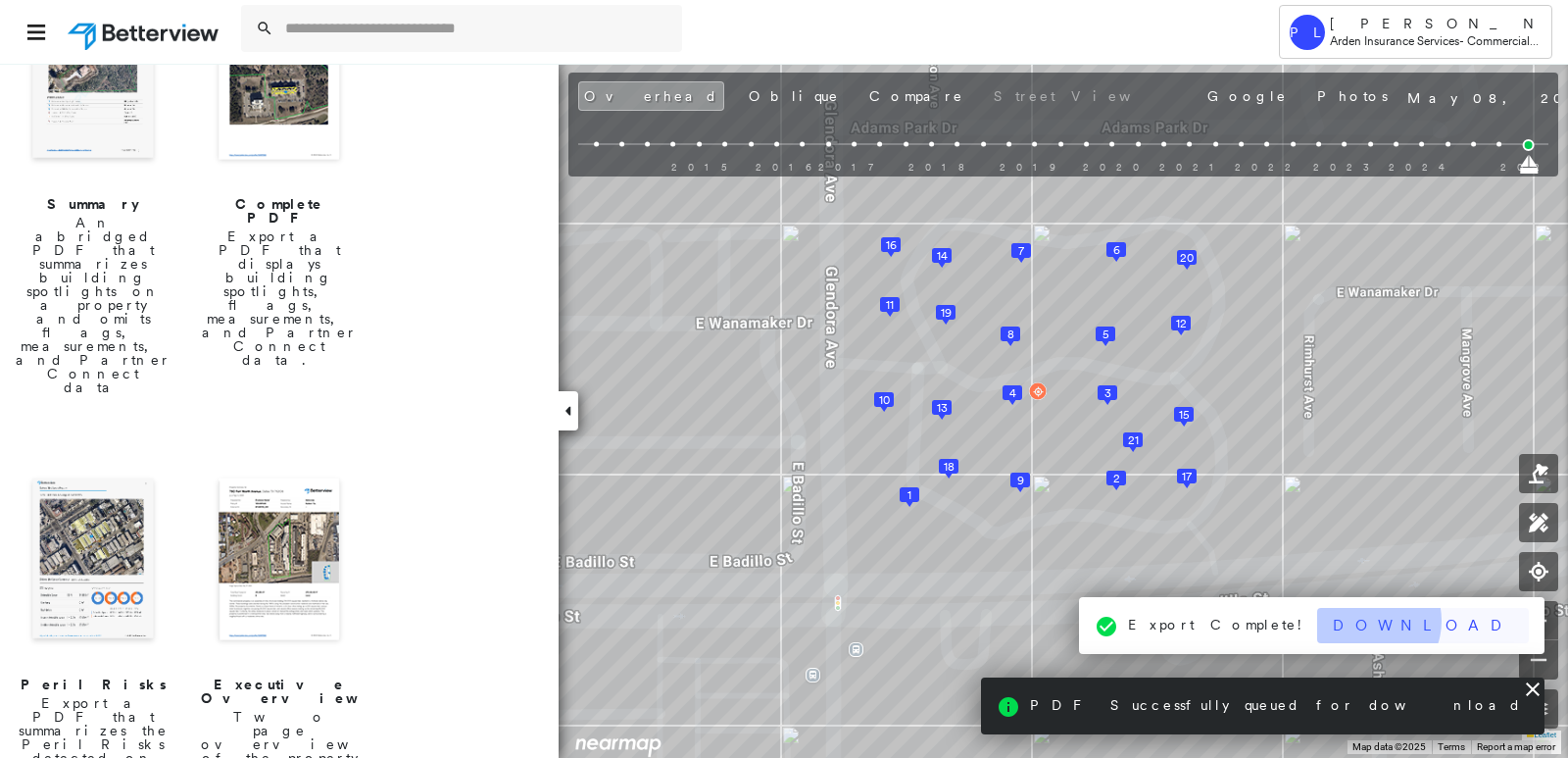 click on "Download" at bounding box center [1423, 626] 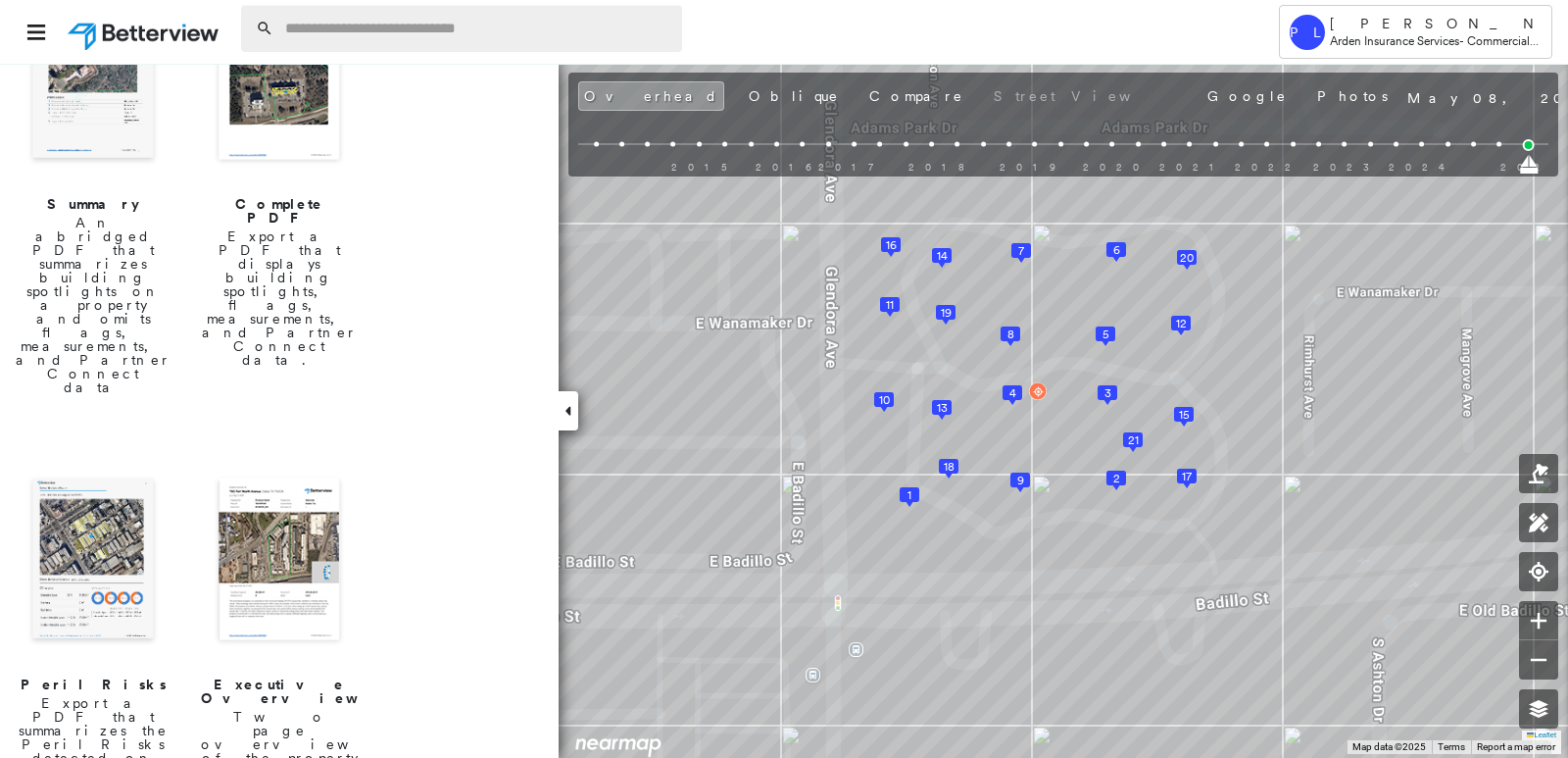 click at bounding box center [477, 28] 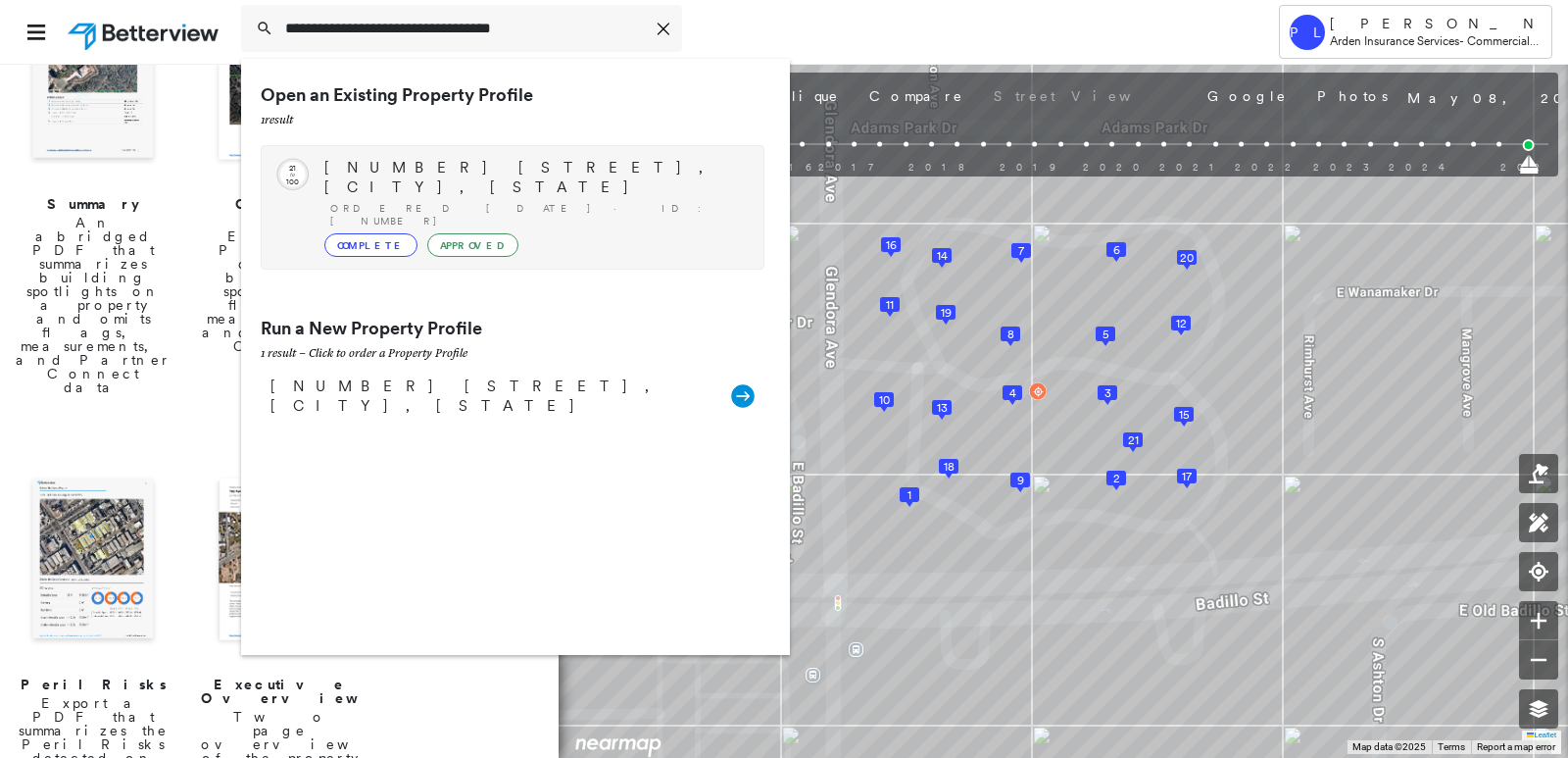 type on "**********" 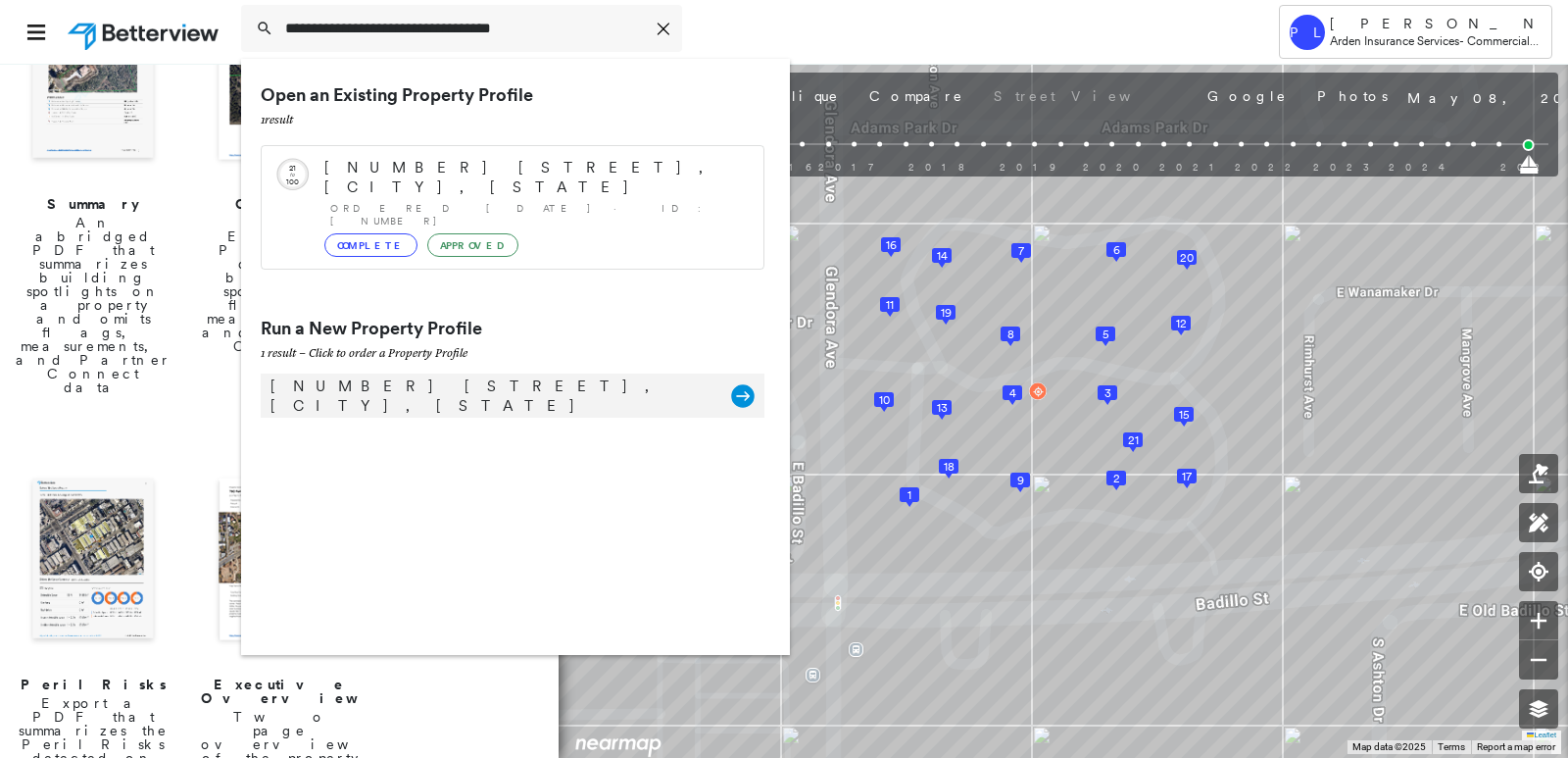 click on "3555 Gum Tree Dr, San Jose, CA 95111" at bounding box center [491, 396] 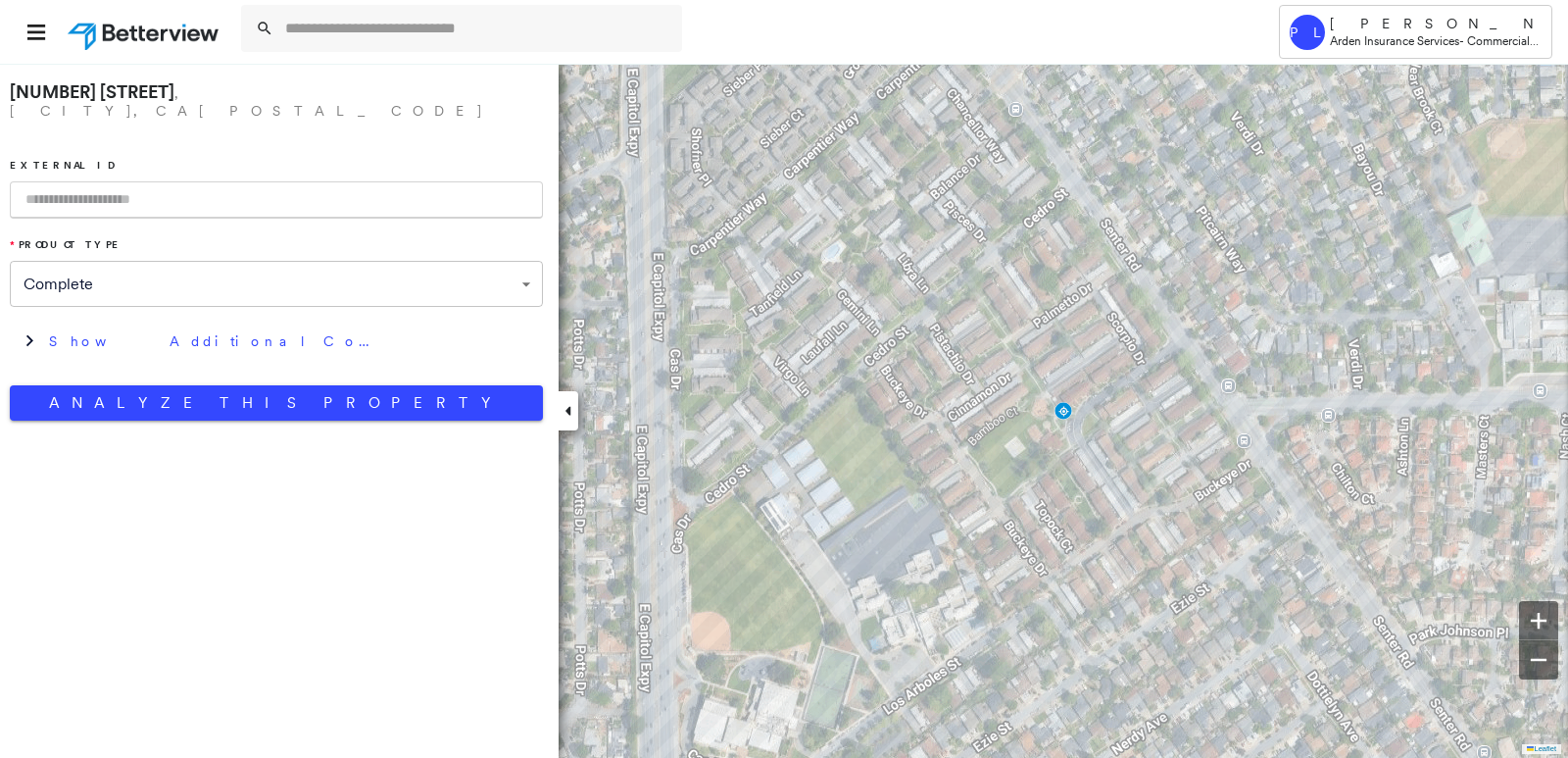 click on "**********" at bounding box center (276, 246) 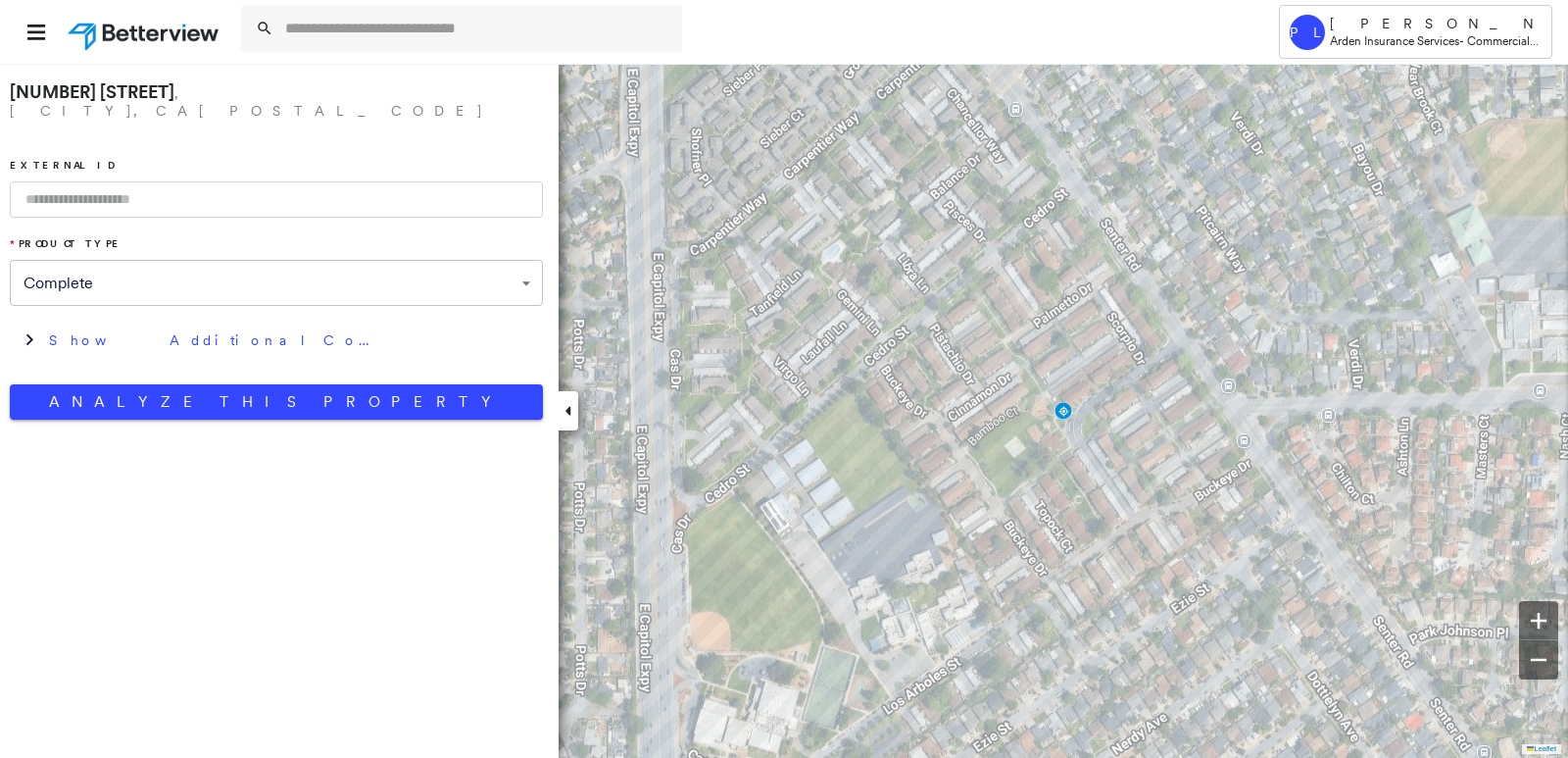 click at bounding box center (276, 199) 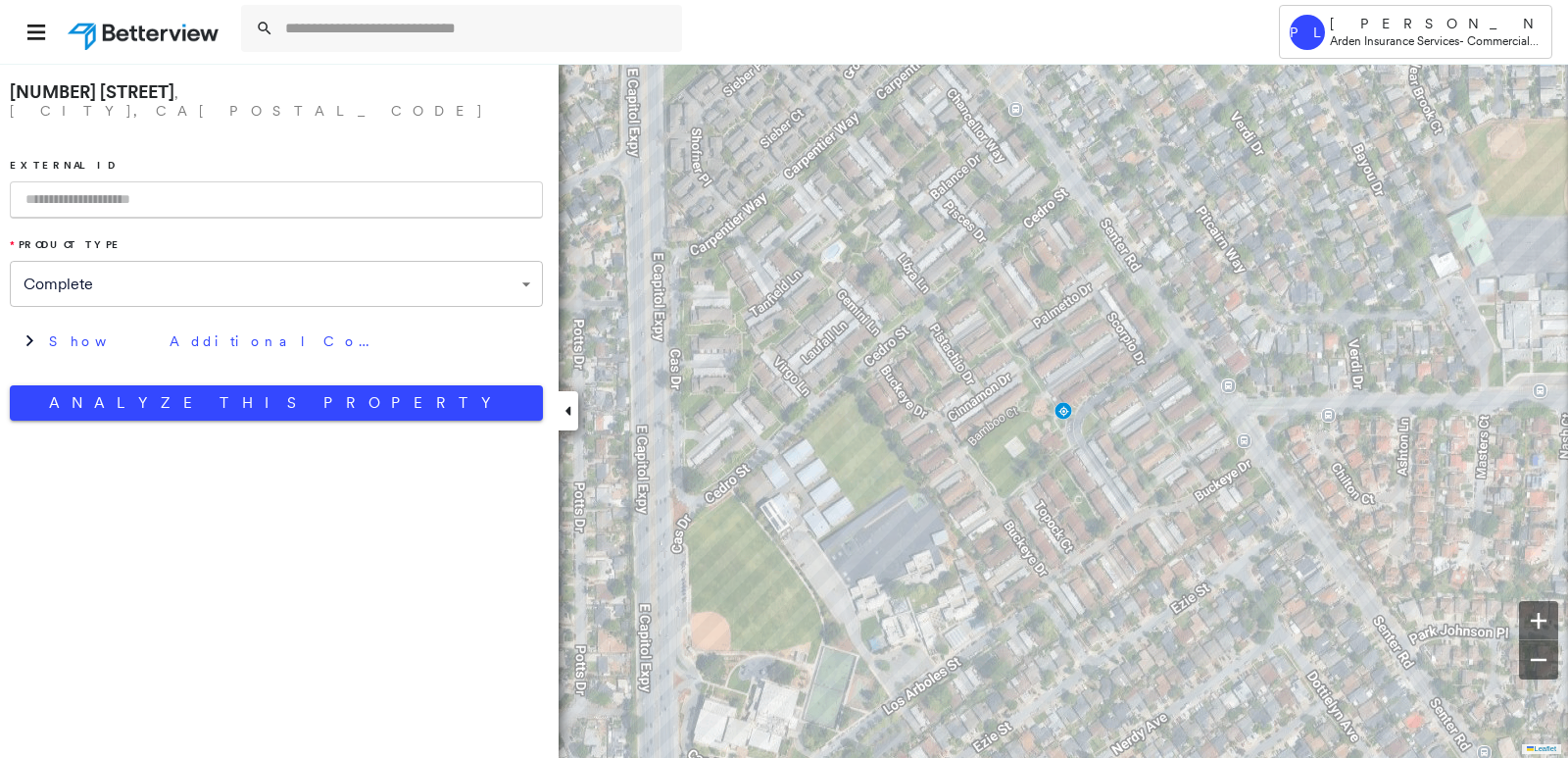 paste on "*****" 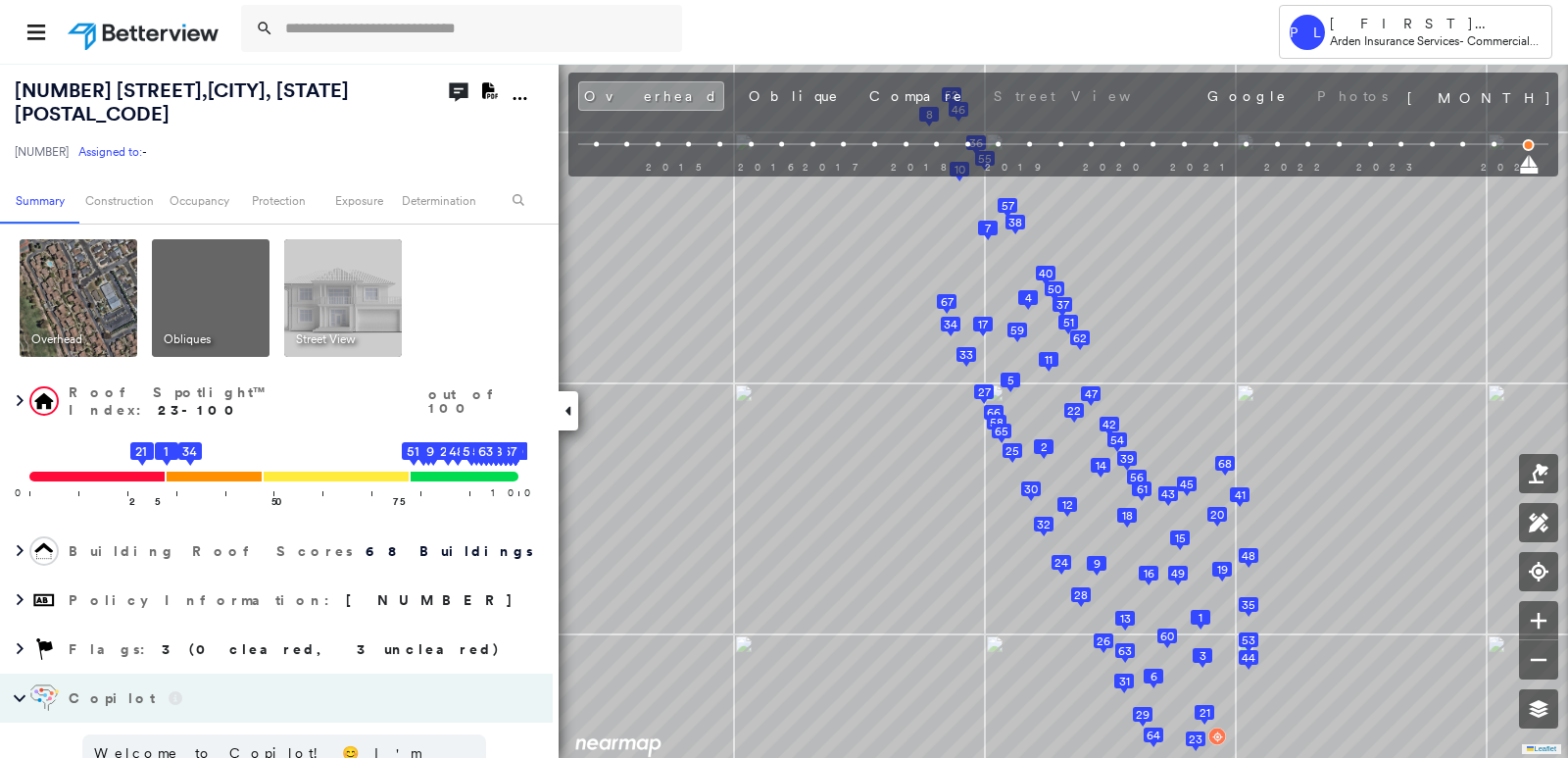 scroll, scrollTop: 0, scrollLeft: 0, axis: both 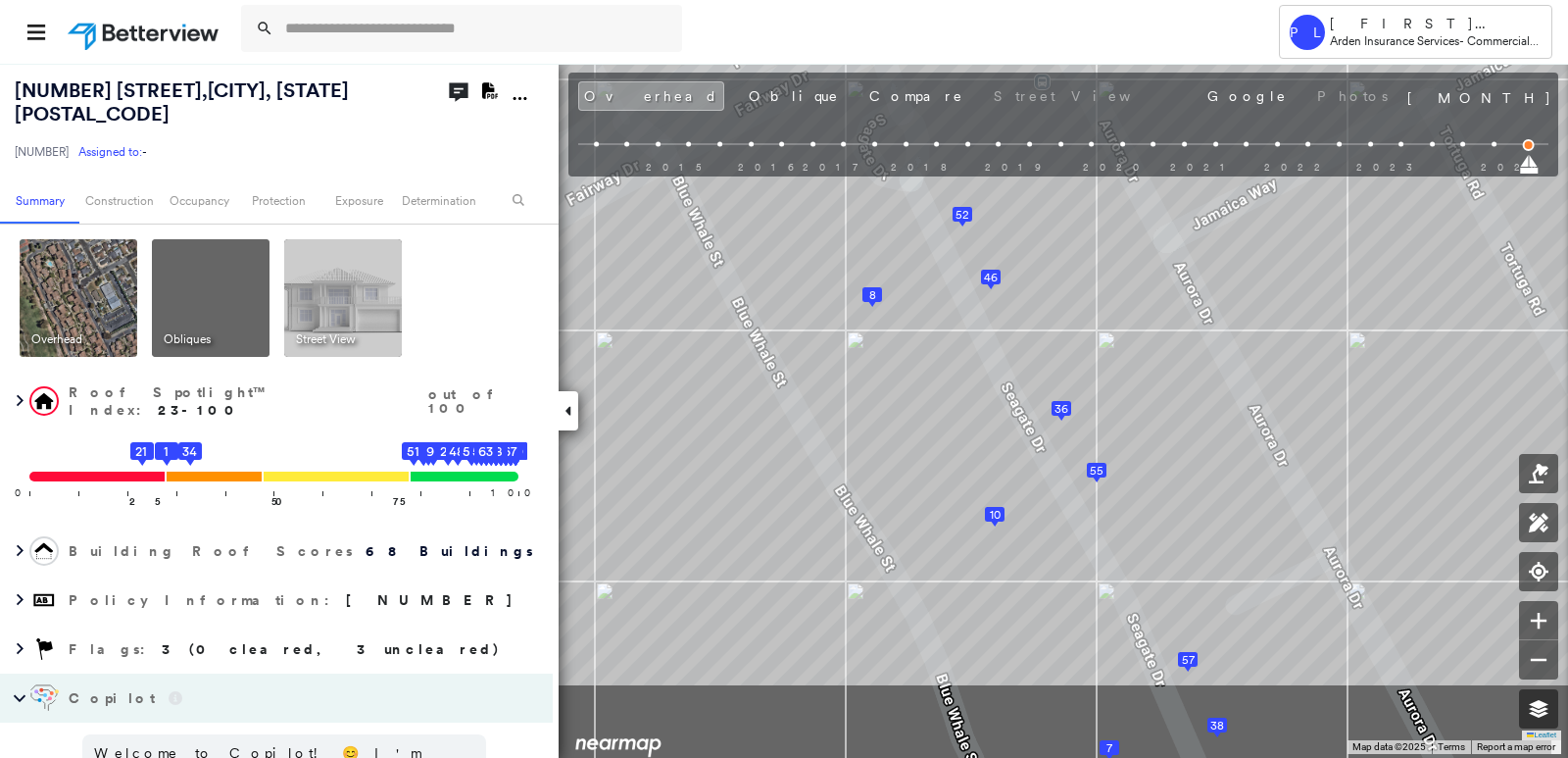 click on "2503  Outrigger Dr ,  San Leandro, CA 94577 37348 Assigned to:  - Assigned to:  - 37348 Assigned to:  - Open Comments Download PDF Report Summary Construction Occupancy Protection Exposure Determination Overhead Obliques Street View Roof Spotlight™ Index :  23-100 out of 100 0 100 25 21 50 1 34 75 2 3 4 5 7 8 6 9 10 11 12 13 14 15 16 17 18 19 20 22 23 24 25 26 27 28 29 30 31 32 33 35 36 37 38 39 40 41 42 43 44 45 46 47 48 49 50 51 52 53 54 55 56 57 58 59 60 61 62 64 65 66 67 68 63 Building Roof Scores 68 Buildings Policy Information :  37348 Flags :  3 (0 cleared, 3 uncleared) Copilot Welcome to Copilot! 😊
I'm here to help. You can ask me anything about this property. I might not know everything, but I'm learning more every day!  Right now, I am 100% experimental and I might even display something inaccurate. Your questions help me to learn and your understanding helps me to grow! * ​ Construction Roof Spotlights :  Structural Damage, Patching, Missing Shingles, Ponding, Staining and 8 more :  :  1" at bounding box center (784, 410) 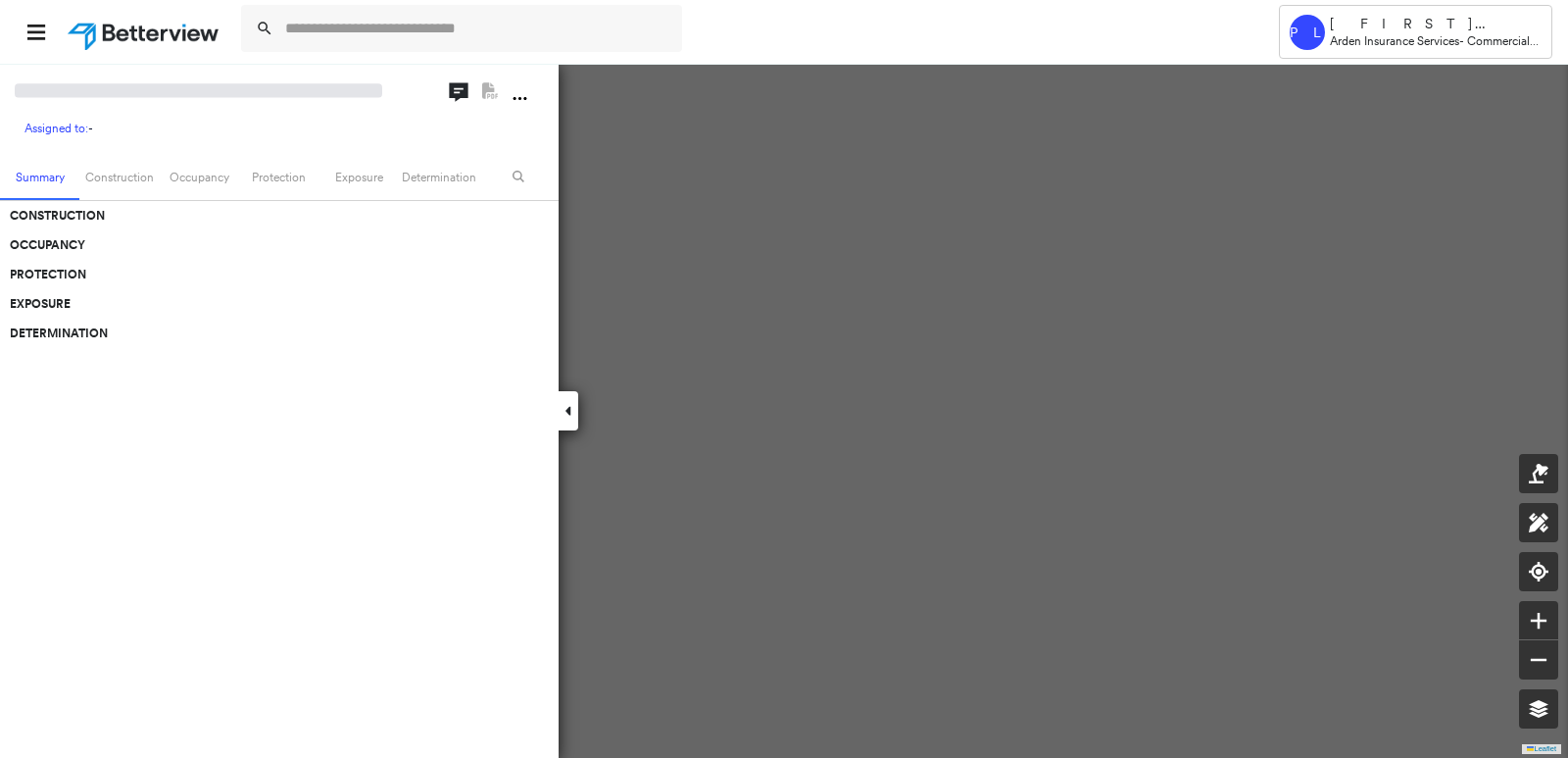 scroll, scrollTop: 0, scrollLeft: 0, axis: both 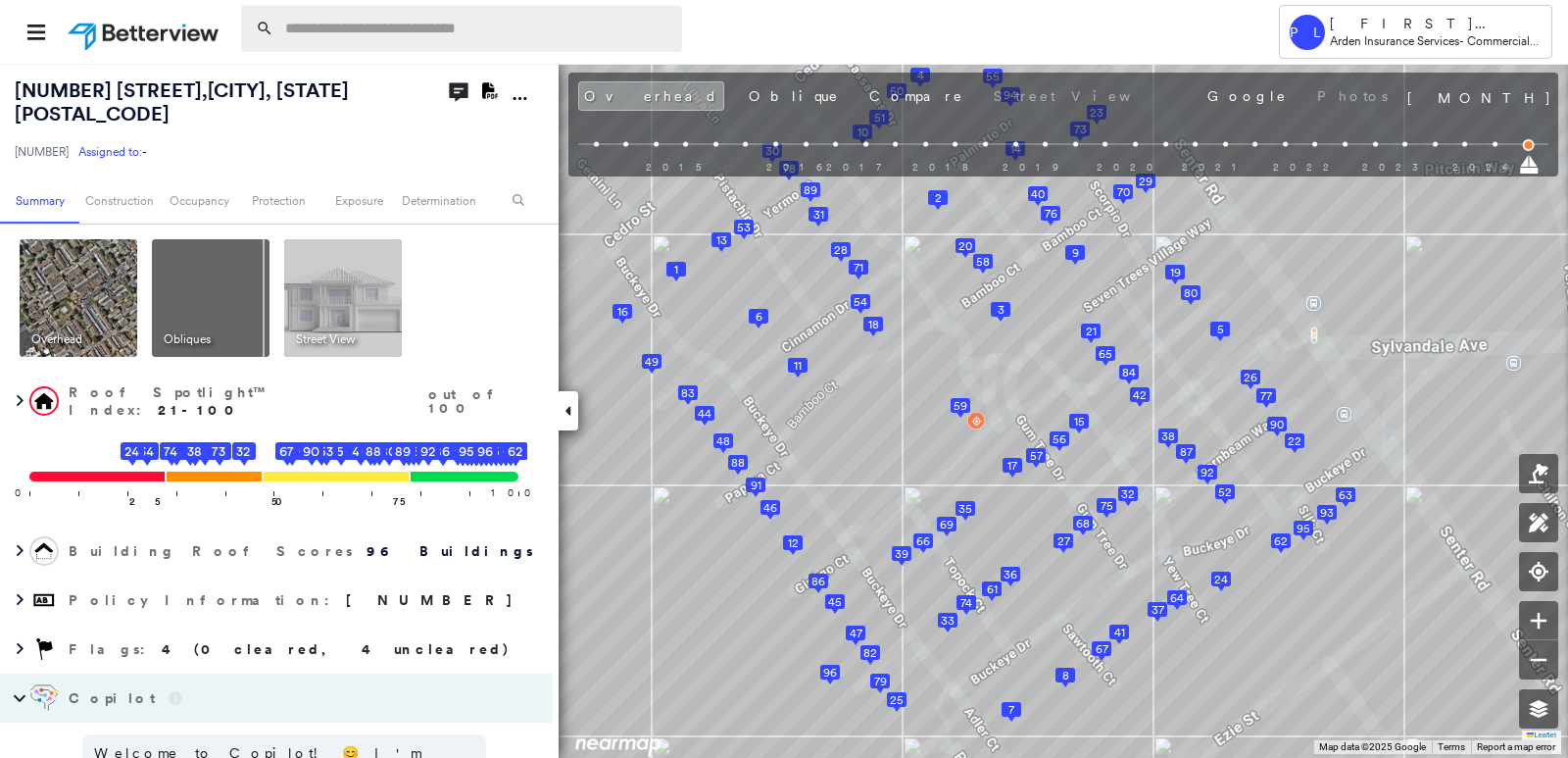 click at bounding box center [477, 28] 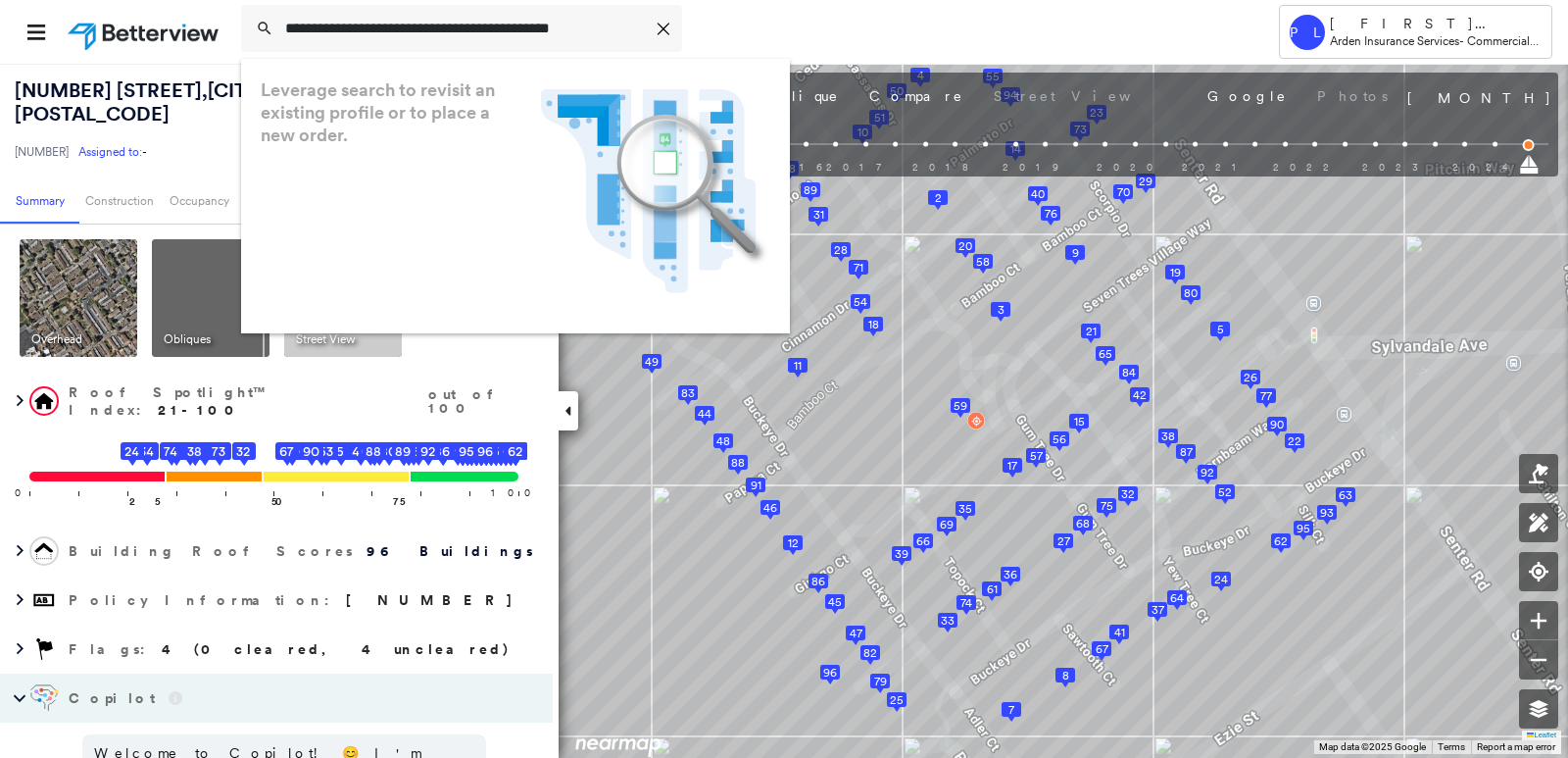 scroll, scrollTop: 0, scrollLeft: 12, axis: horizontal 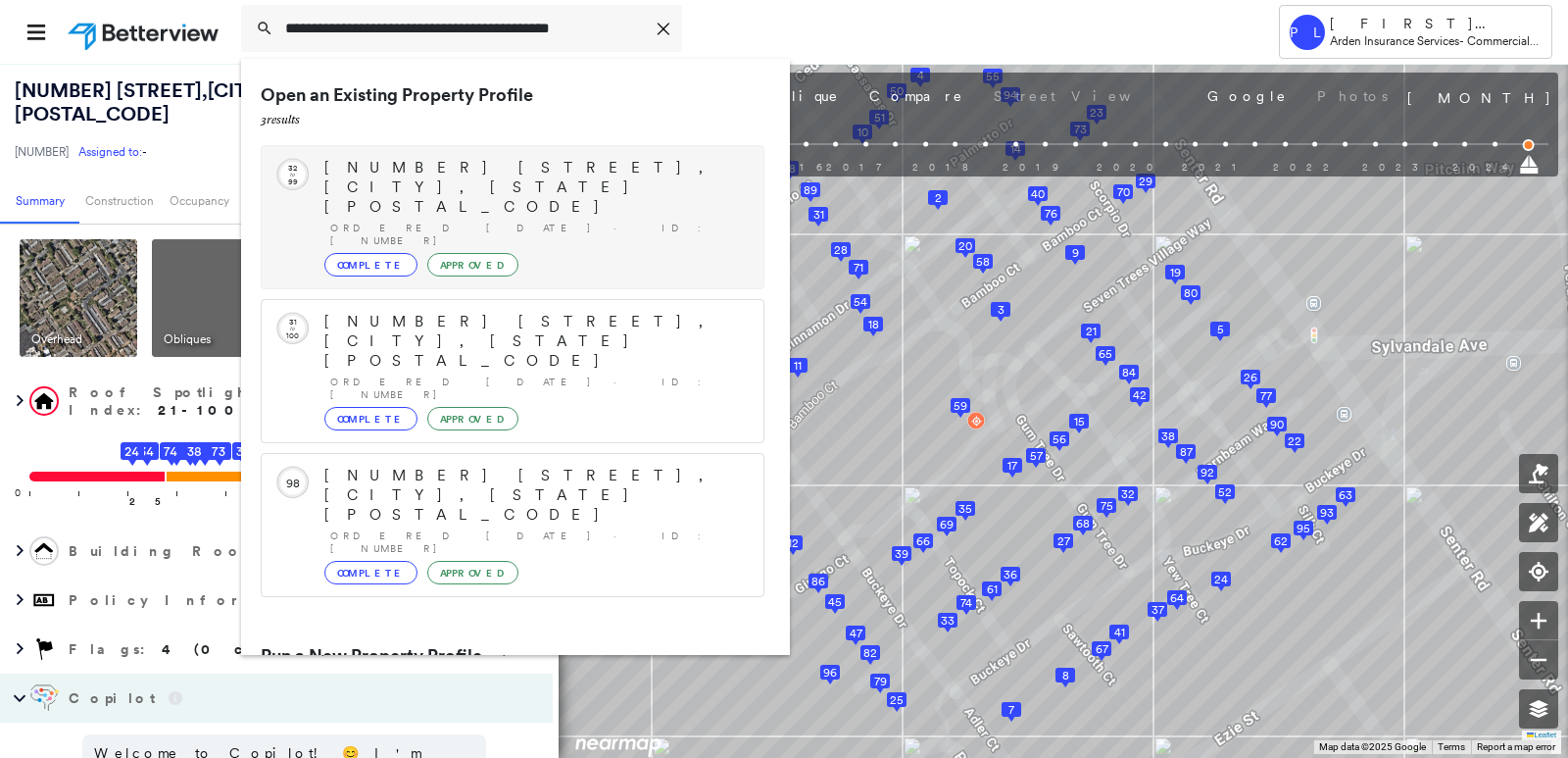 type on "**********" 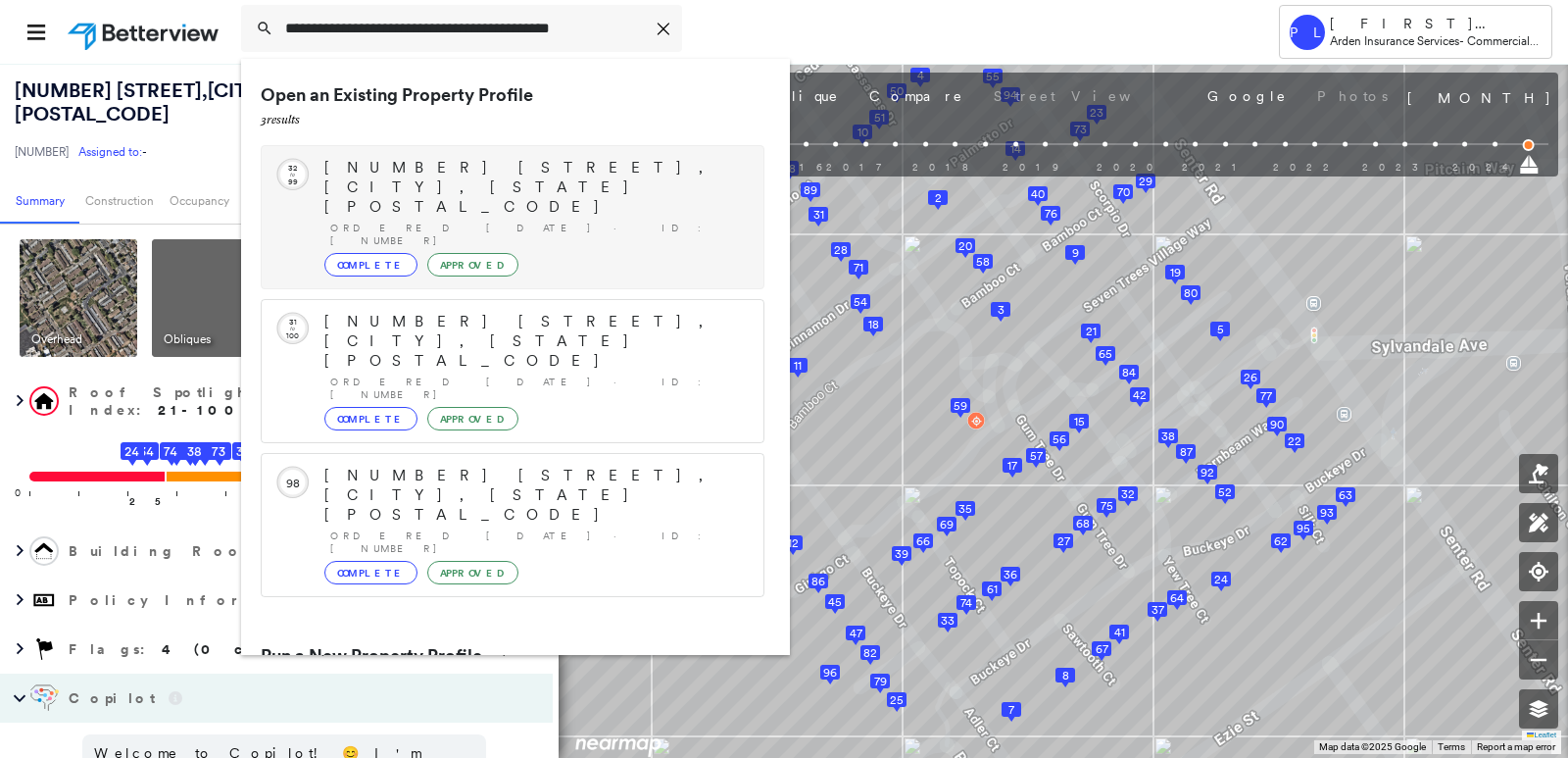 scroll, scrollTop: 0, scrollLeft: 0, axis: both 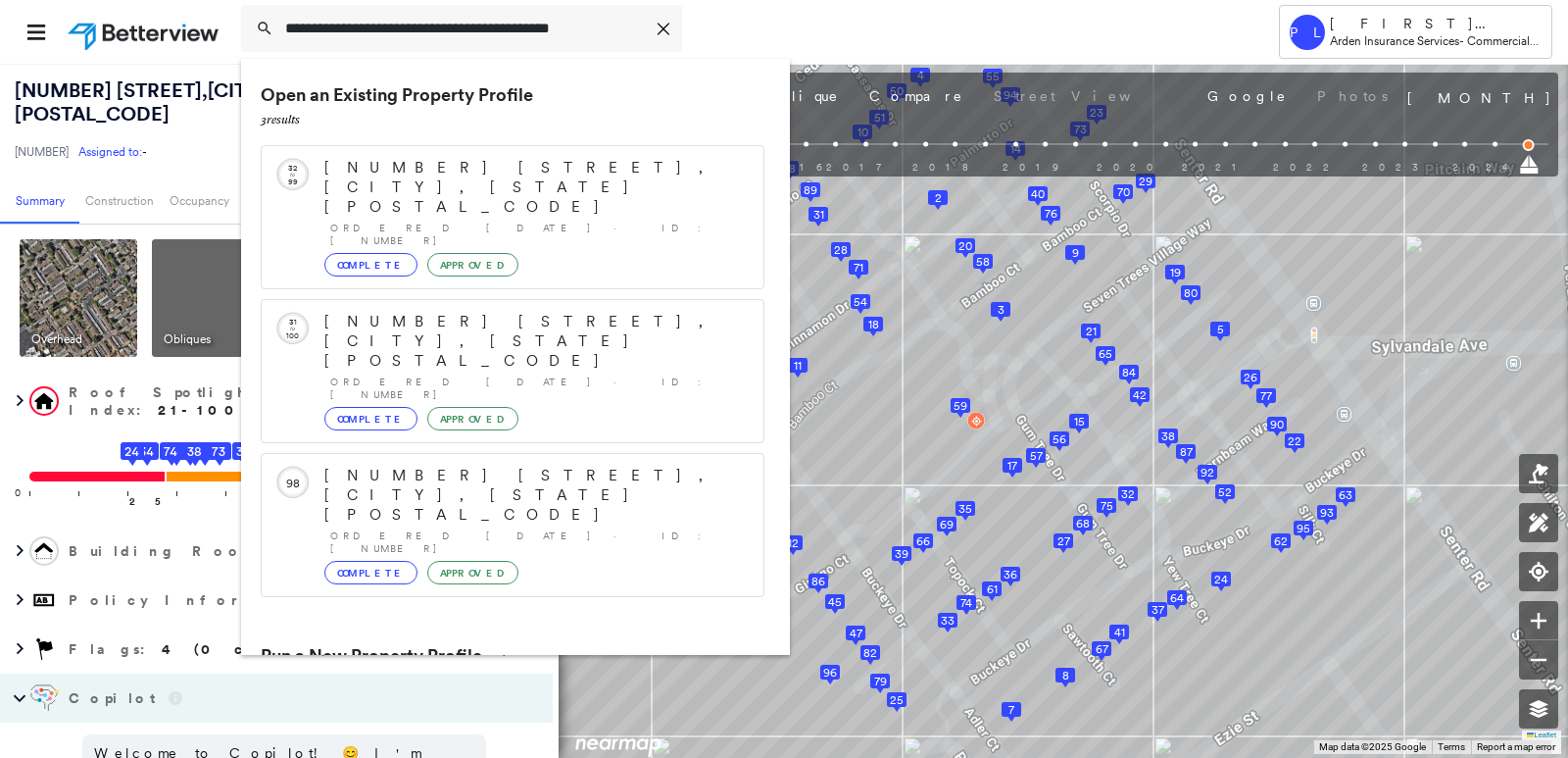 click on "[NUMBER] [STREET], [CITY], [STATE] [POSTAL_CODE]" at bounding box center (491, 731) 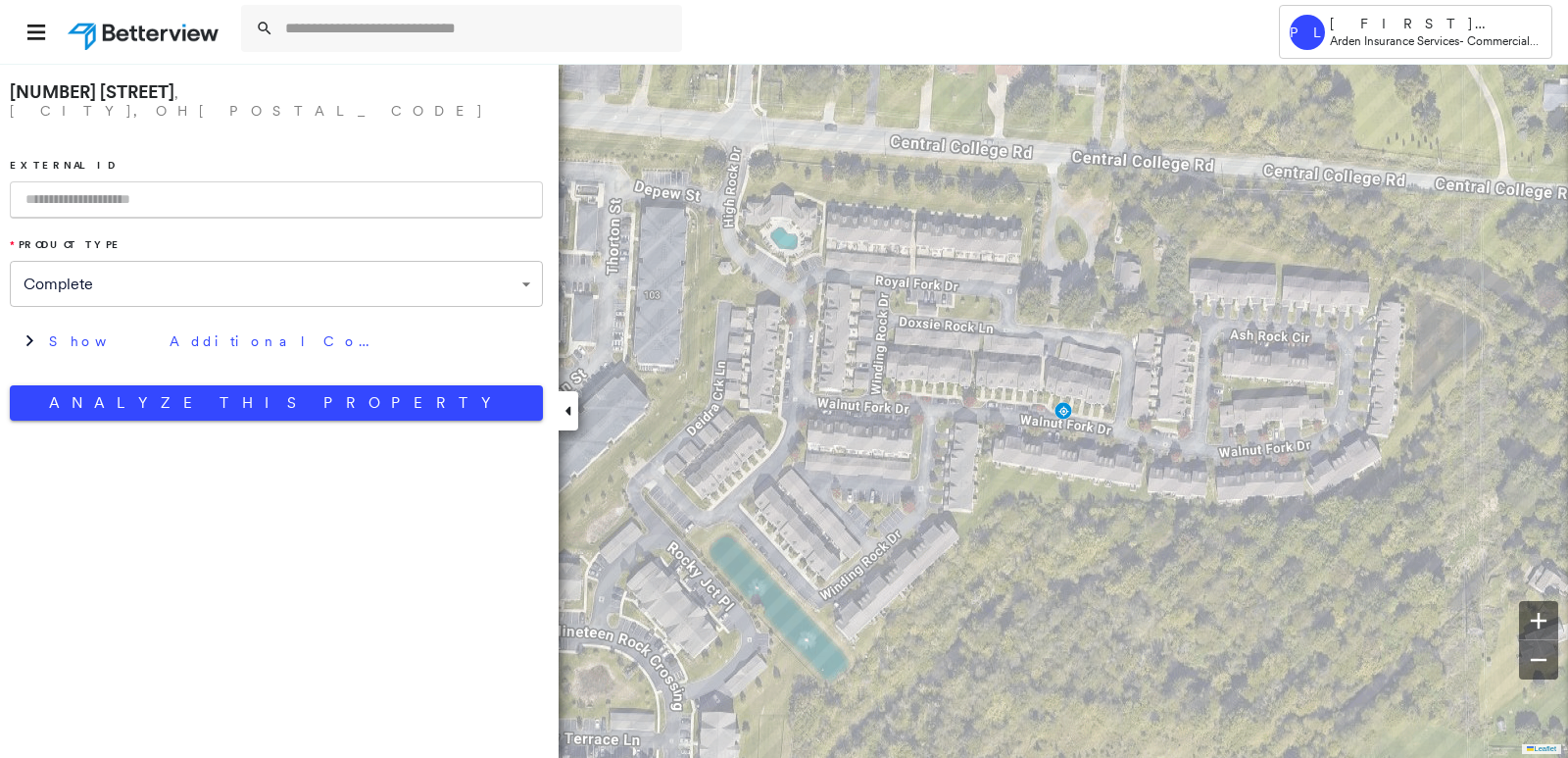 click at bounding box center (276, 200) 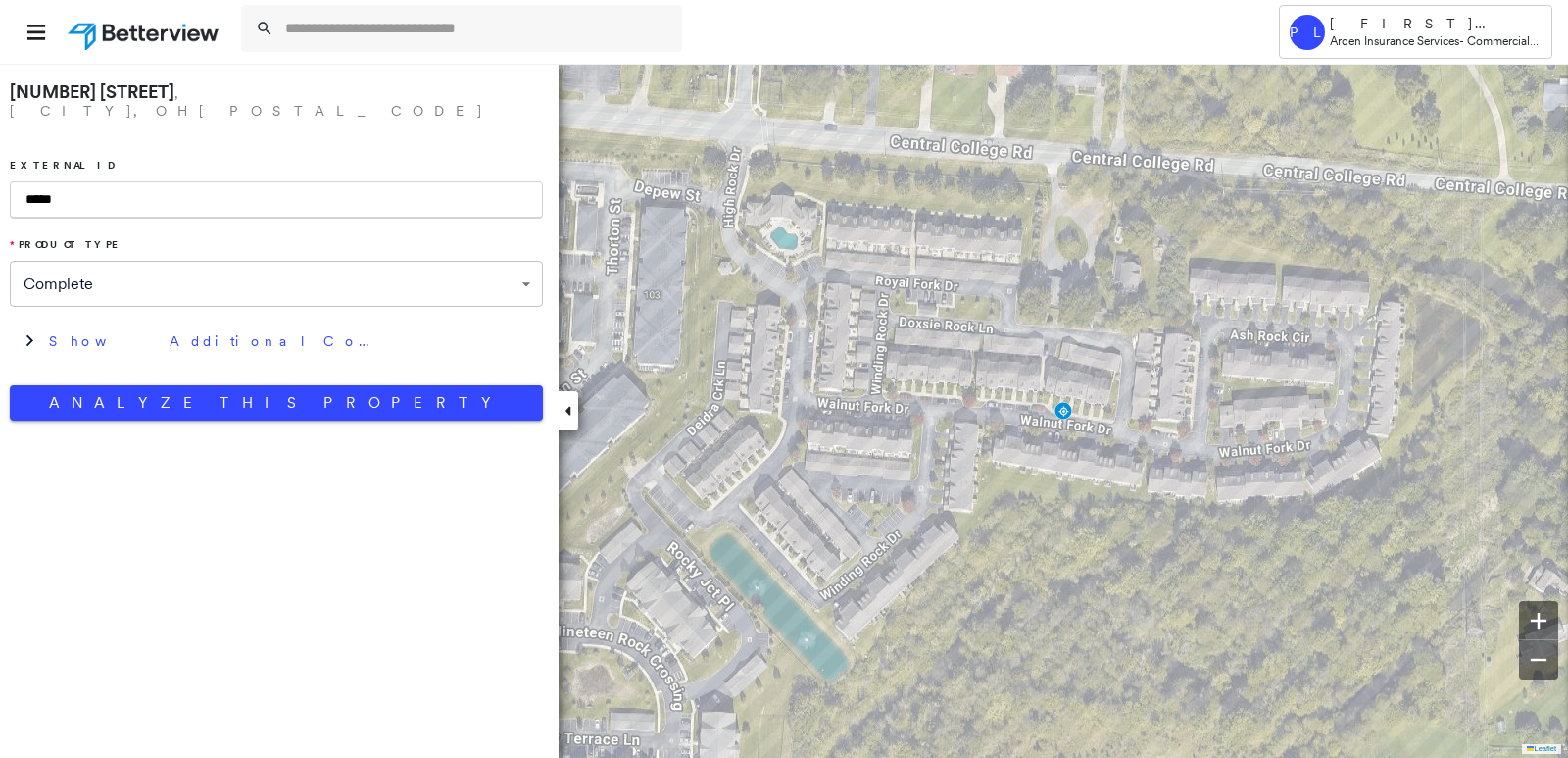 type on "*****" 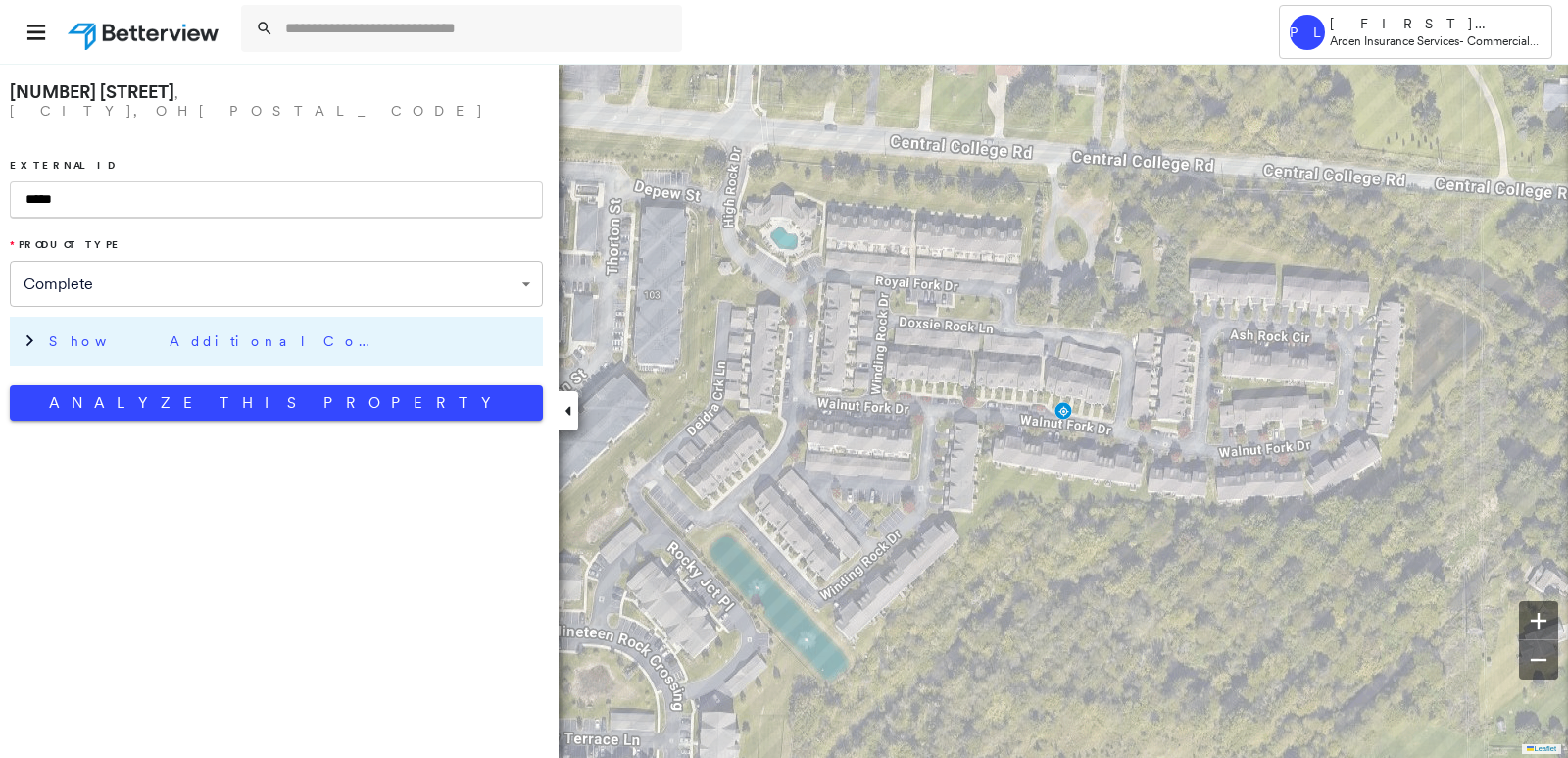 click on "Show Additional Company Data" at bounding box center [291, 341] 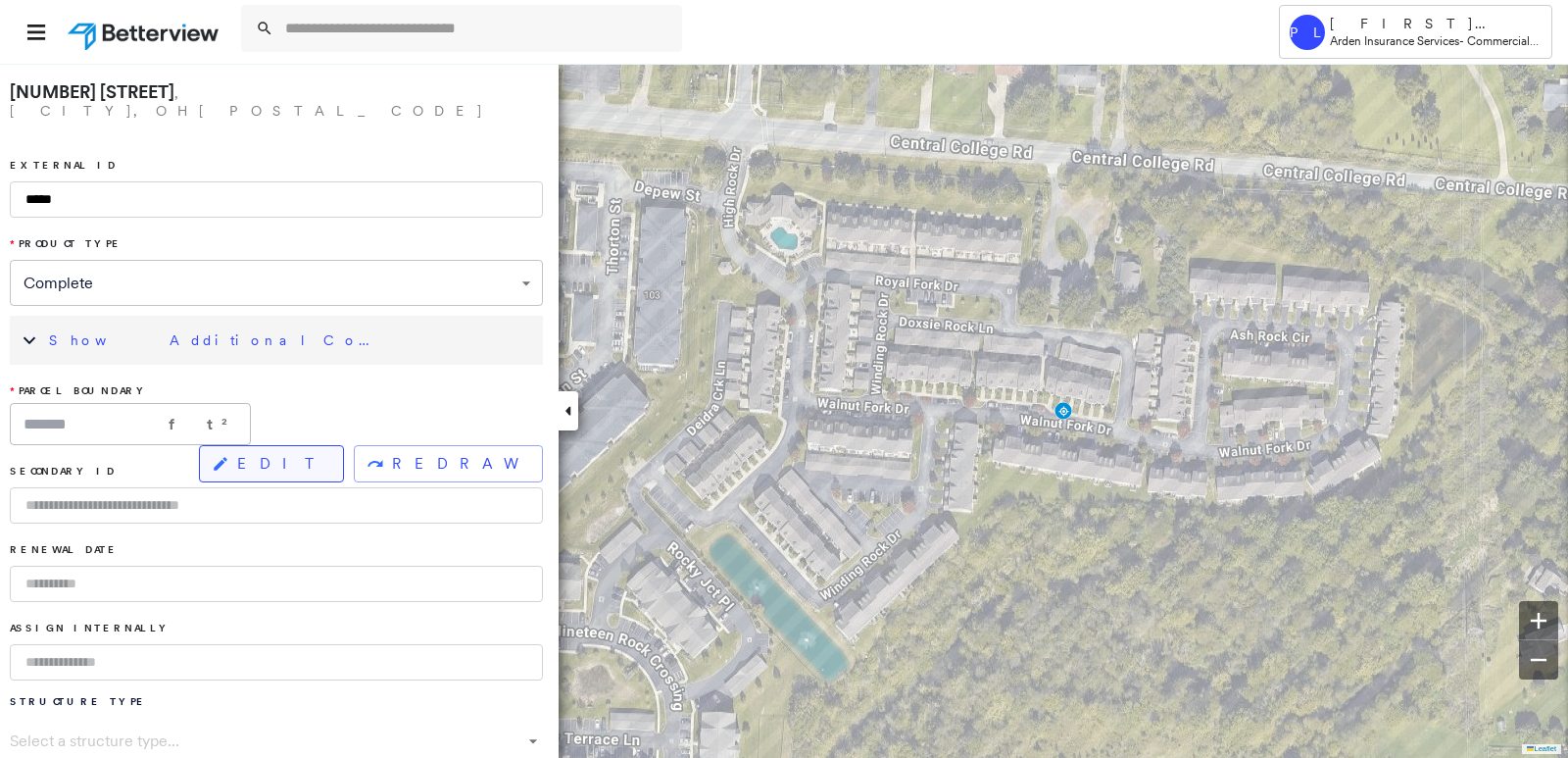 click on "EDIT" at bounding box center [271, 464] 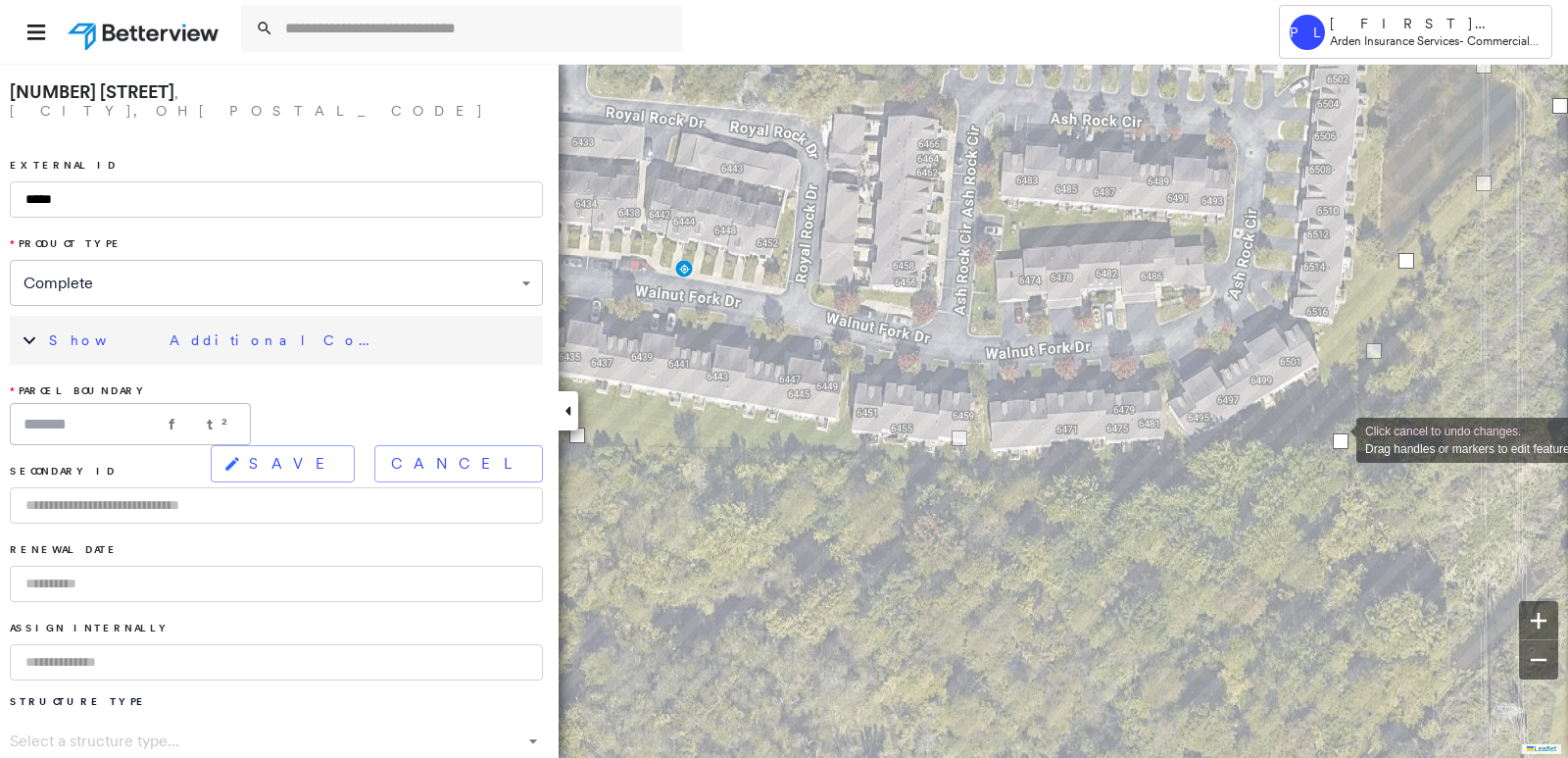 drag, startPoint x: 1269, startPoint y: 456, endPoint x: 1337, endPoint y: 438, distance: 70.34202 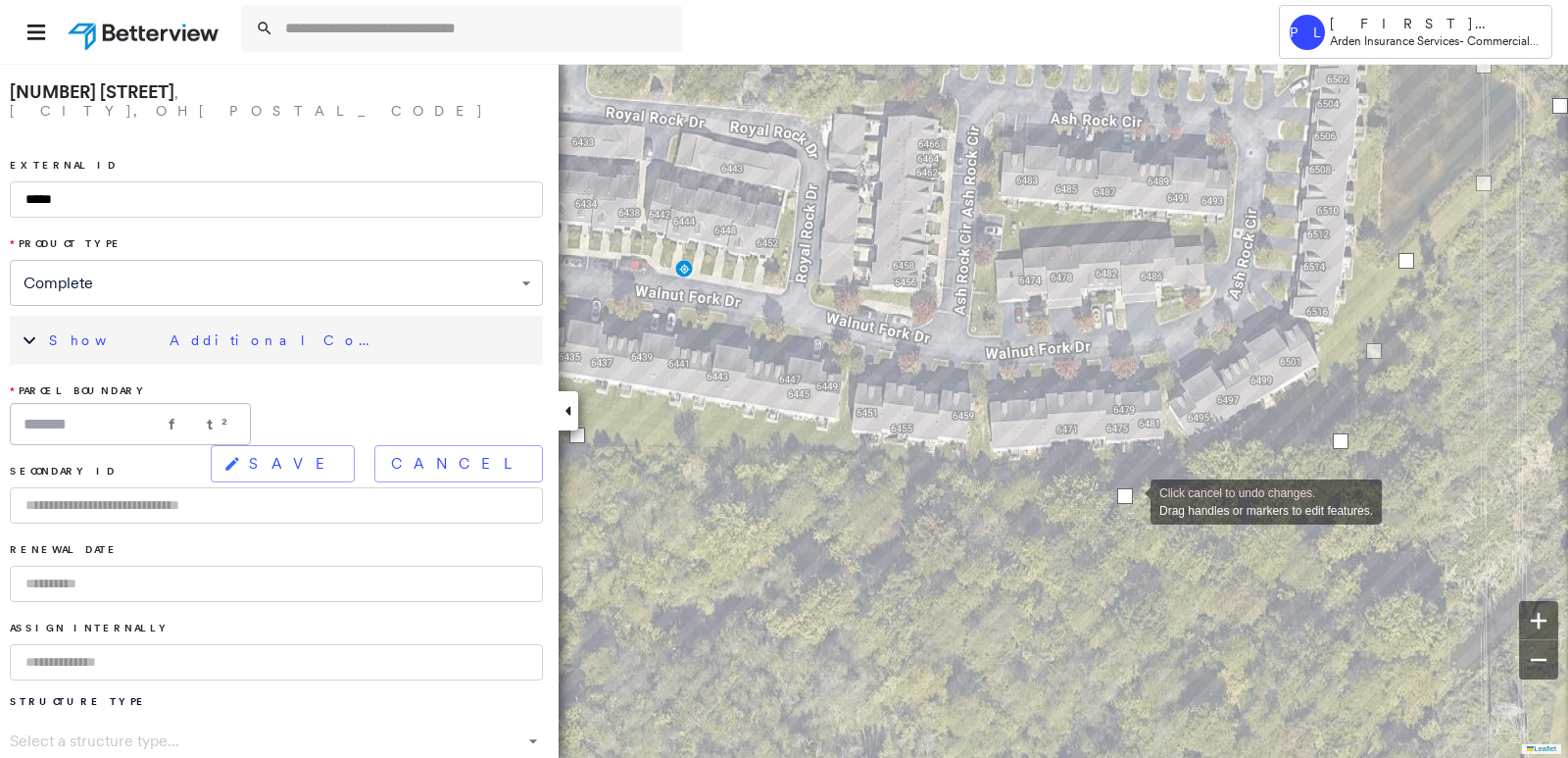 drag, startPoint x: 965, startPoint y: 442, endPoint x: 1132, endPoint y: 500, distance: 176.78518 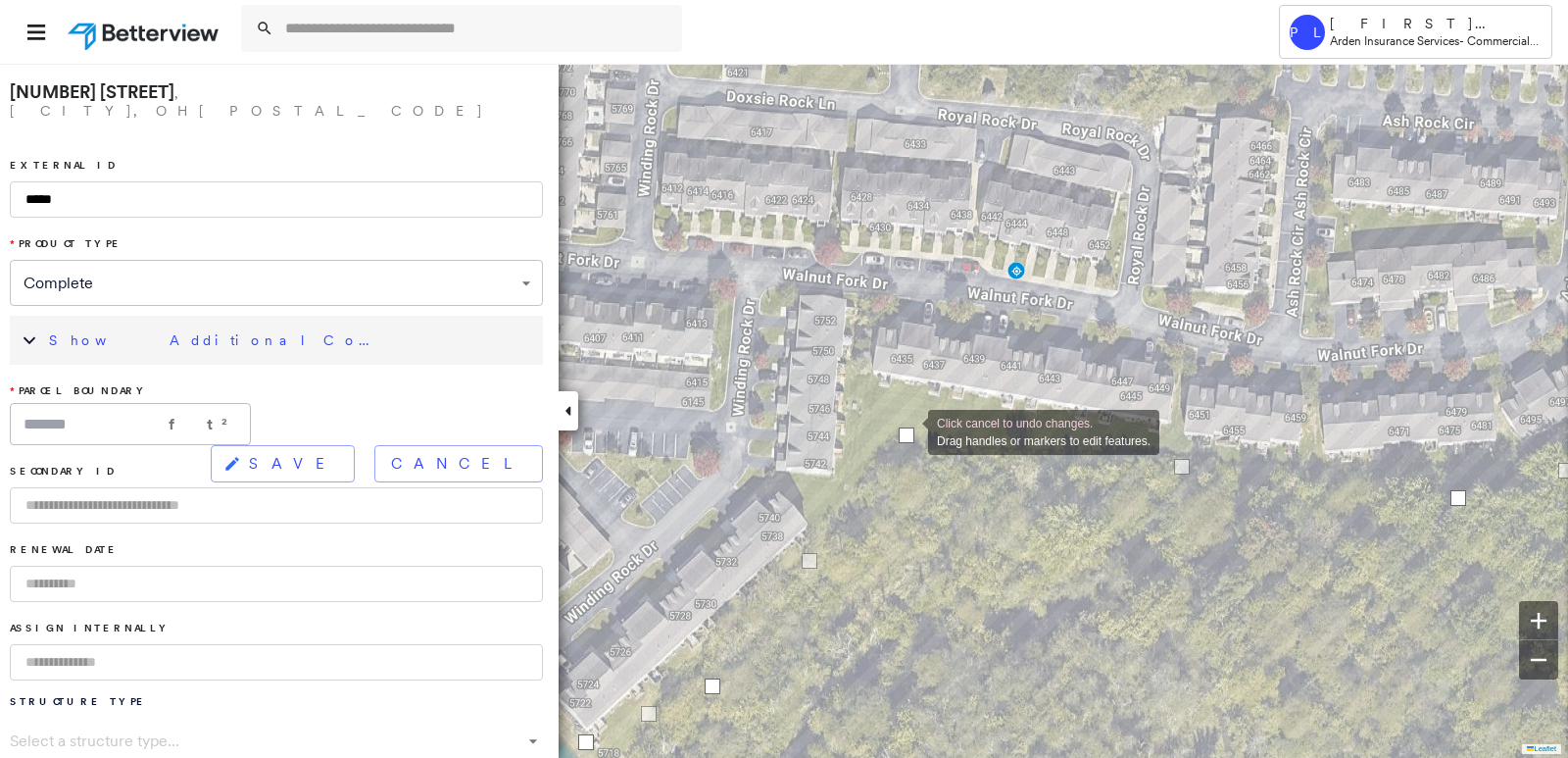 click at bounding box center [906, 435] 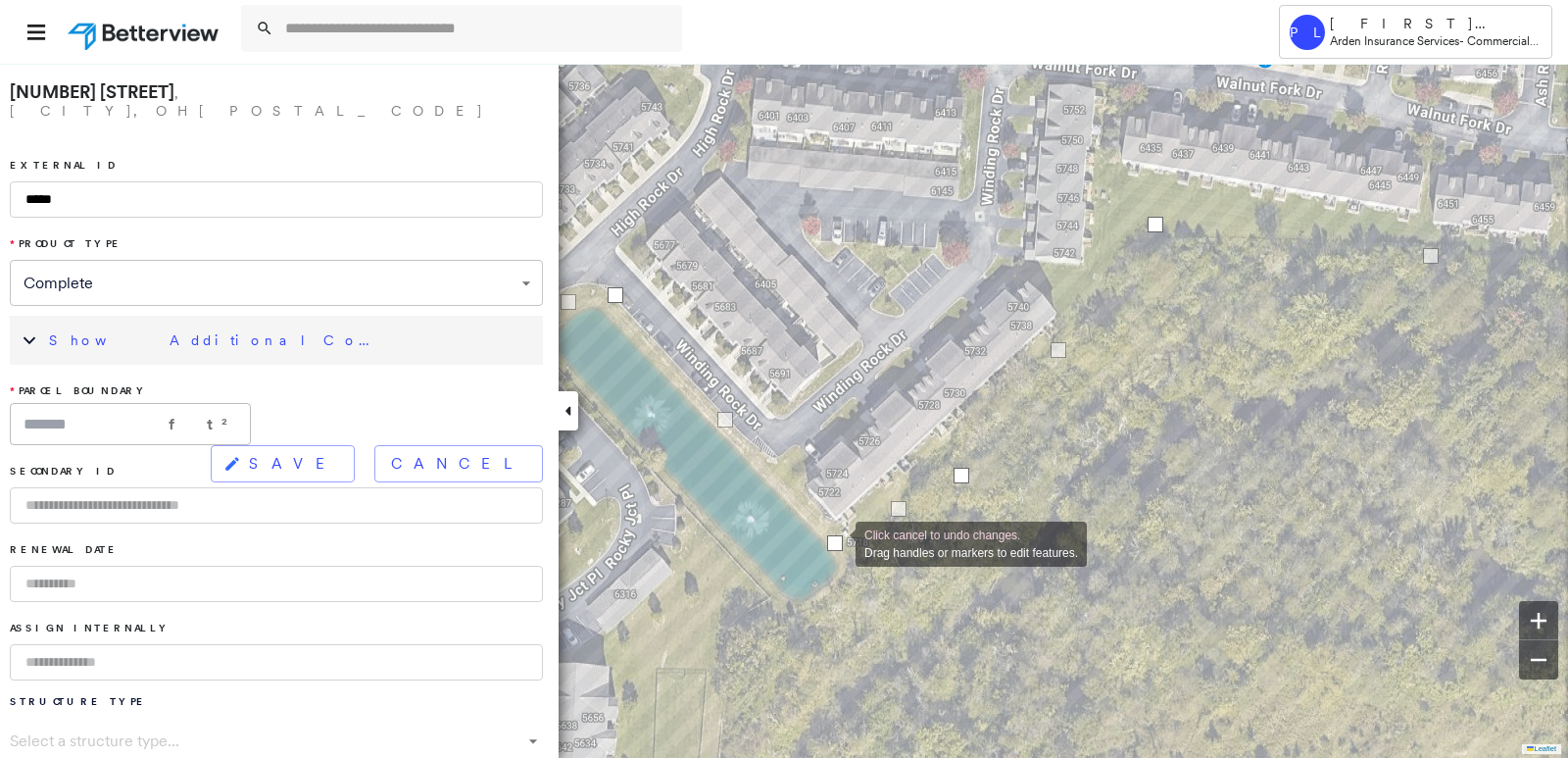 drag, startPoint x: 836, startPoint y: 531, endPoint x: 836, endPoint y: 542, distance: 11 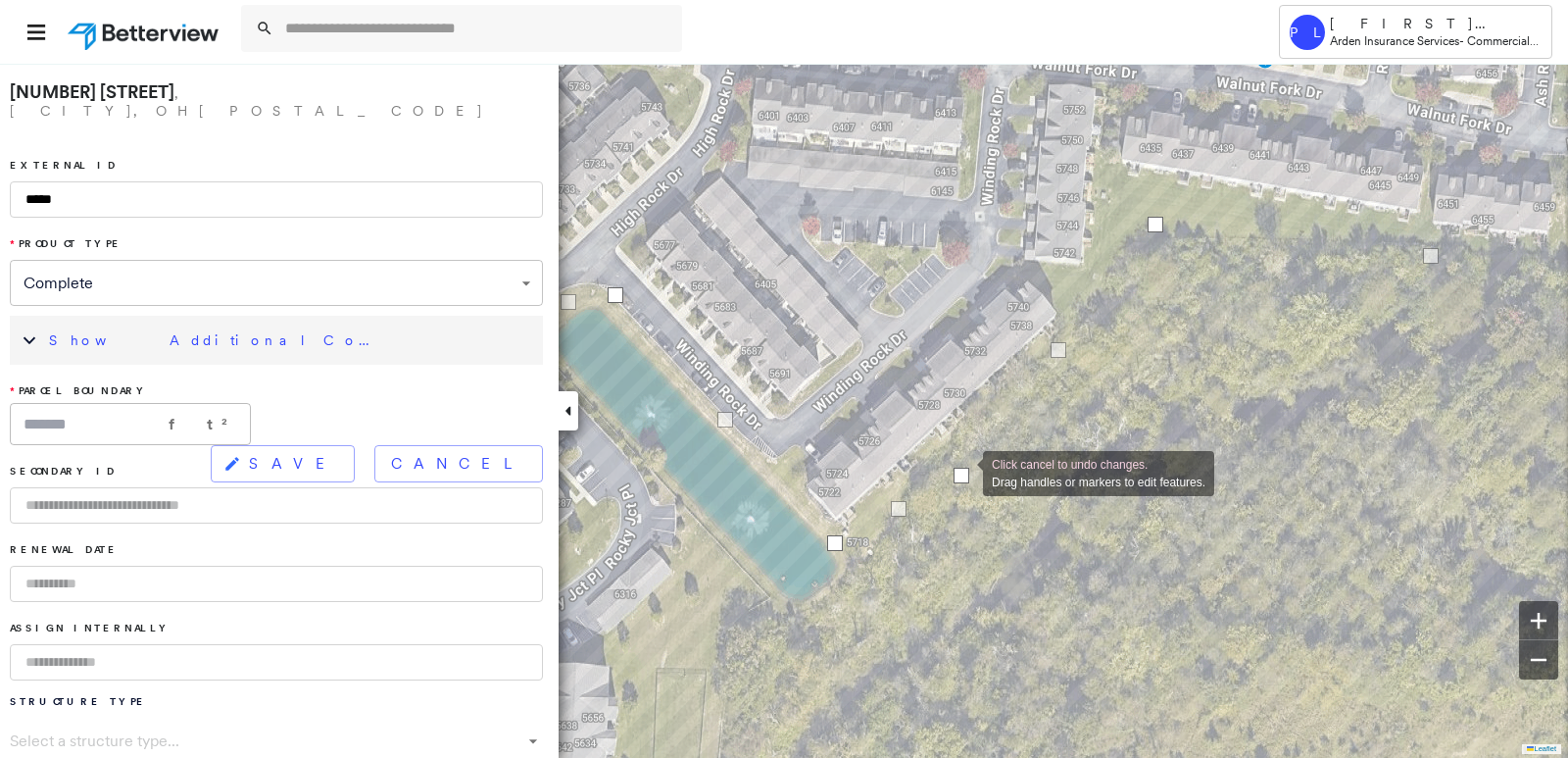 click at bounding box center [961, 476] 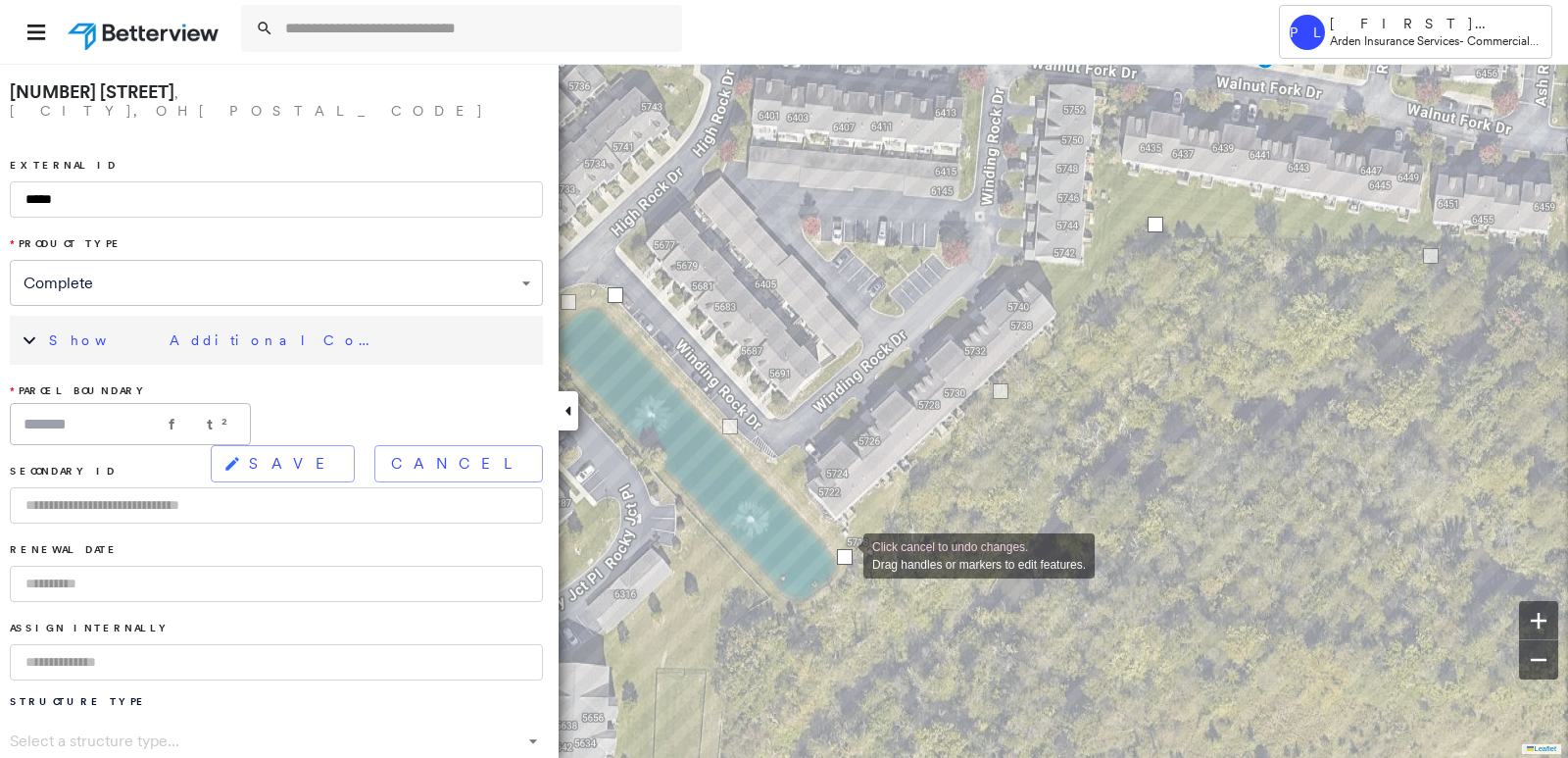 click at bounding box center (845, 557) 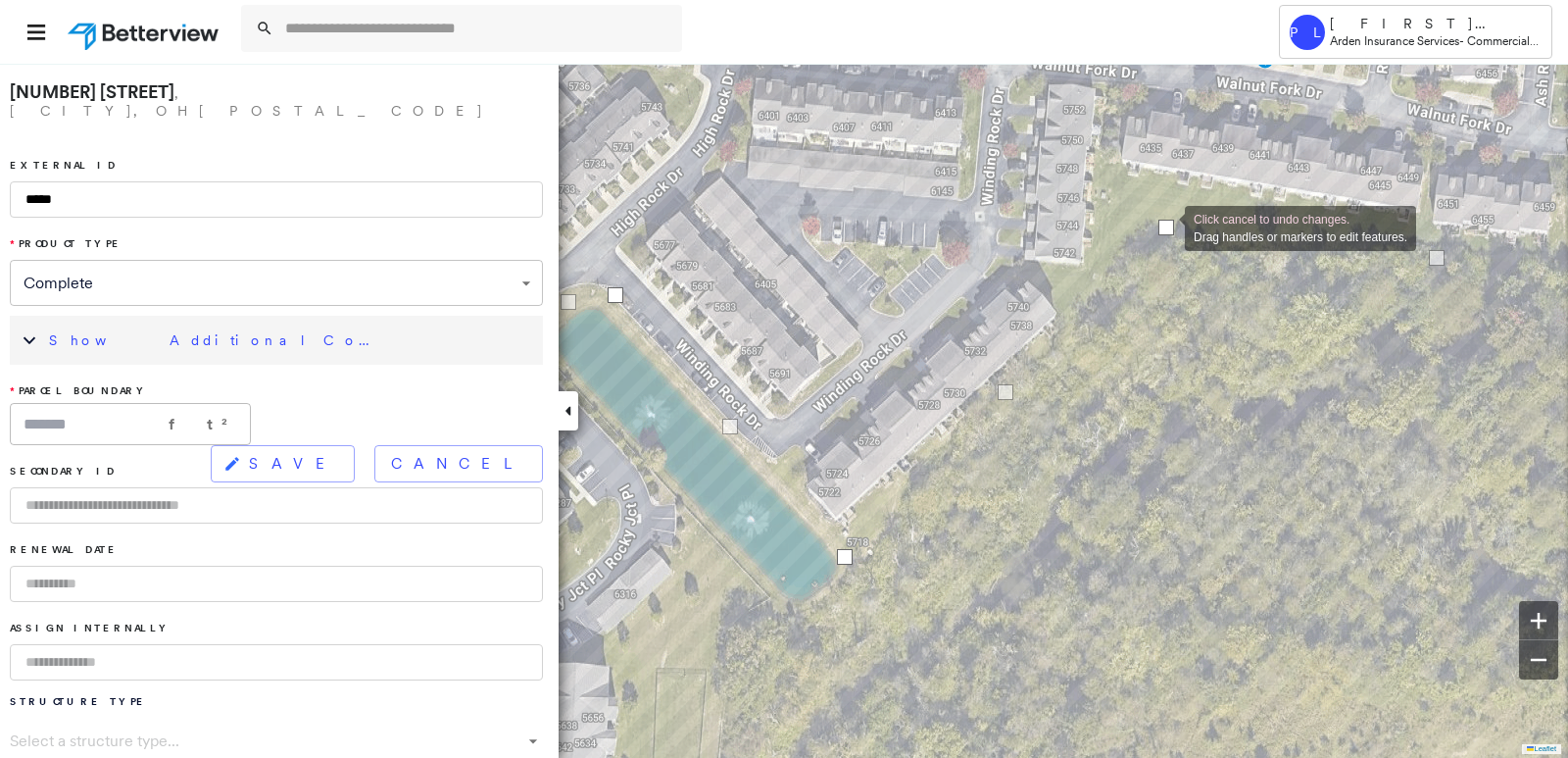 click at bounding box center [1166, 227] 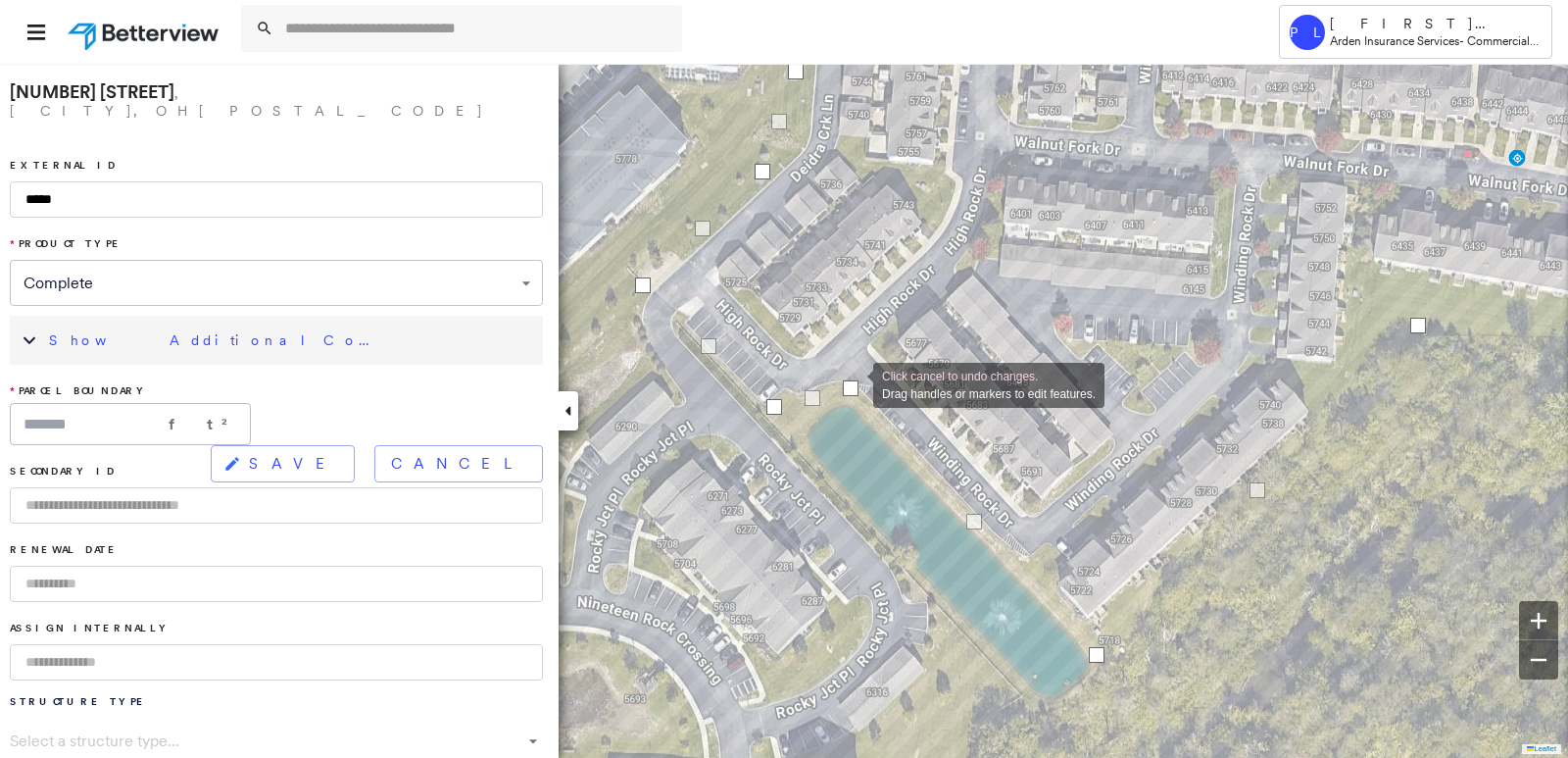 drag, startPoint x: 870, startPoint y: 388, endPoint x: 854, endPoint y: 383, distance: 16.763055 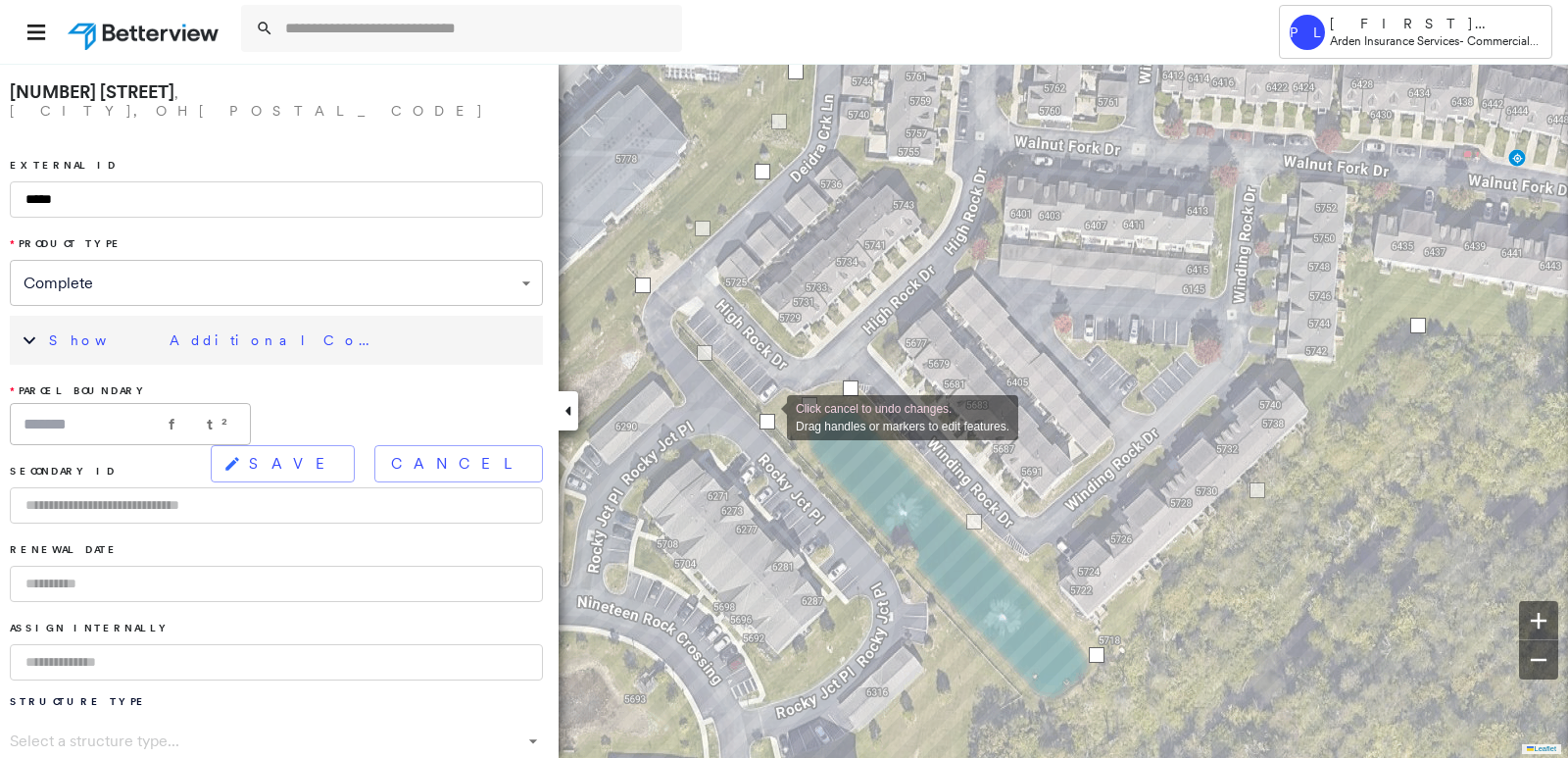 drag, startPoint x: 774, startPoint y: 401, endPoint x: 767, endPoint y: 416, distance: 16.552945 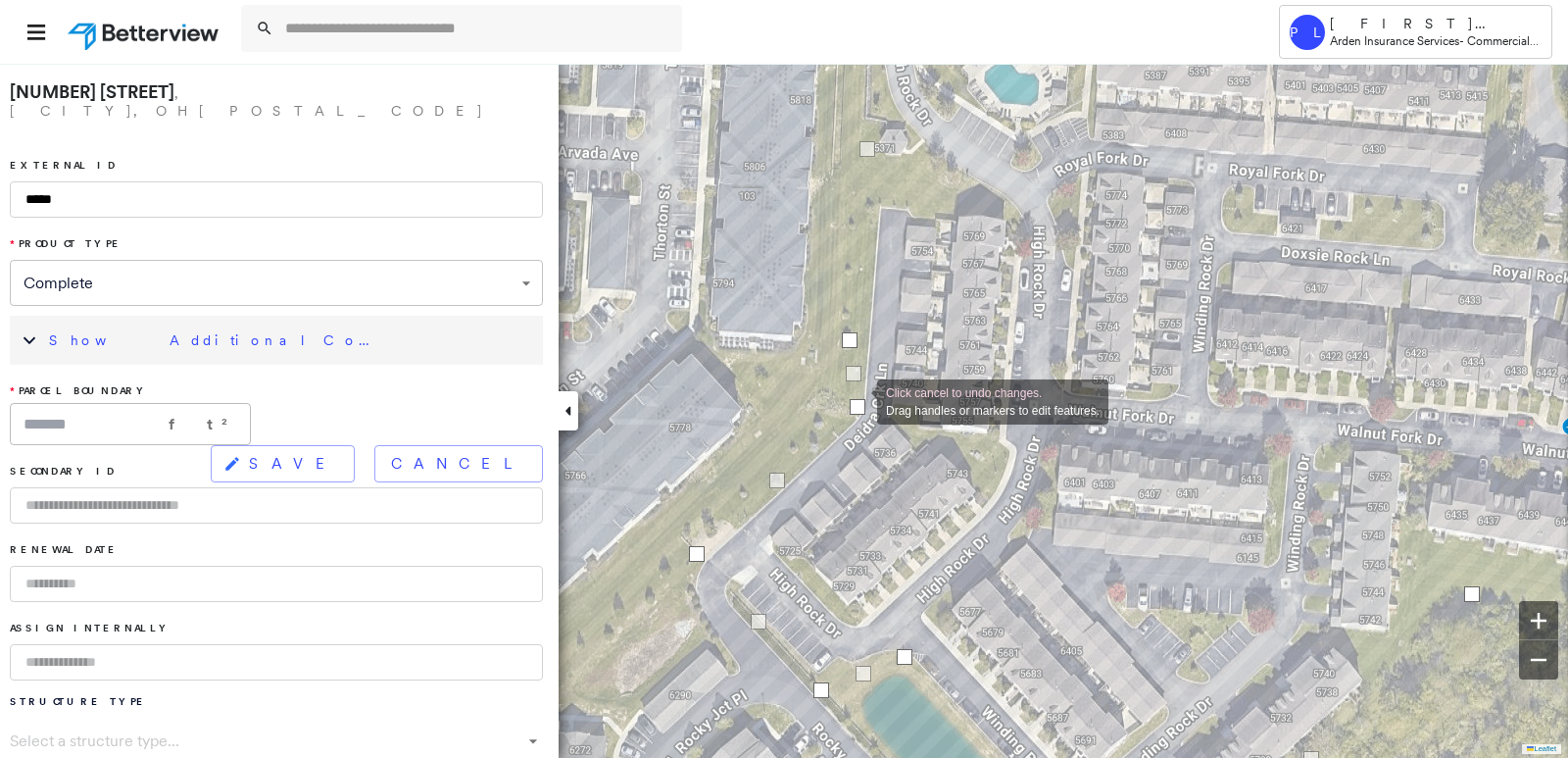drag, startPoint x: 816, startPoint y: 433, endPoint x: 858, endPoint y: 400, distance: 53.413481 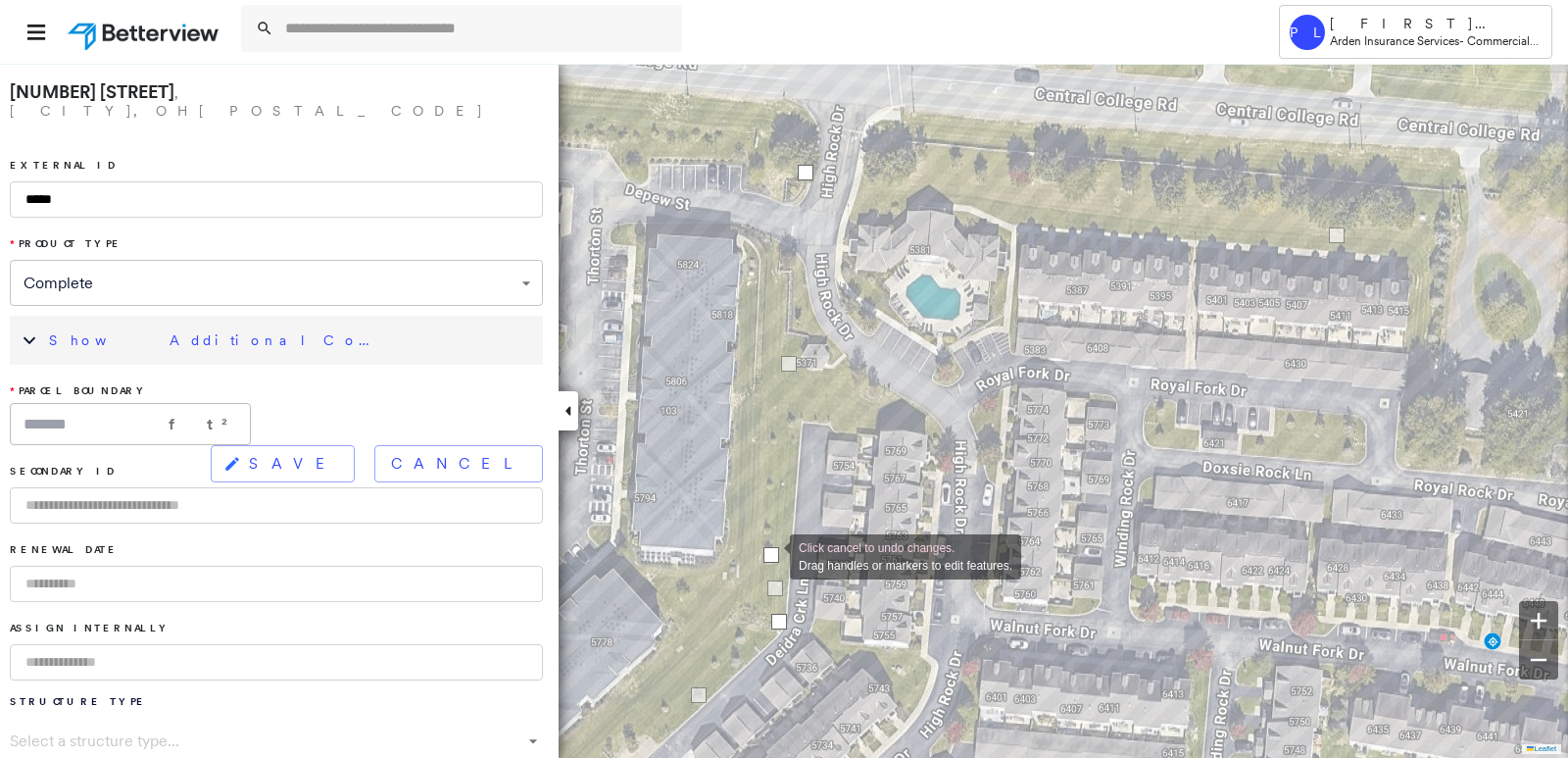 click at bounding box center (771, 555) 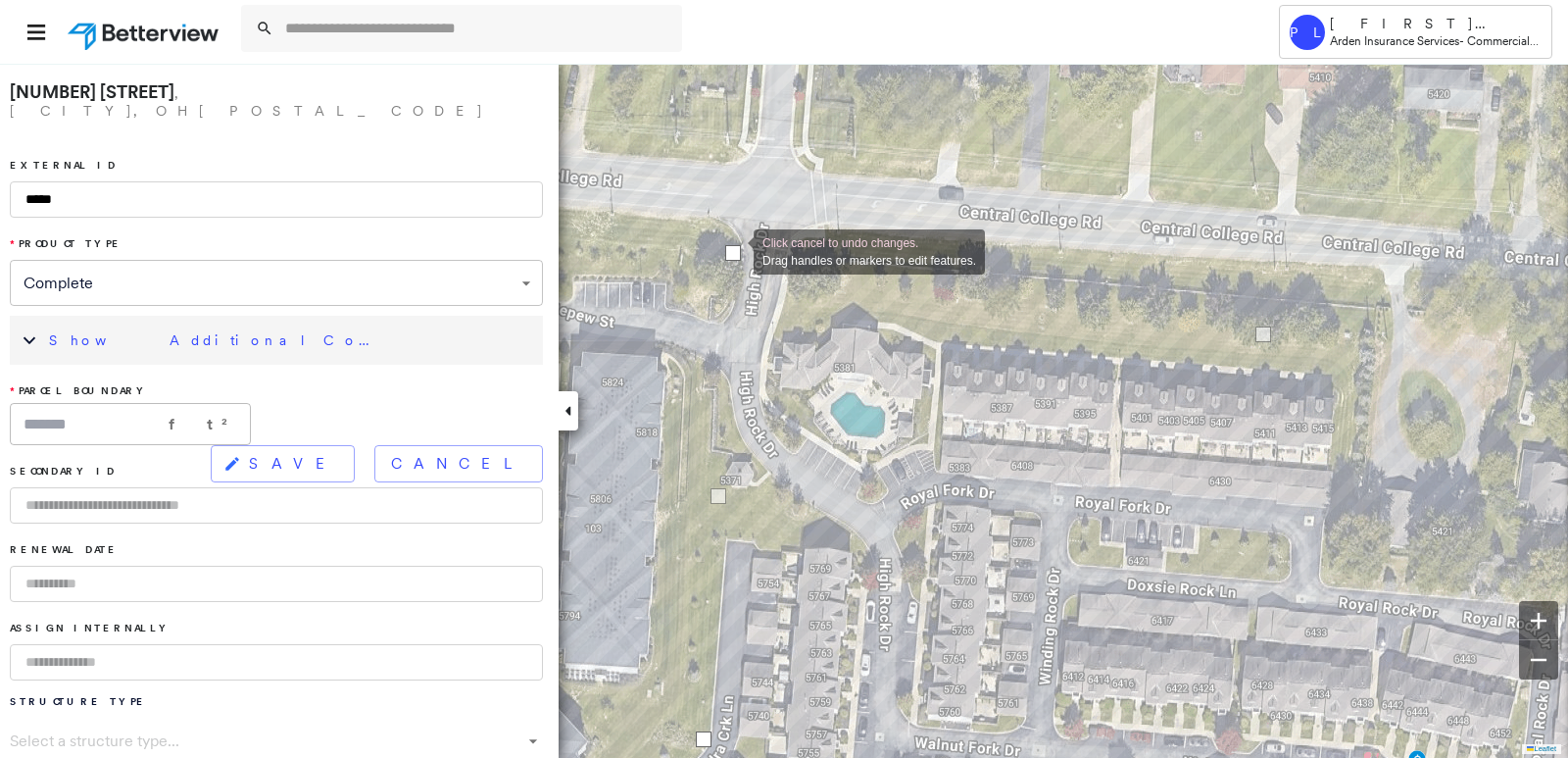 drag, startPoint x: 731, startPoint y: 287, endPoint x: 734, endPoint y: 250, distance: 37.121422 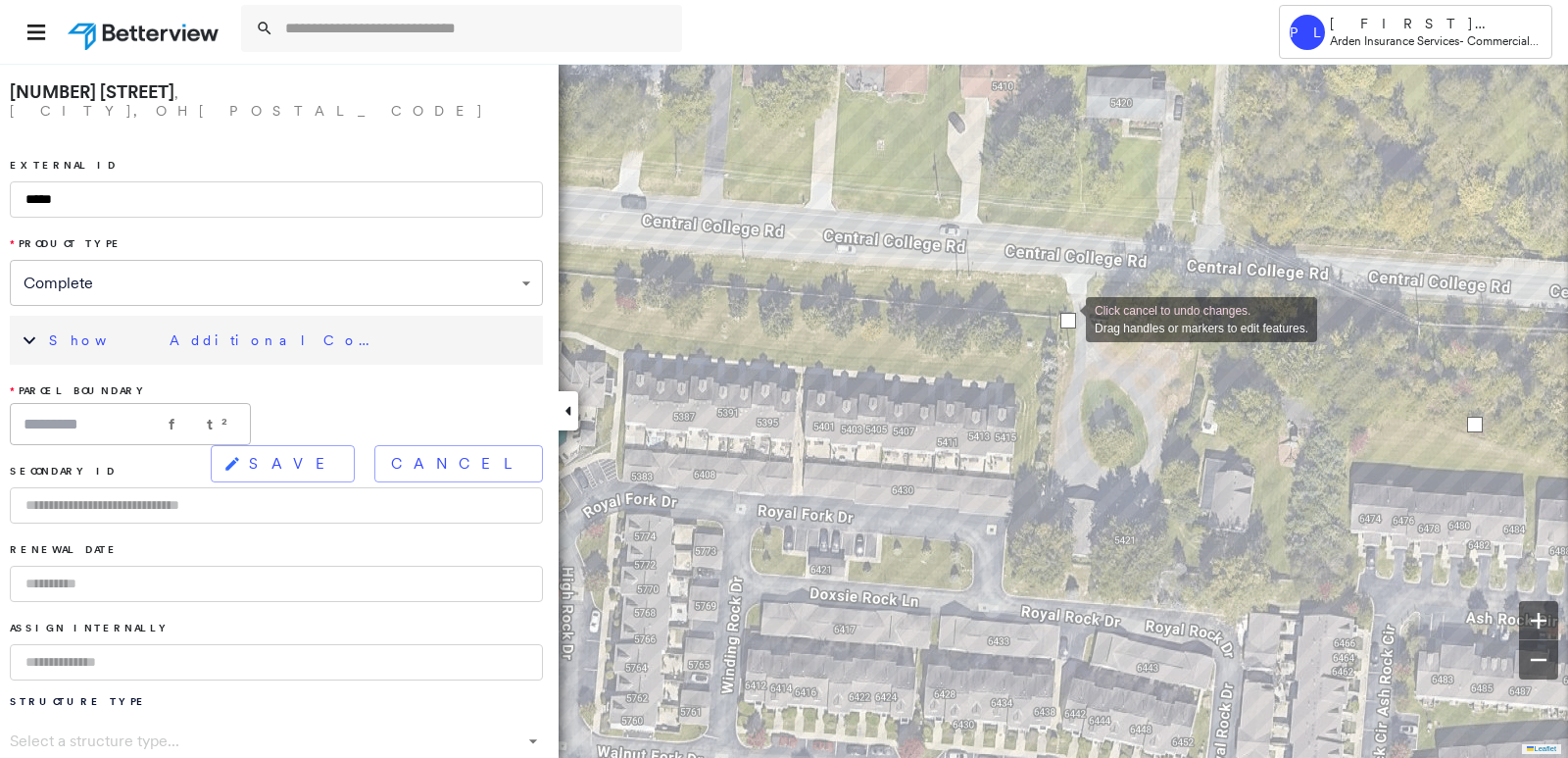 drag, startPoint x: 944, startPoint y: 340, endPoint x: 1066, endPoint y: 318, distance: 123.96774 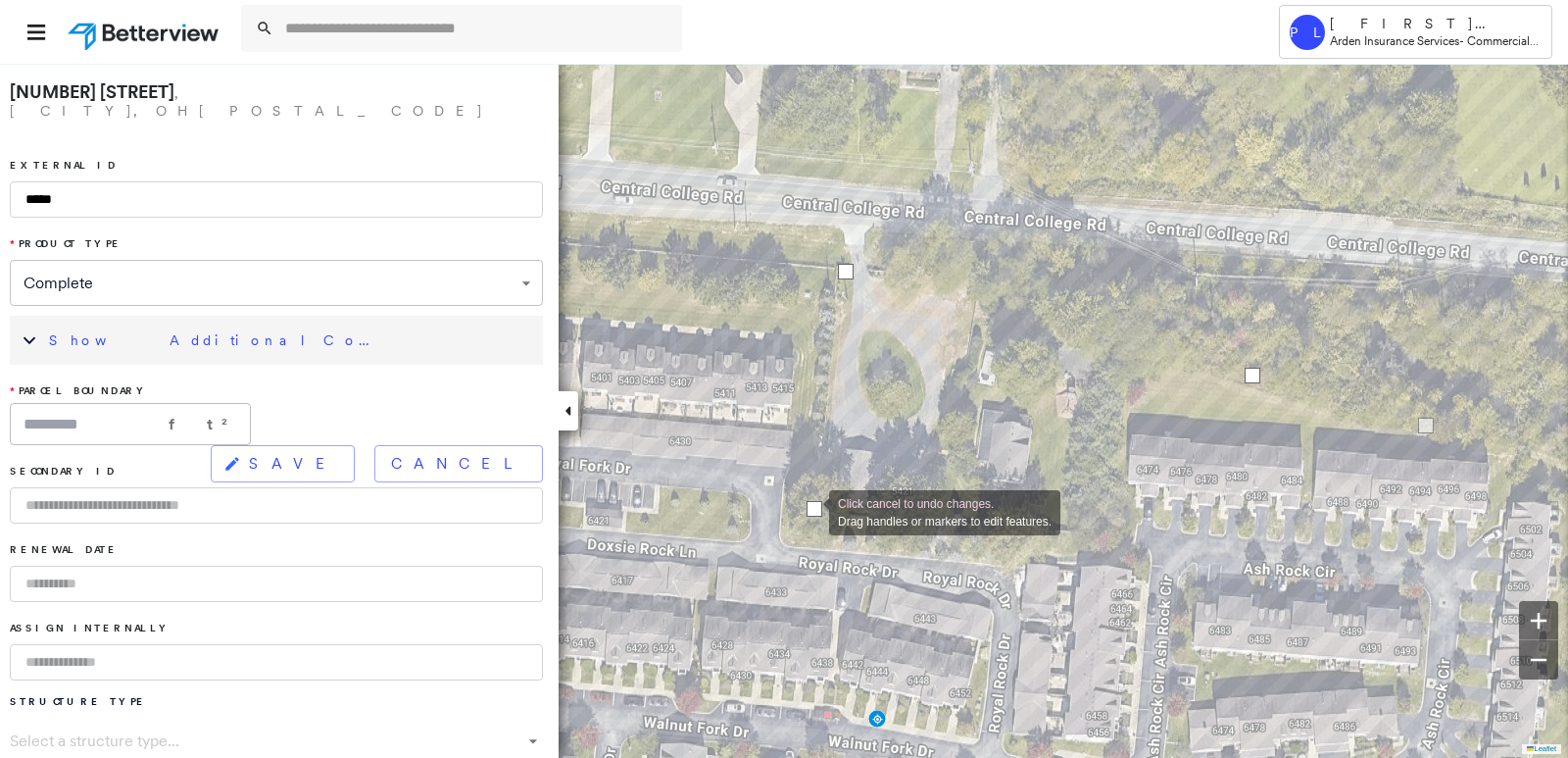 drag, startPoint x: 1045, startPoint y: 327, endPoint x: 809, endPoint y: 511, distance: 299.2524 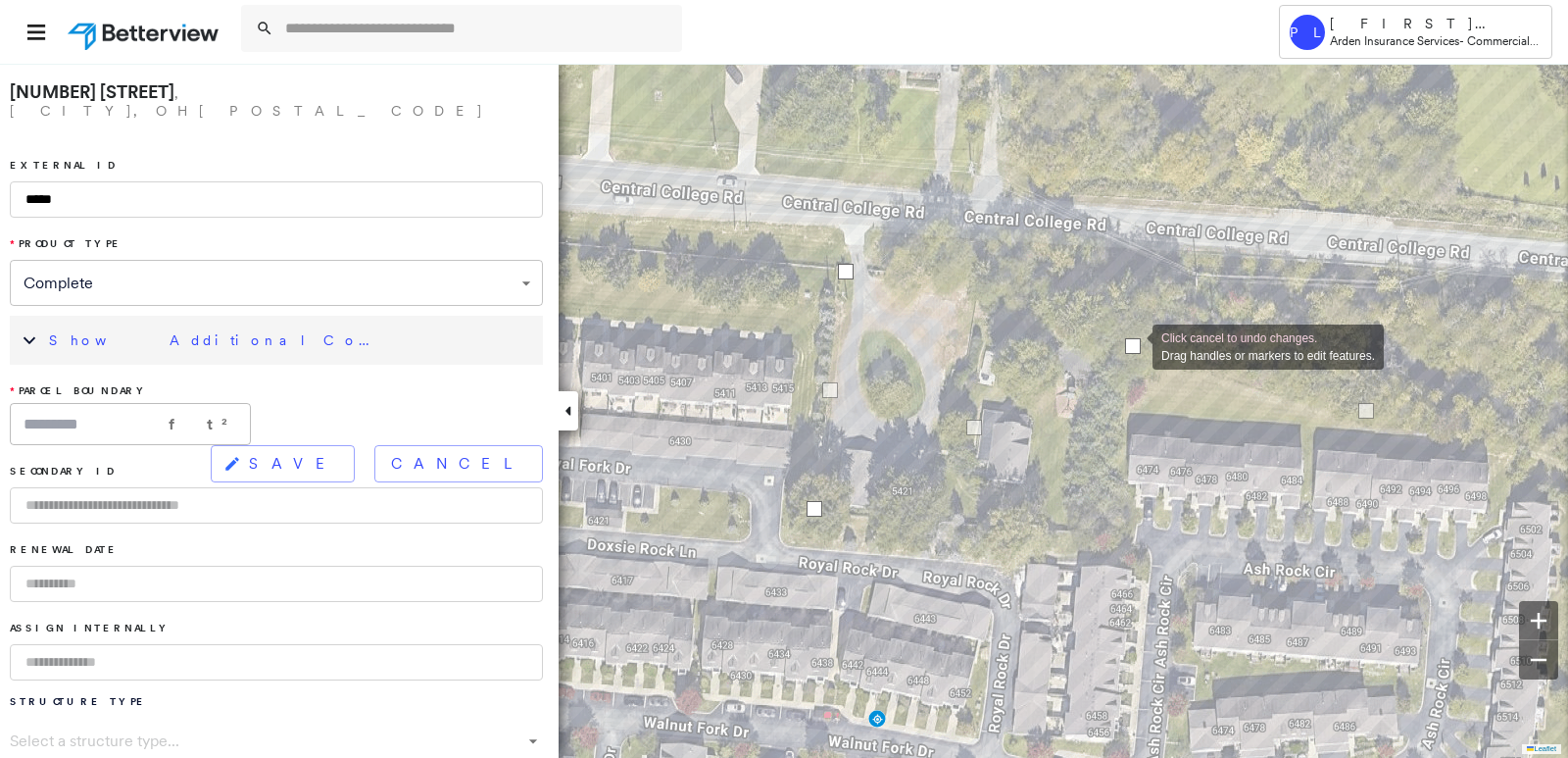 drag, startPoint x: 1252, startPoint y: 375, endPoint x: 1133, endPoint y: 345, distance: 122.72327 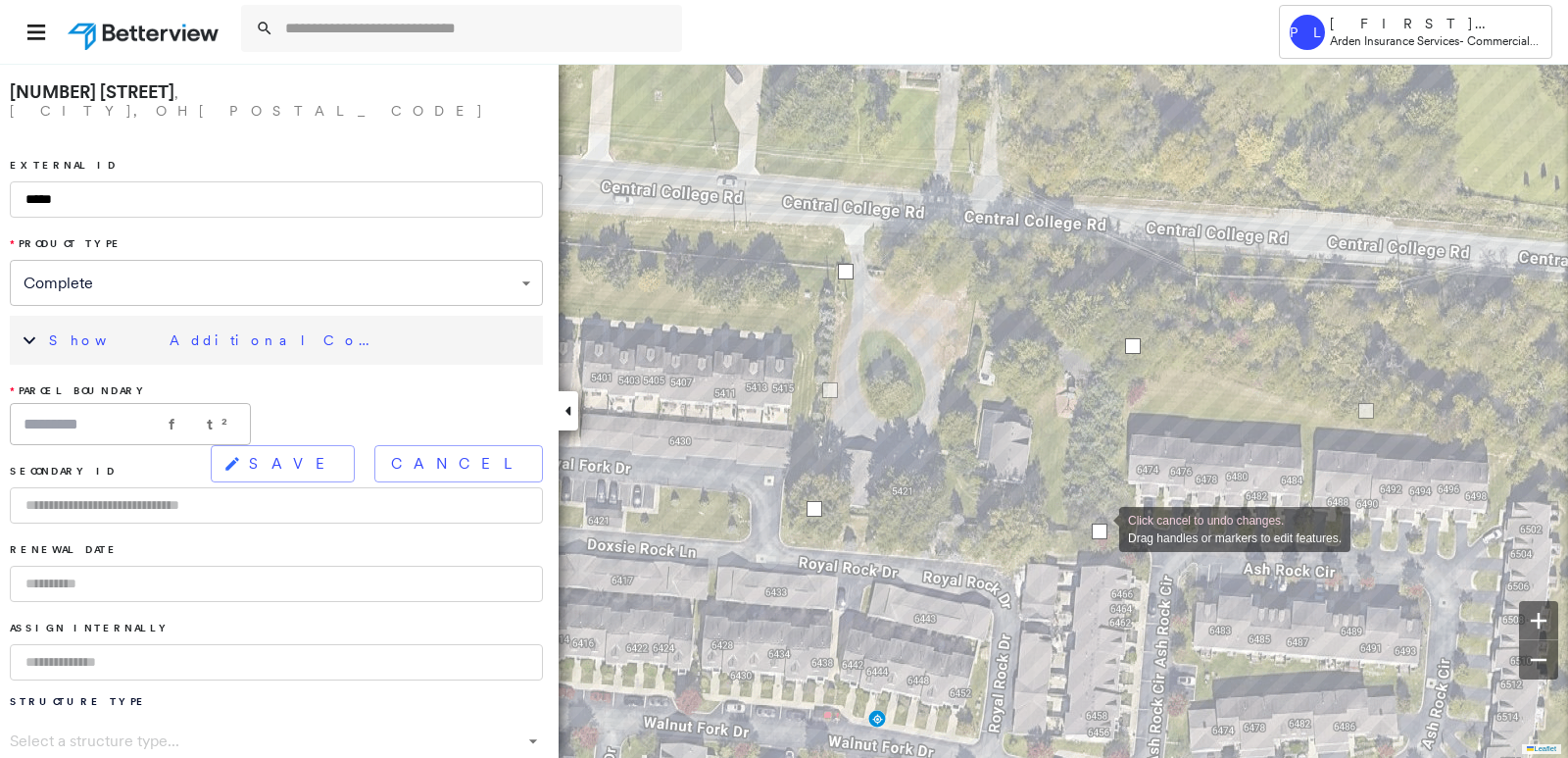 drag, startPoint x: 974, startPoint y: 424, endPoint x: 1100, endPoint y: 528, distance: 163.37686 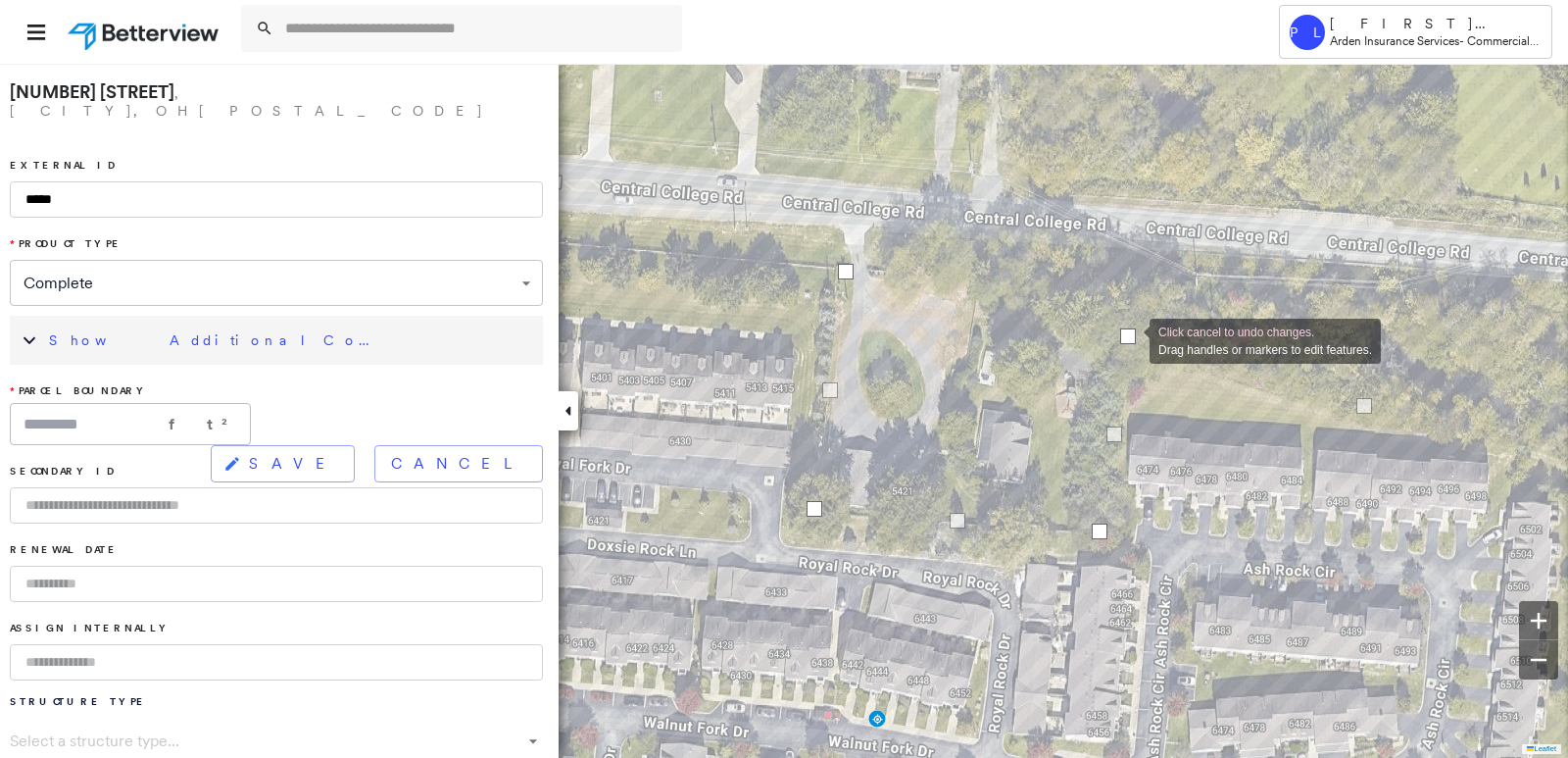 drag, startPoint x: 1135, startPoint y: 349, endPoint x: 1130, endPoint y: 339, distance: 11.18034 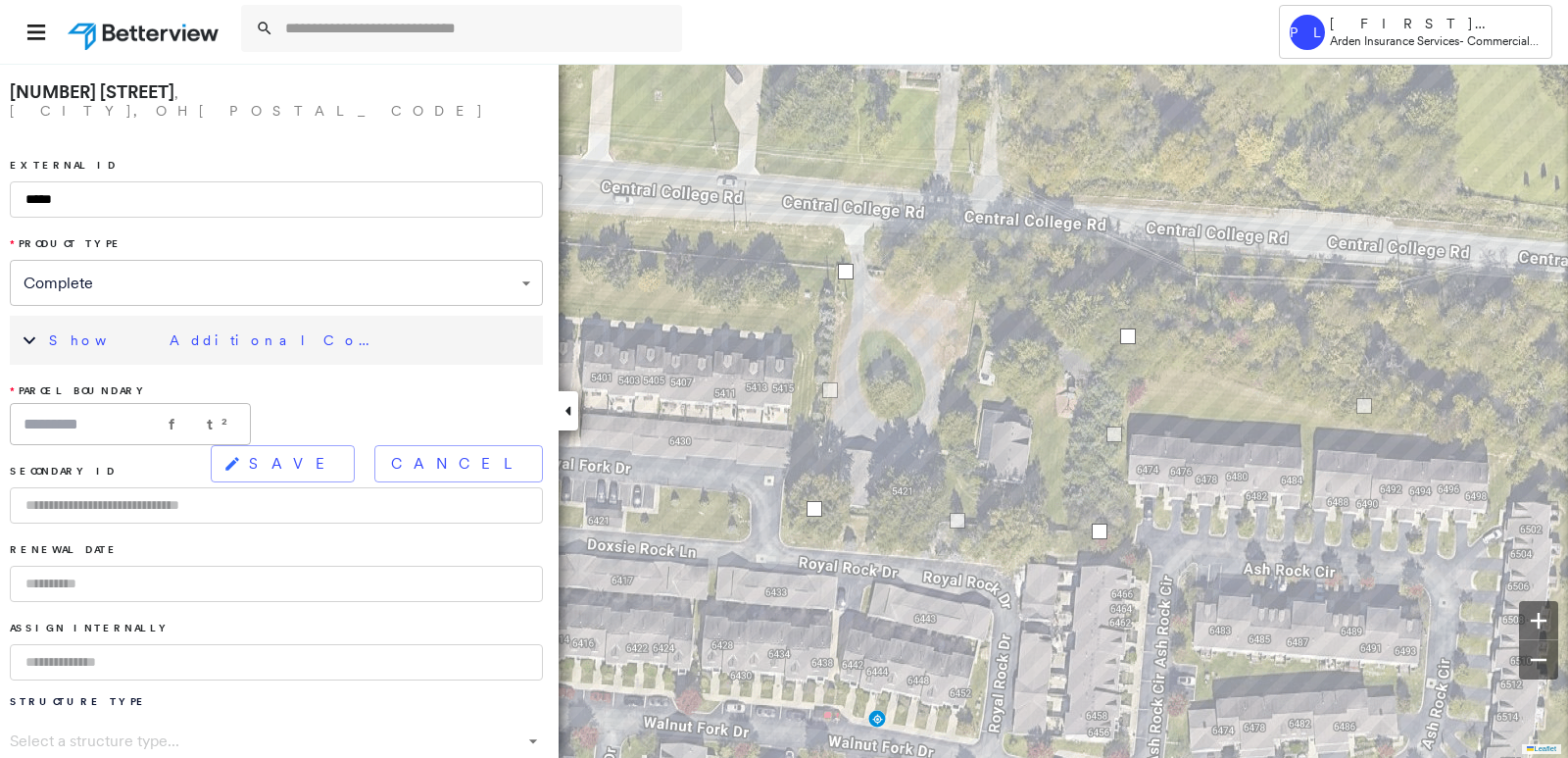drag, startPoint x: 413, startPoint y: 401, endPoint x: 390, endPoint y: 375, distance: 34.71311 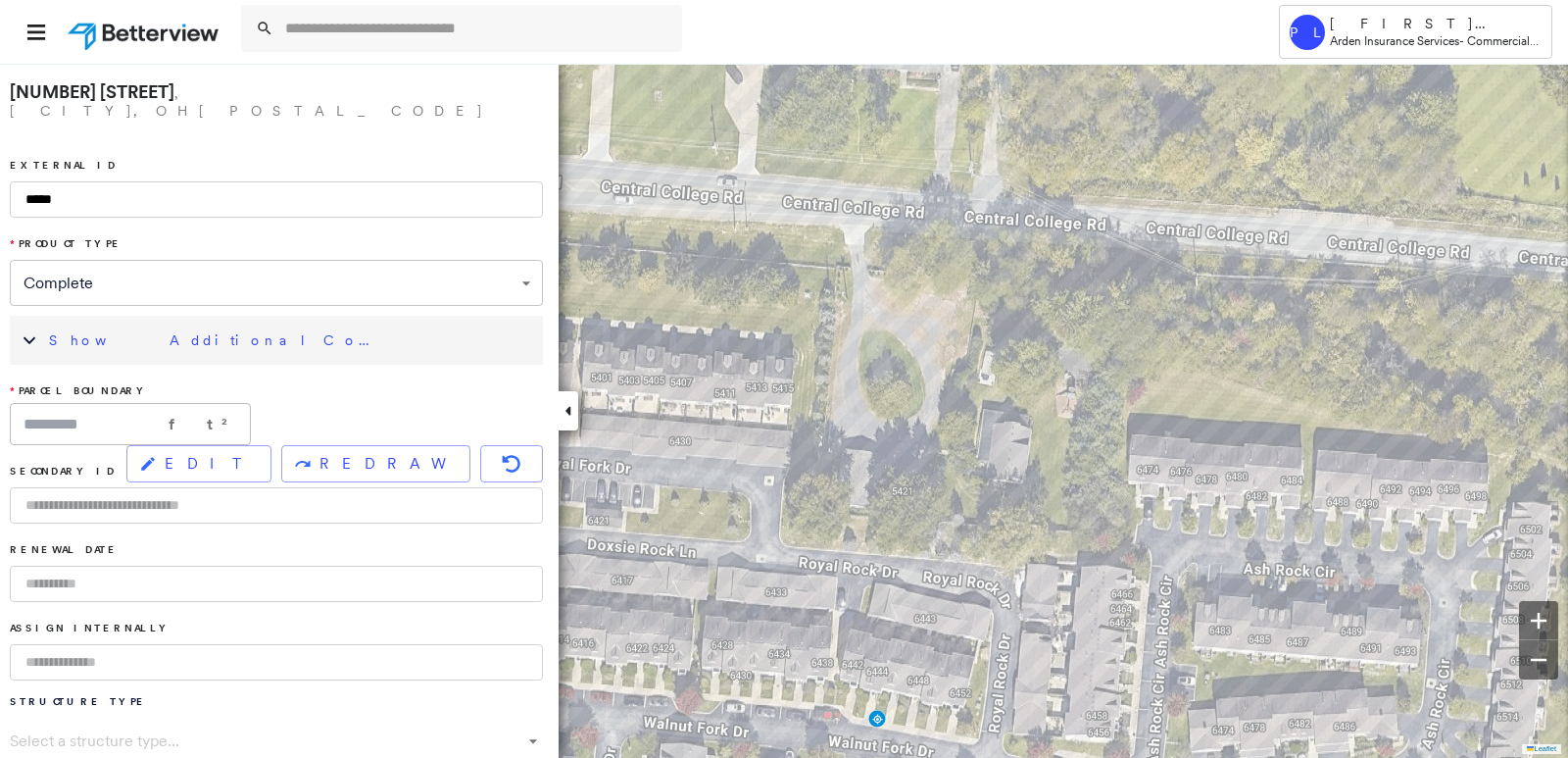 click on "Show Additional Company Data" at bounding box center (276, 340) 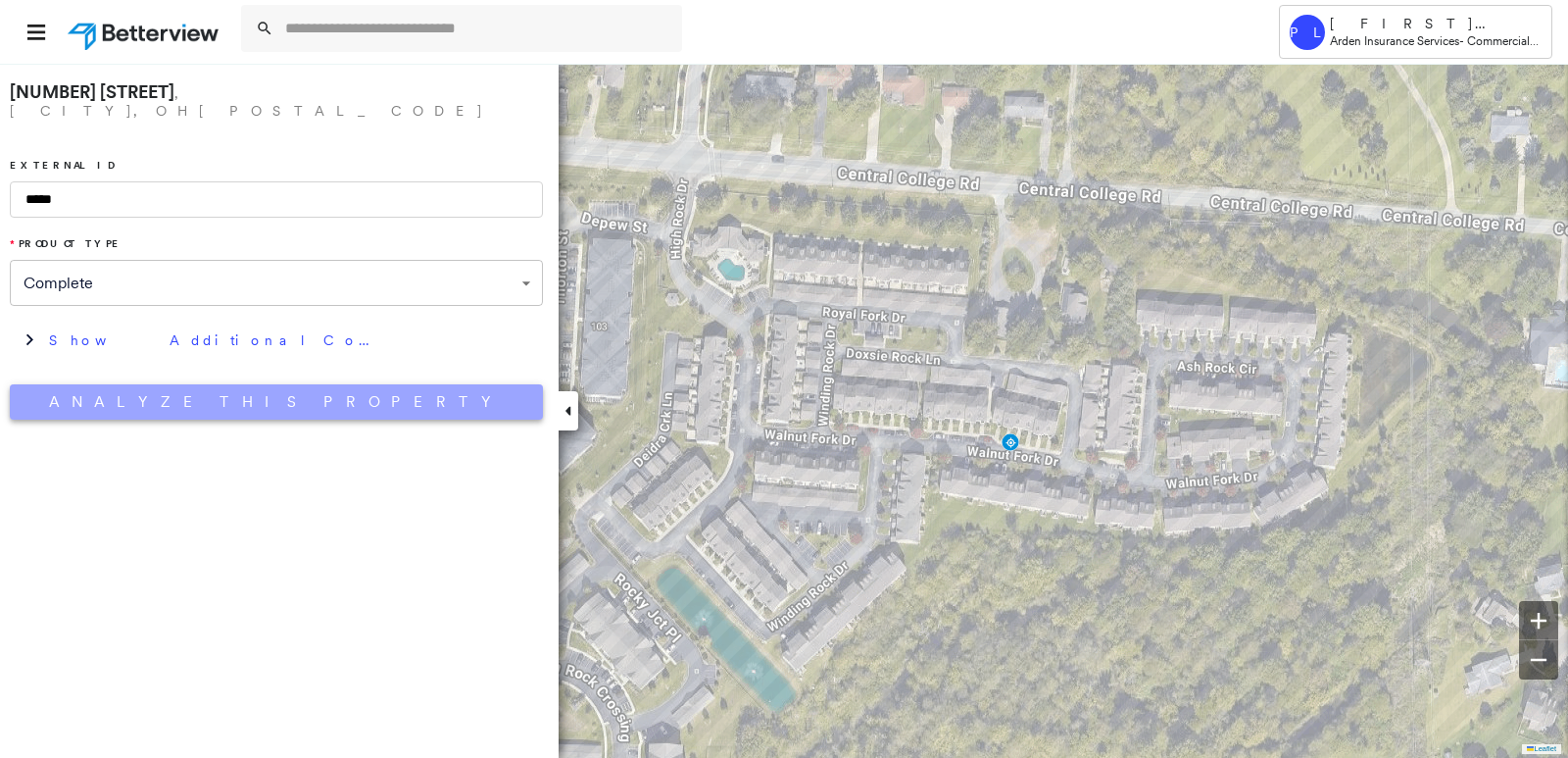 click on "Analyze This Property" at bounding box center (276, 402) 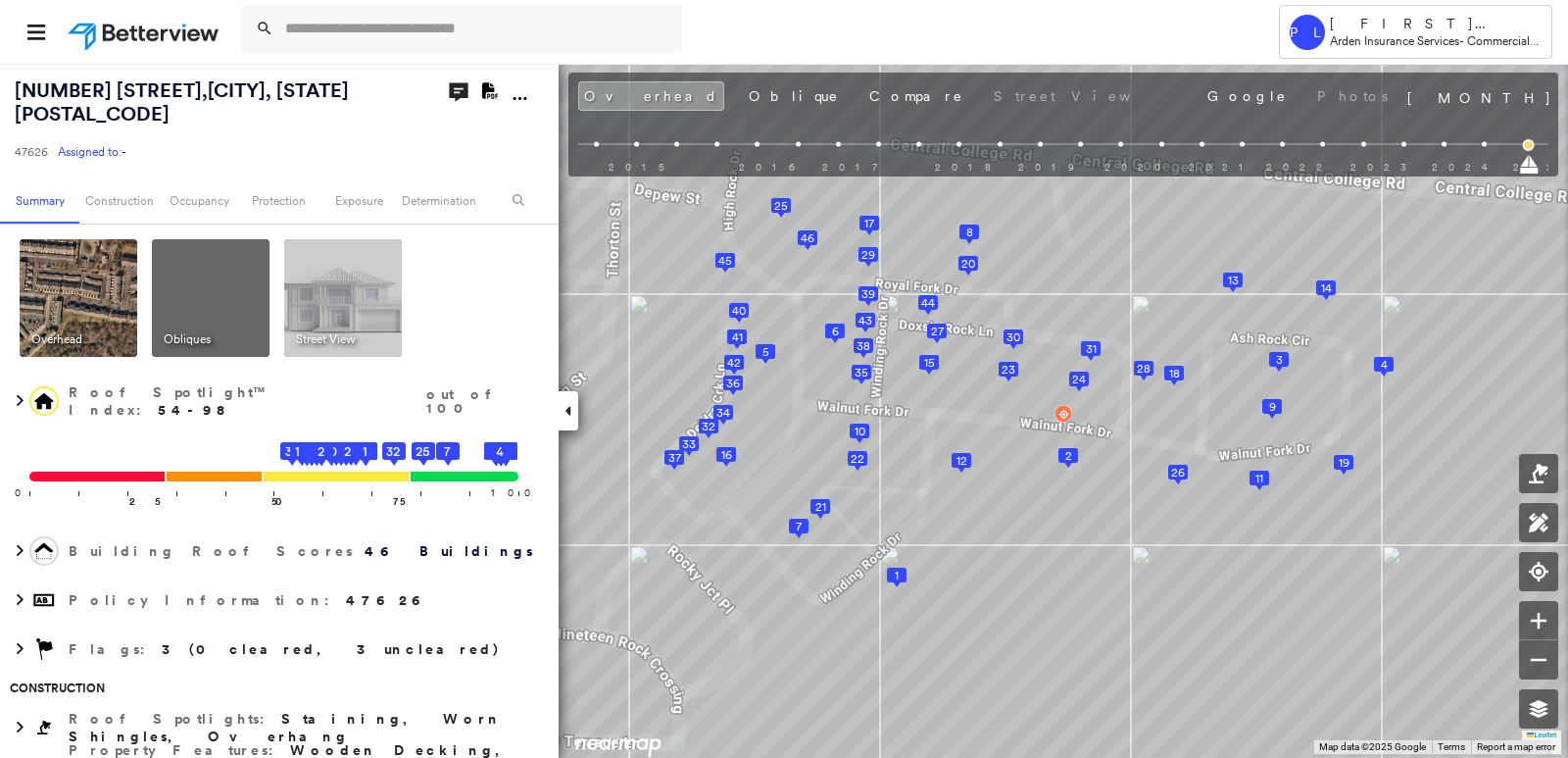 click 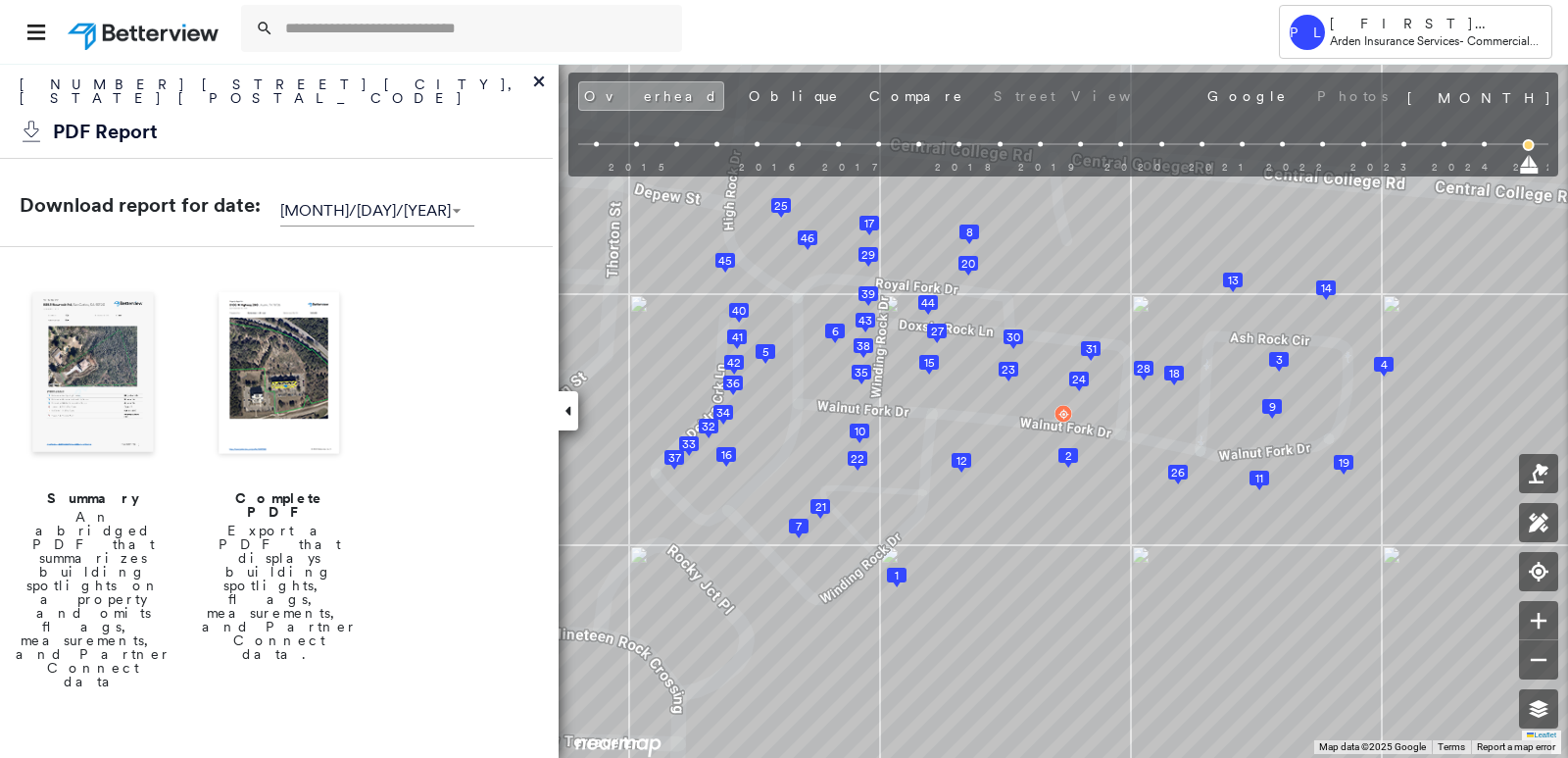 click at bounding box center (93, 375) 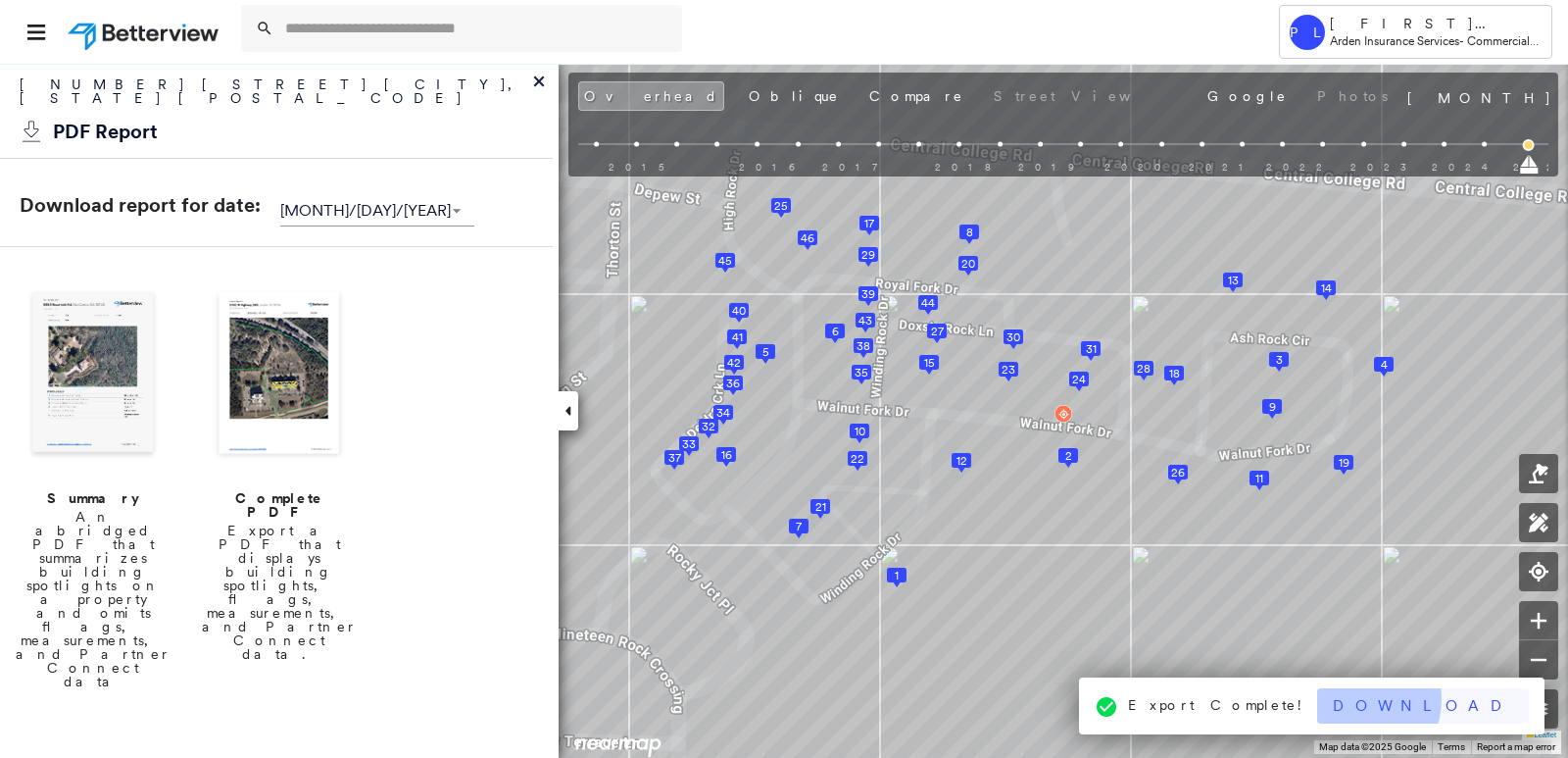 click on "Download" at bounding box center [1423, 706] 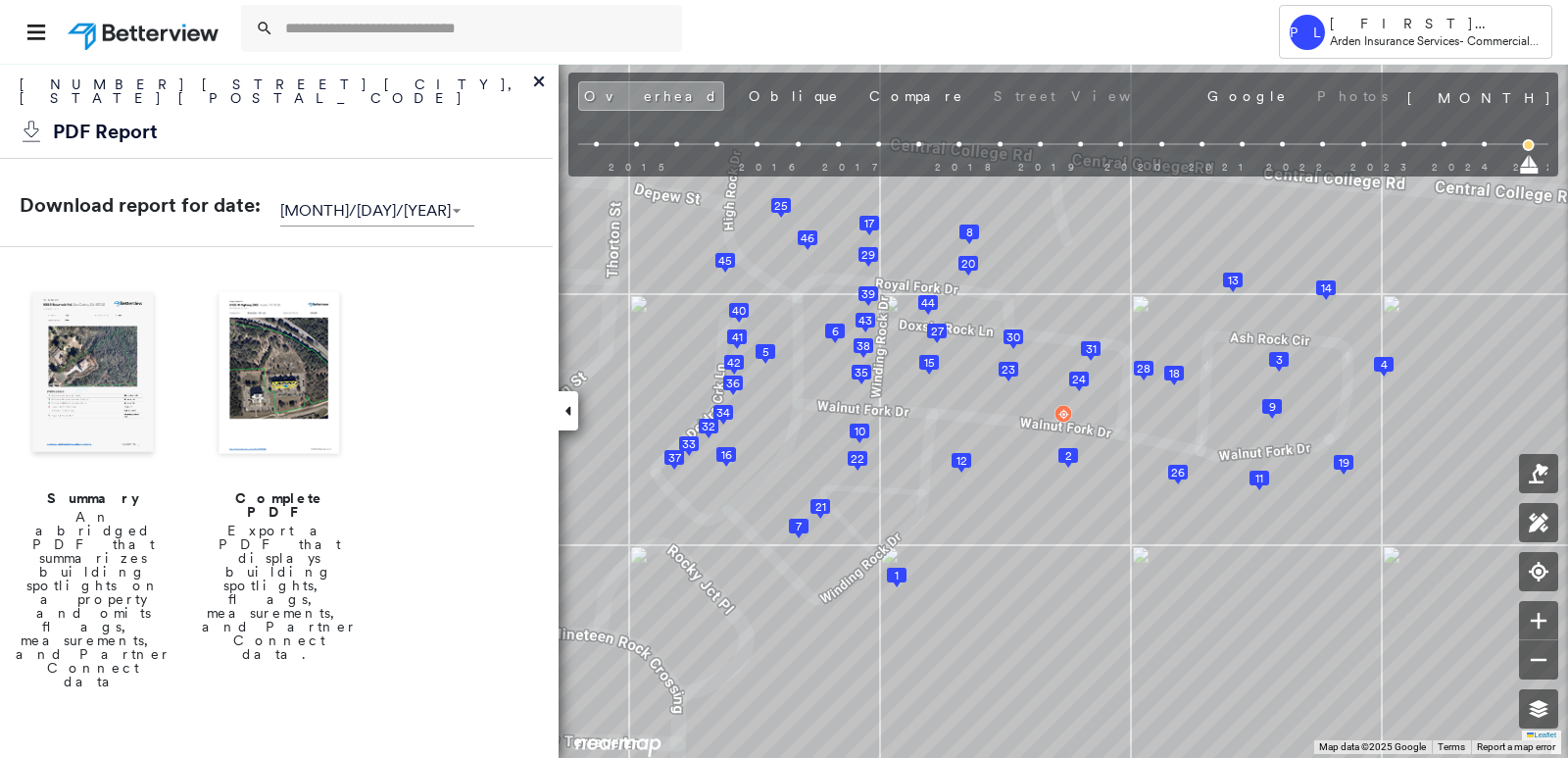 click at bounding box center (279, 375) 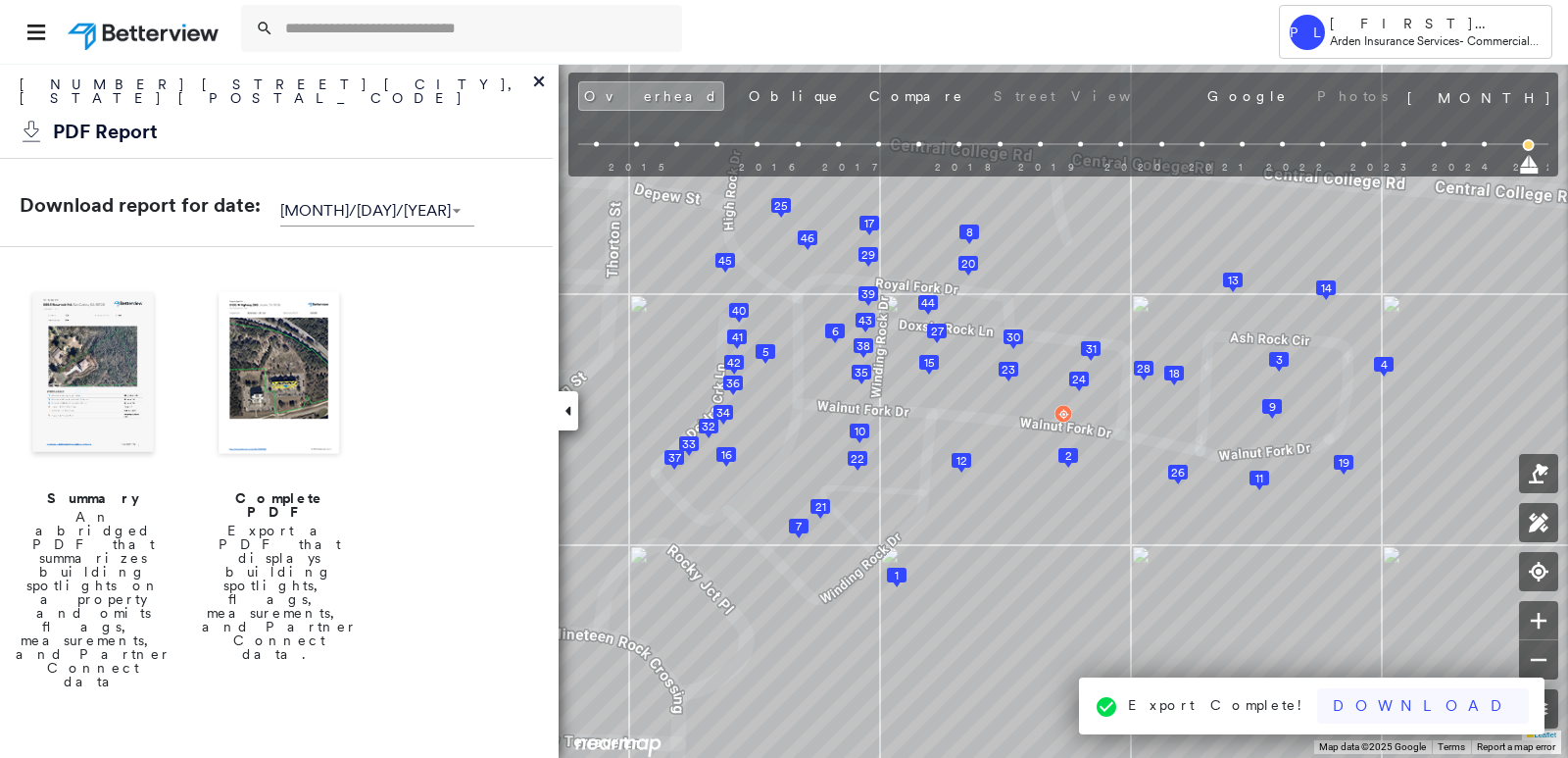 click on "Download" at bounding box center [1423, 706] 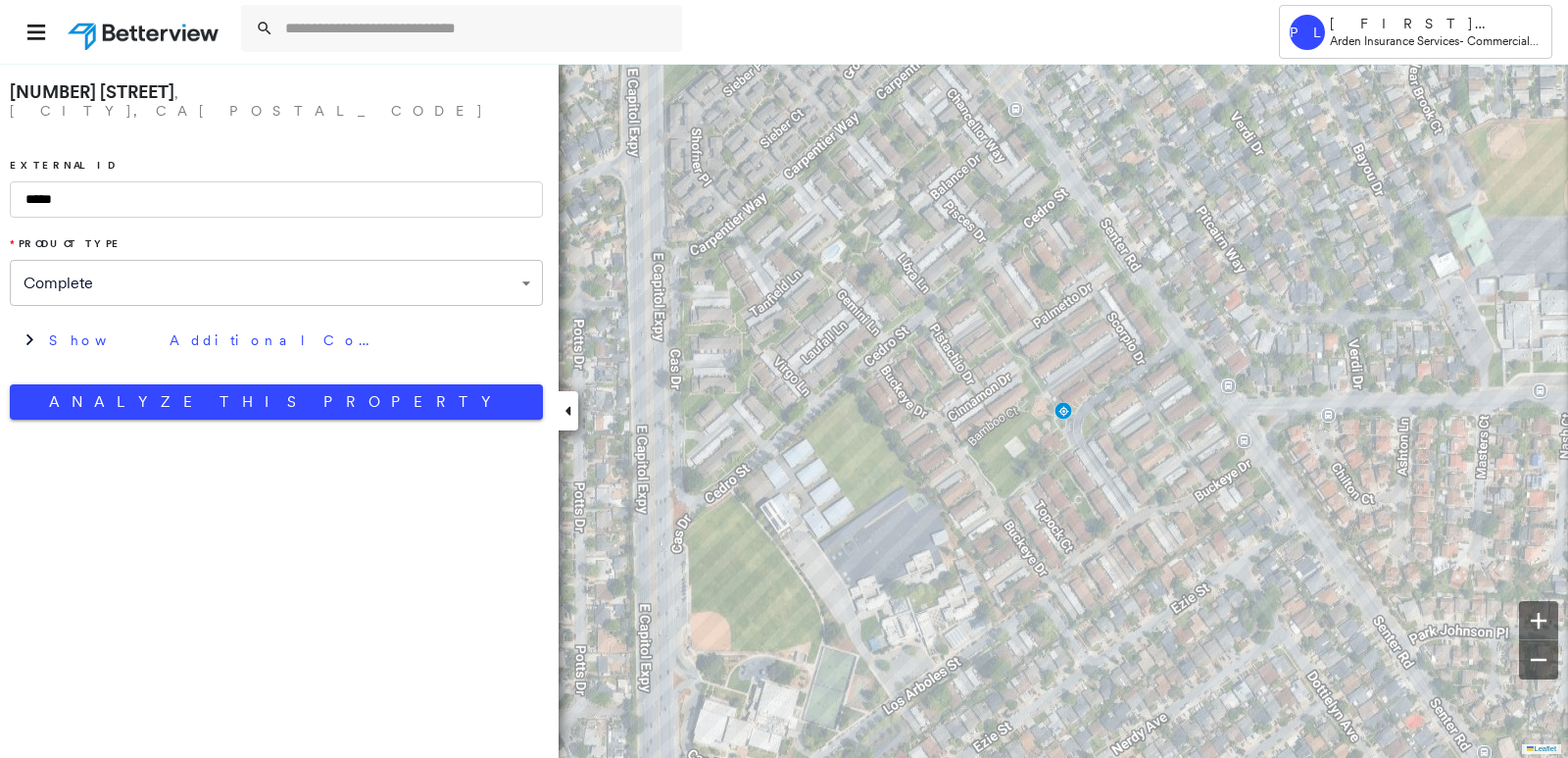 scroll, scrollTop: 0, scrollLeft: 0, axis: both 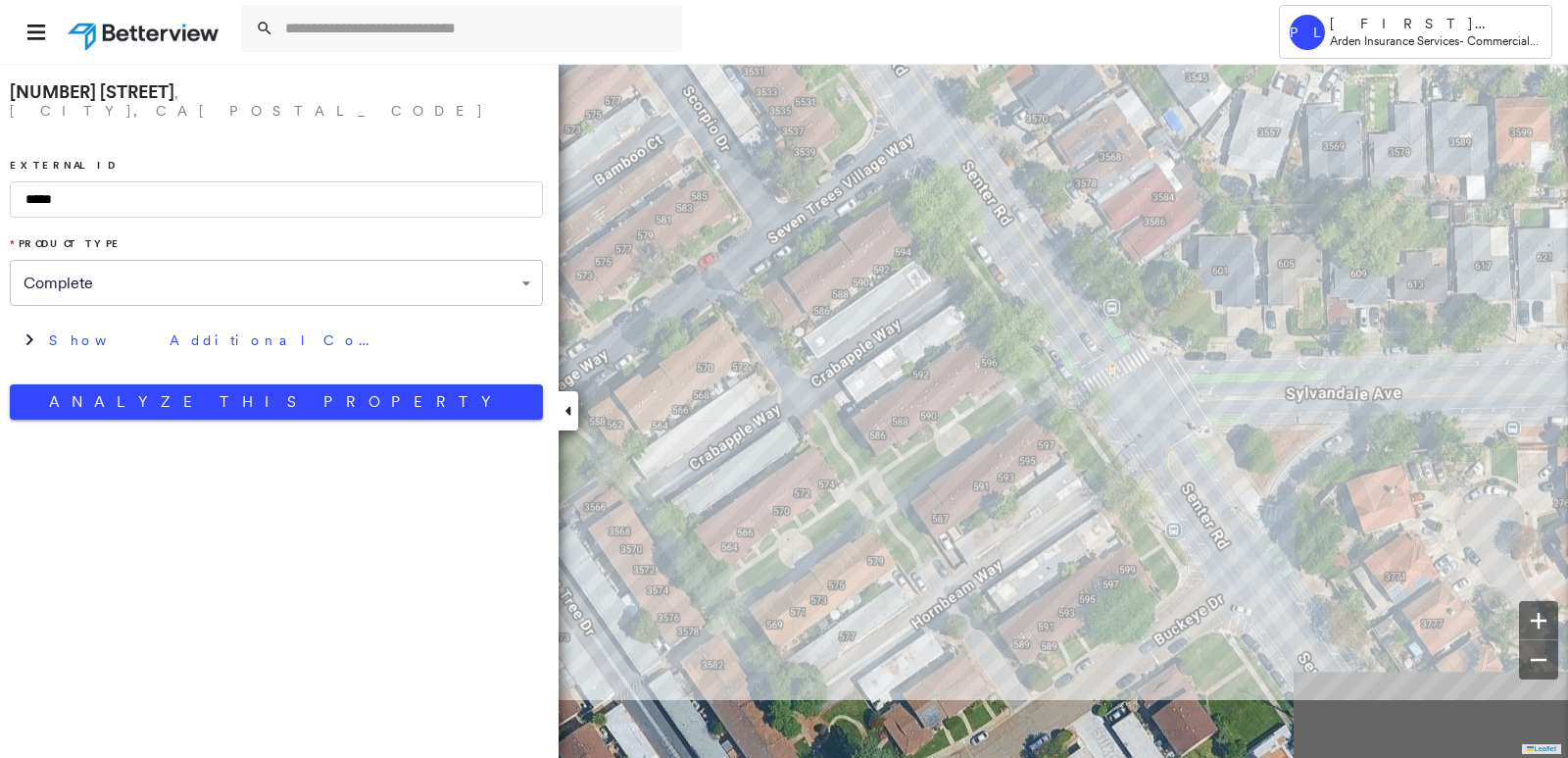 click on "Leaflet To navigate, press the arrow keys. Keyboard shortcuts Map Data Map data ©2025 Google Imagery ©2025 Airbus, Maxar Technologies, Vexcel Imaging US, Inc. Map data ©2025 Google Imagery ©2025 Airbus, Maxar Technologies, Vexcel Imaging US, Inc. 10 m  Click to toggle between metric and imperial units Terms Report a map error To navigate, press the arrow keys. Keyboard shortcuts Map Data Map data ©2025 Google Map data ©2025 Google 10 m  Click to toggle between metric and imperial units Terms Report a map error" at bounding box center (784, 410) 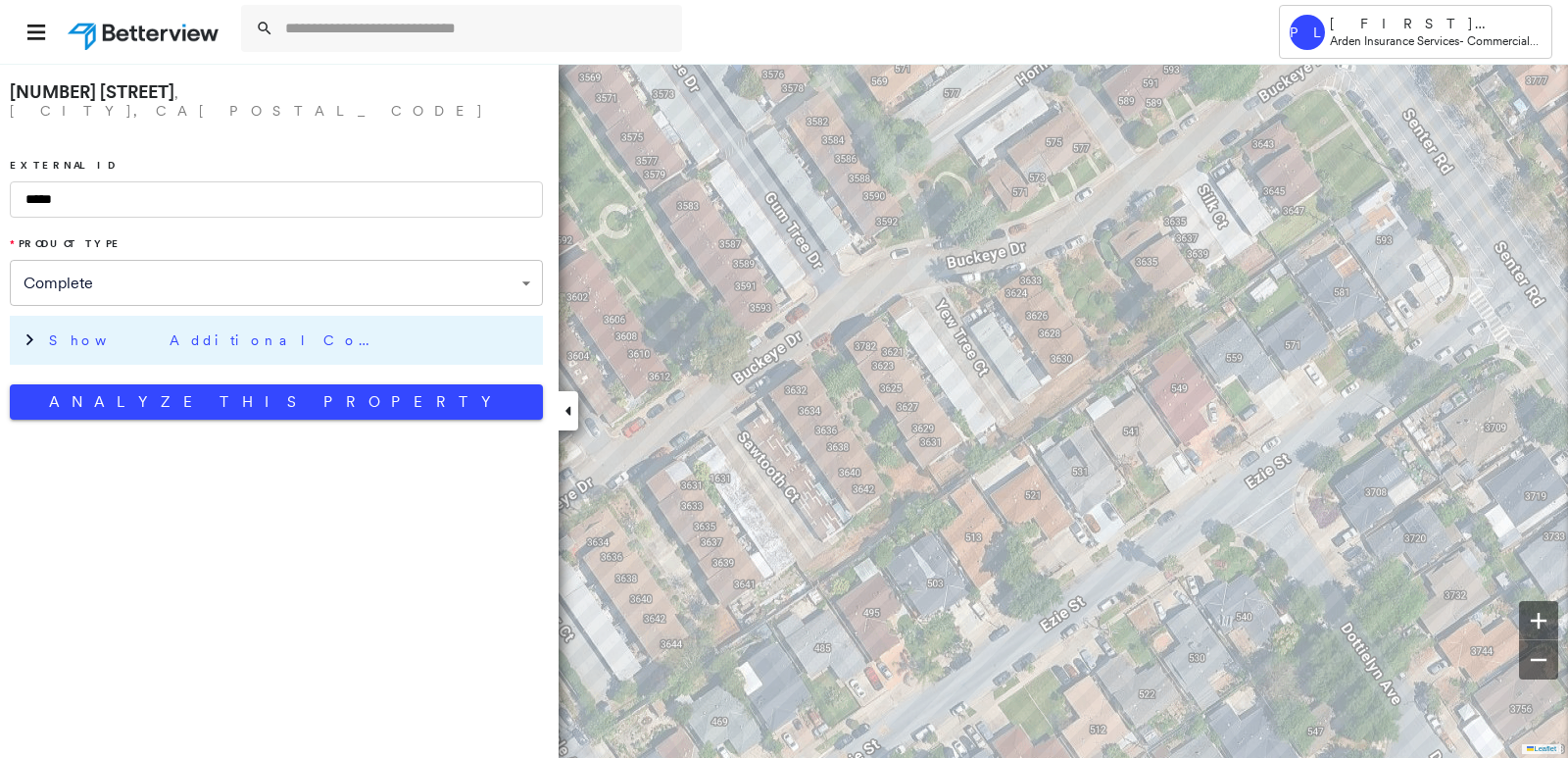 click on "Show Additional Company Data" at bounding box center (291, 340) 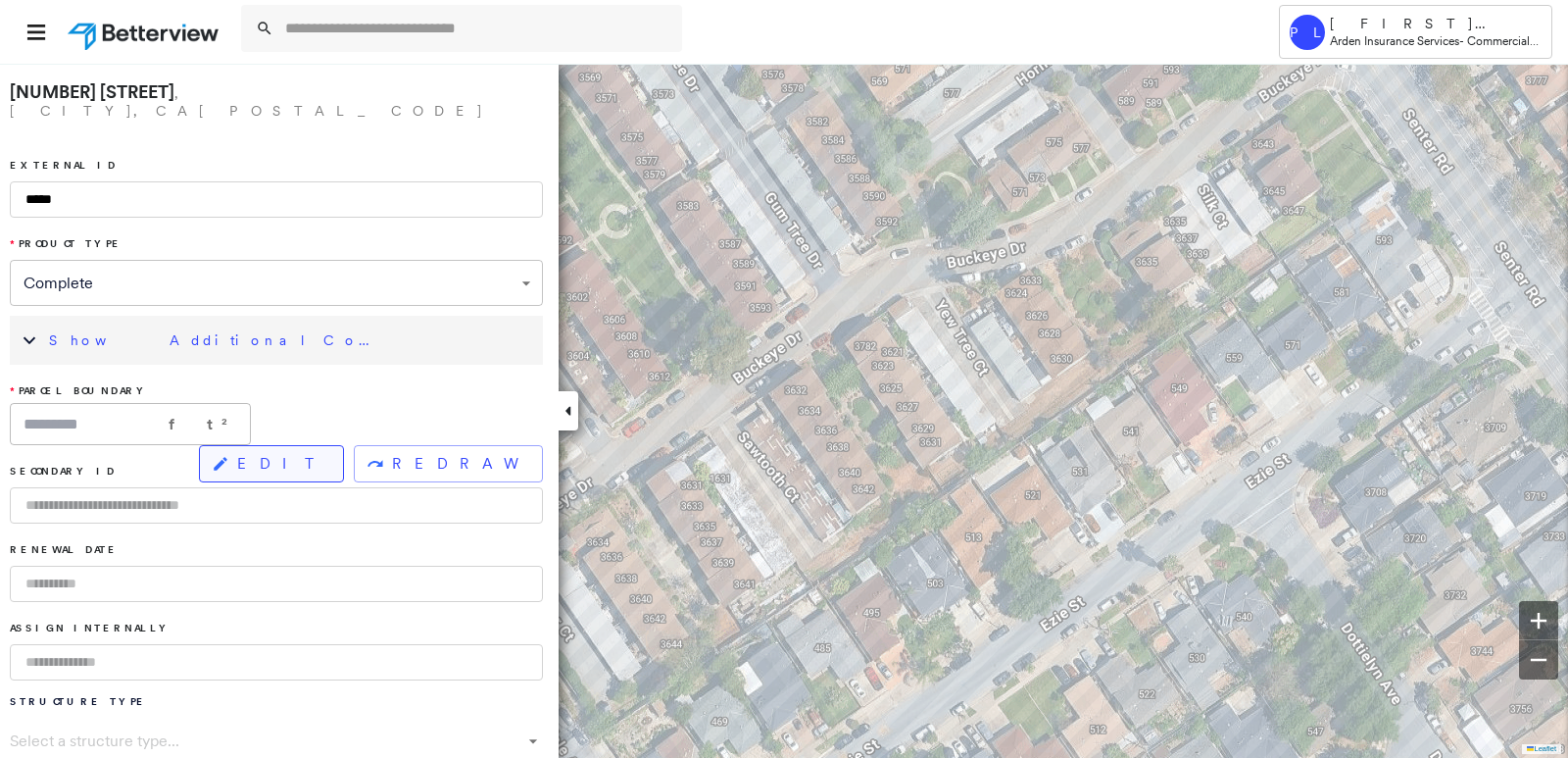 click 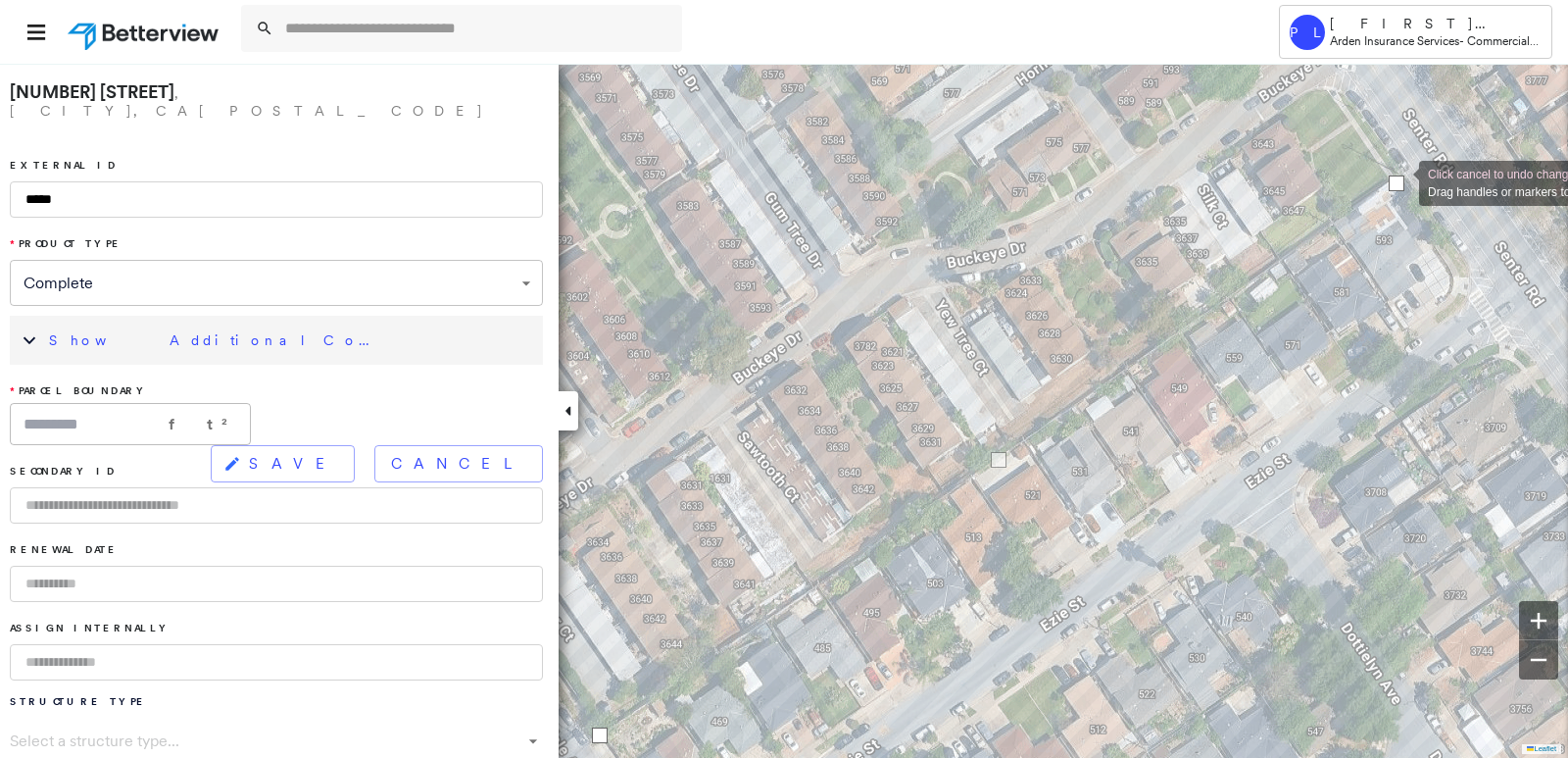 click at bounding box center [1396, 183] 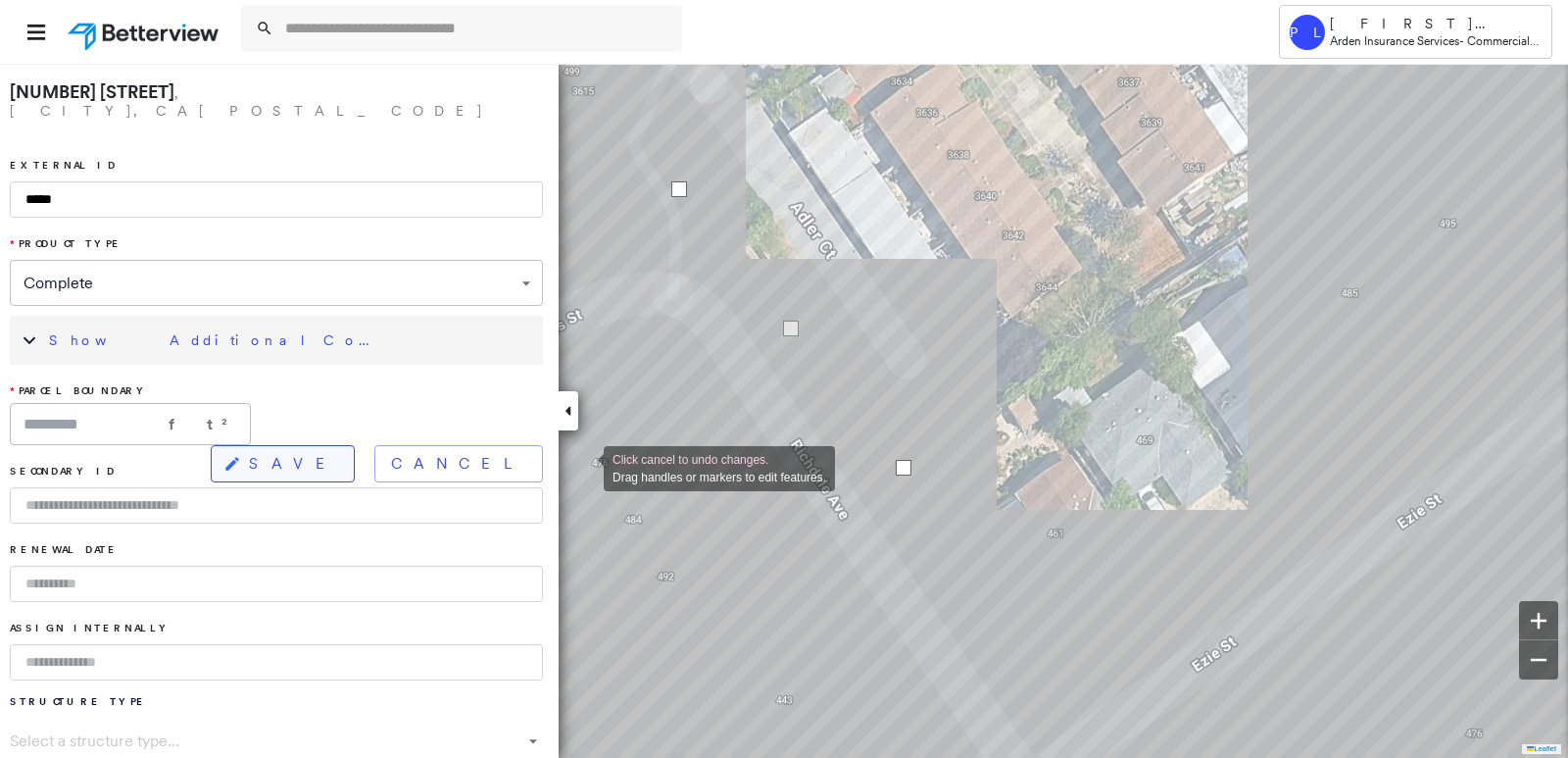 click on "SAVE" at bounding box center (282, 464) 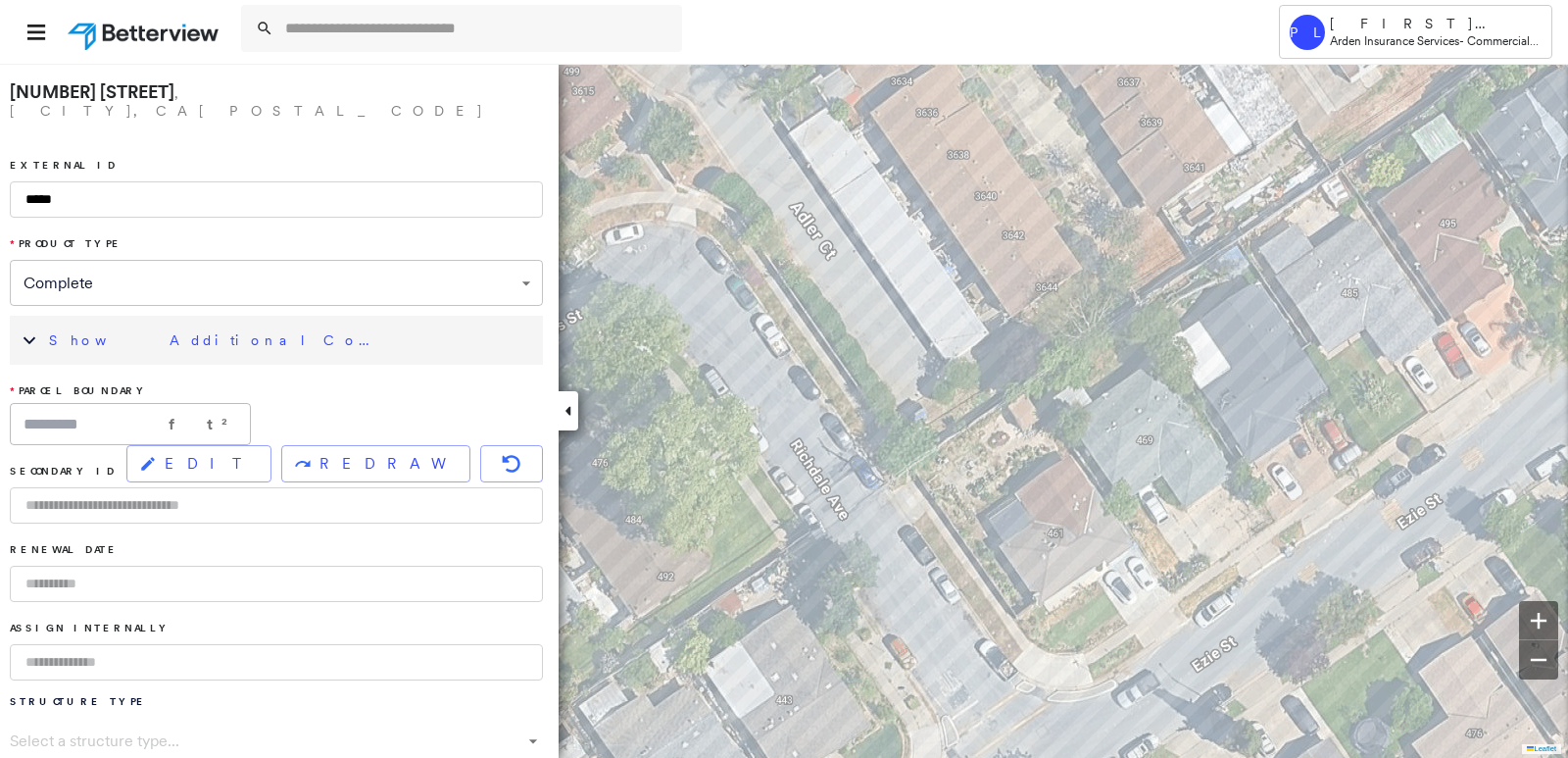 click on "Show Additional Company Data" at bounding box center (291, 340) 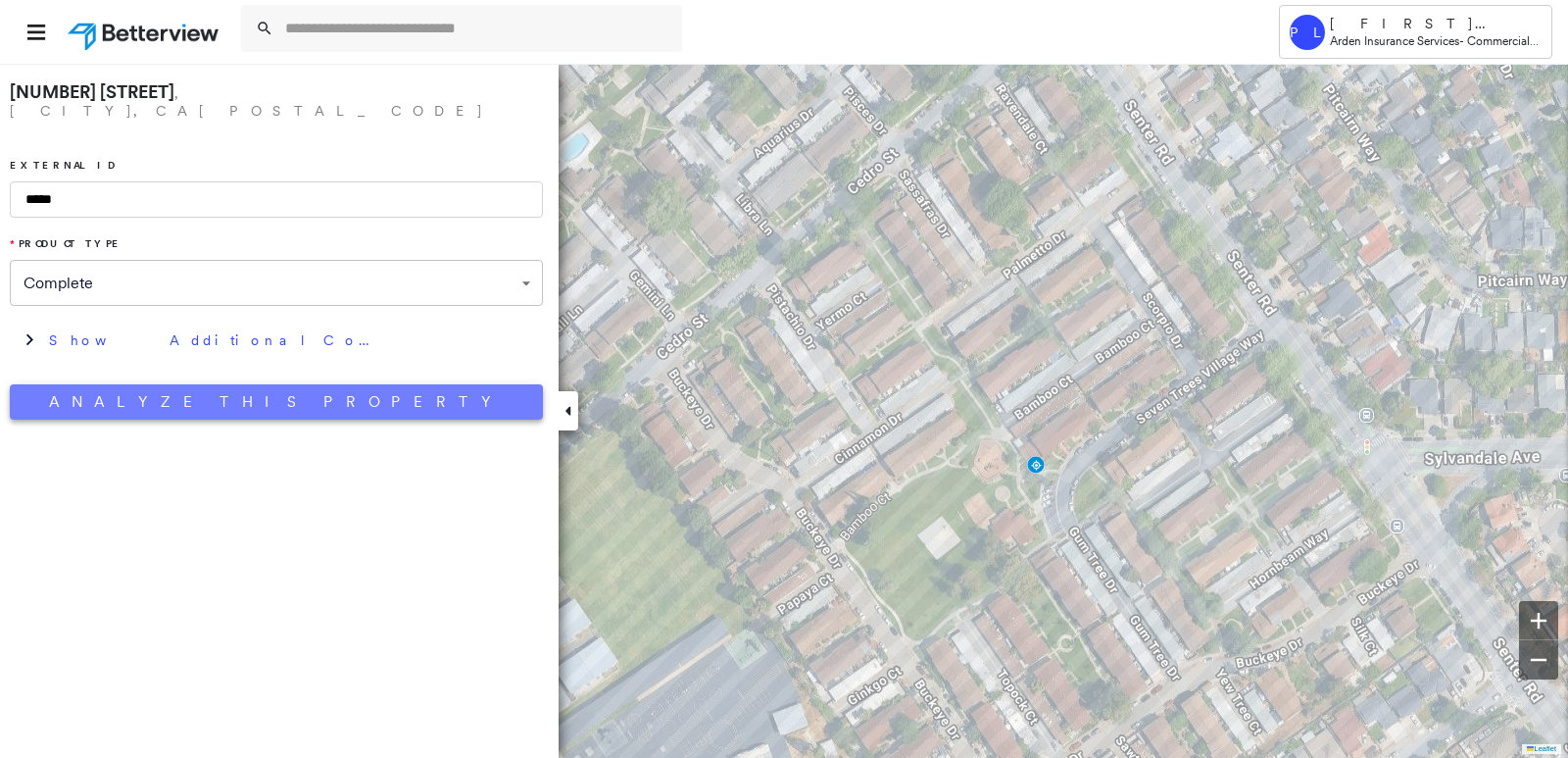 click on "Analyze This Property" at bounding box center [276, 402] 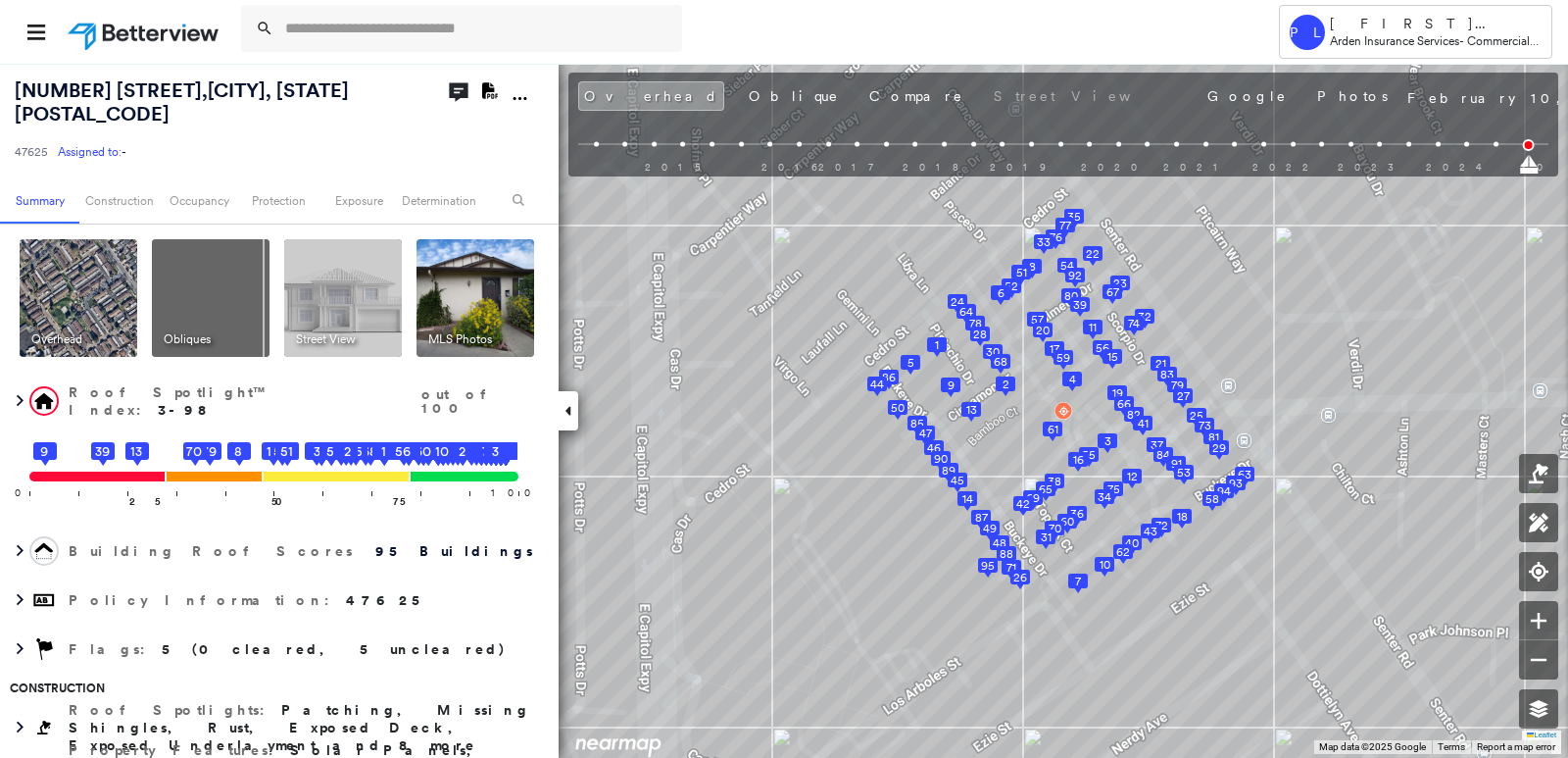 click on "Download PDF Report" 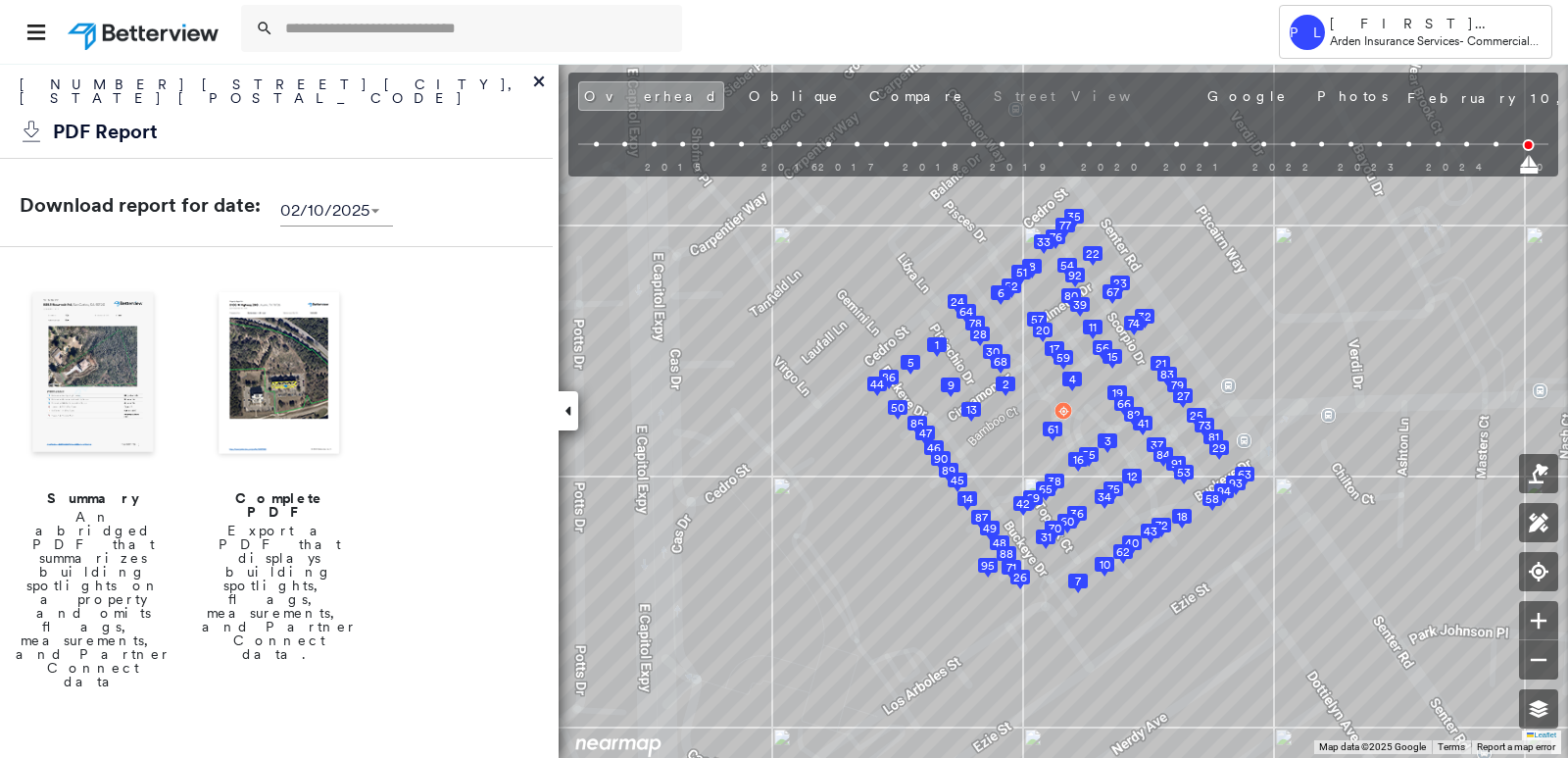 click 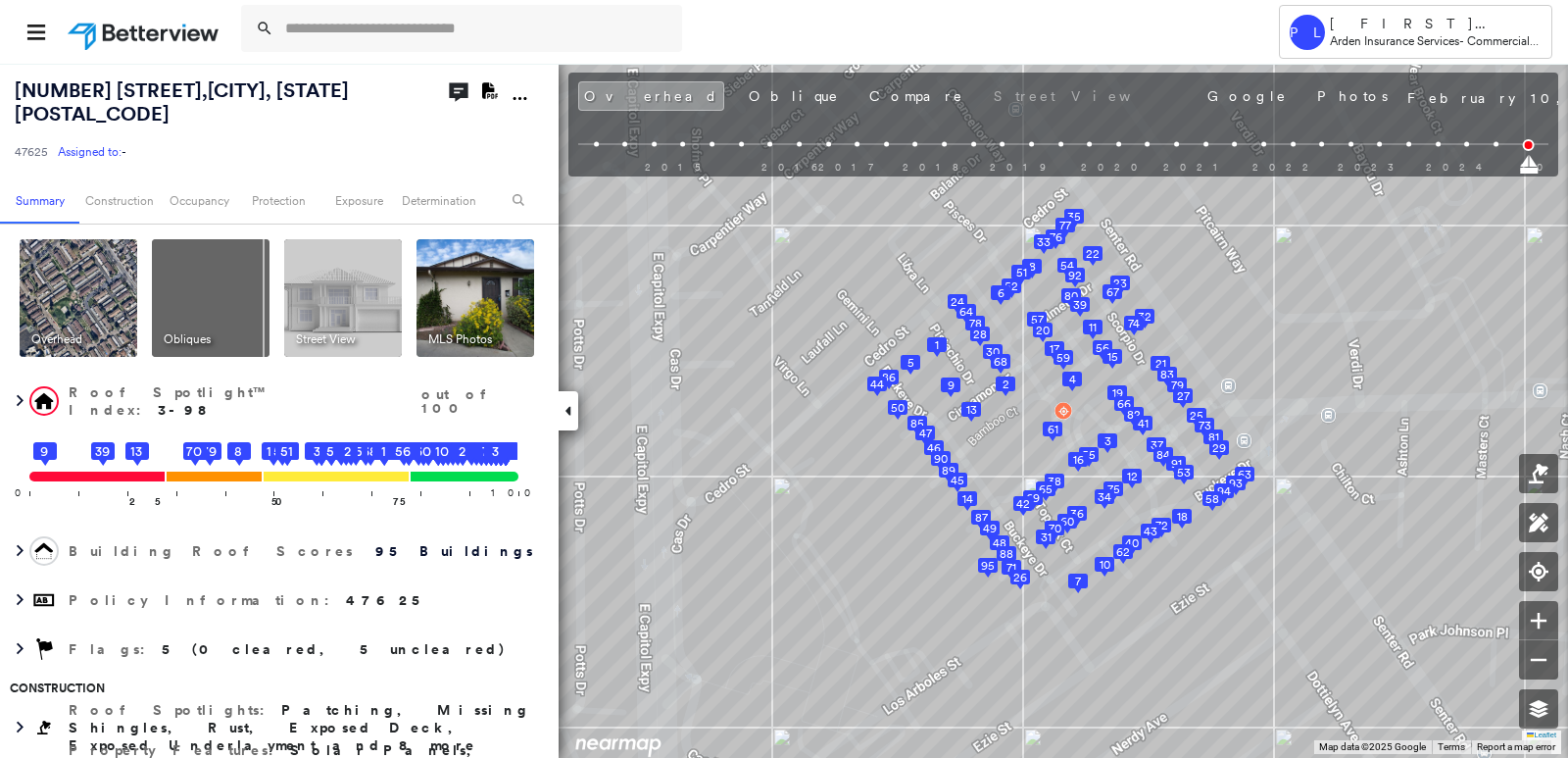 click 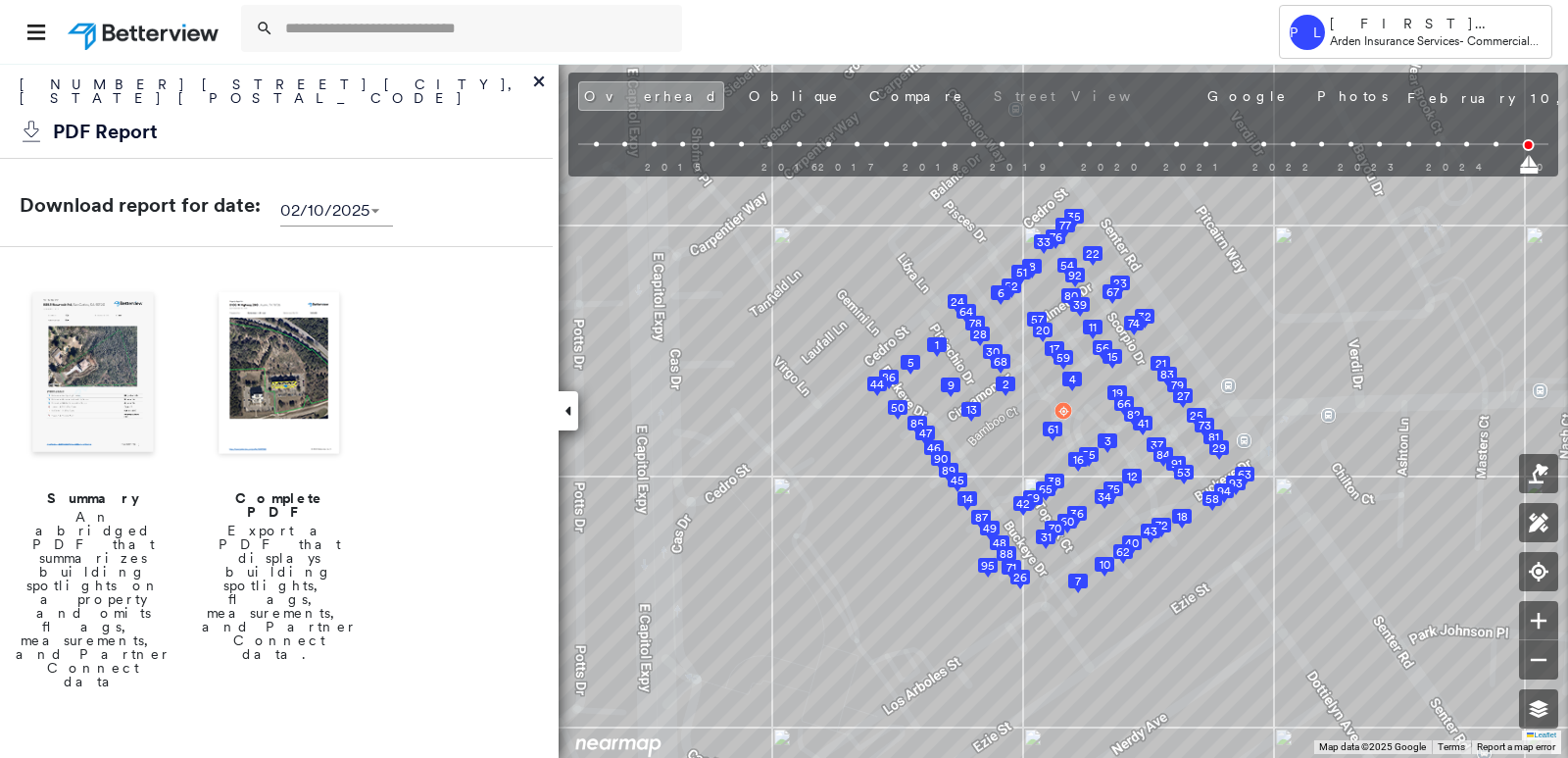 click at bounding box center (93, 375) 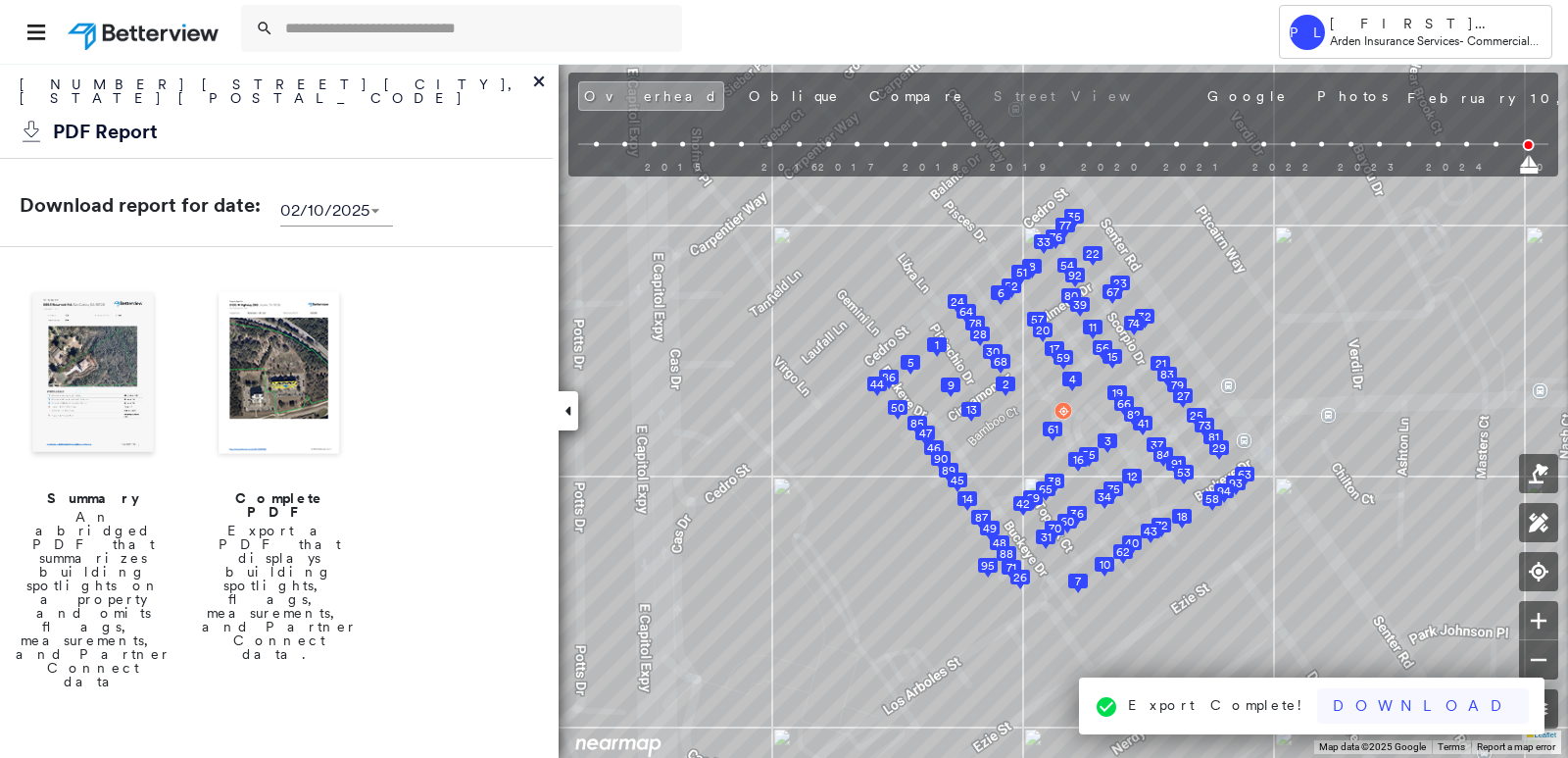 click on "Download" at bounding box center [1423, 706] 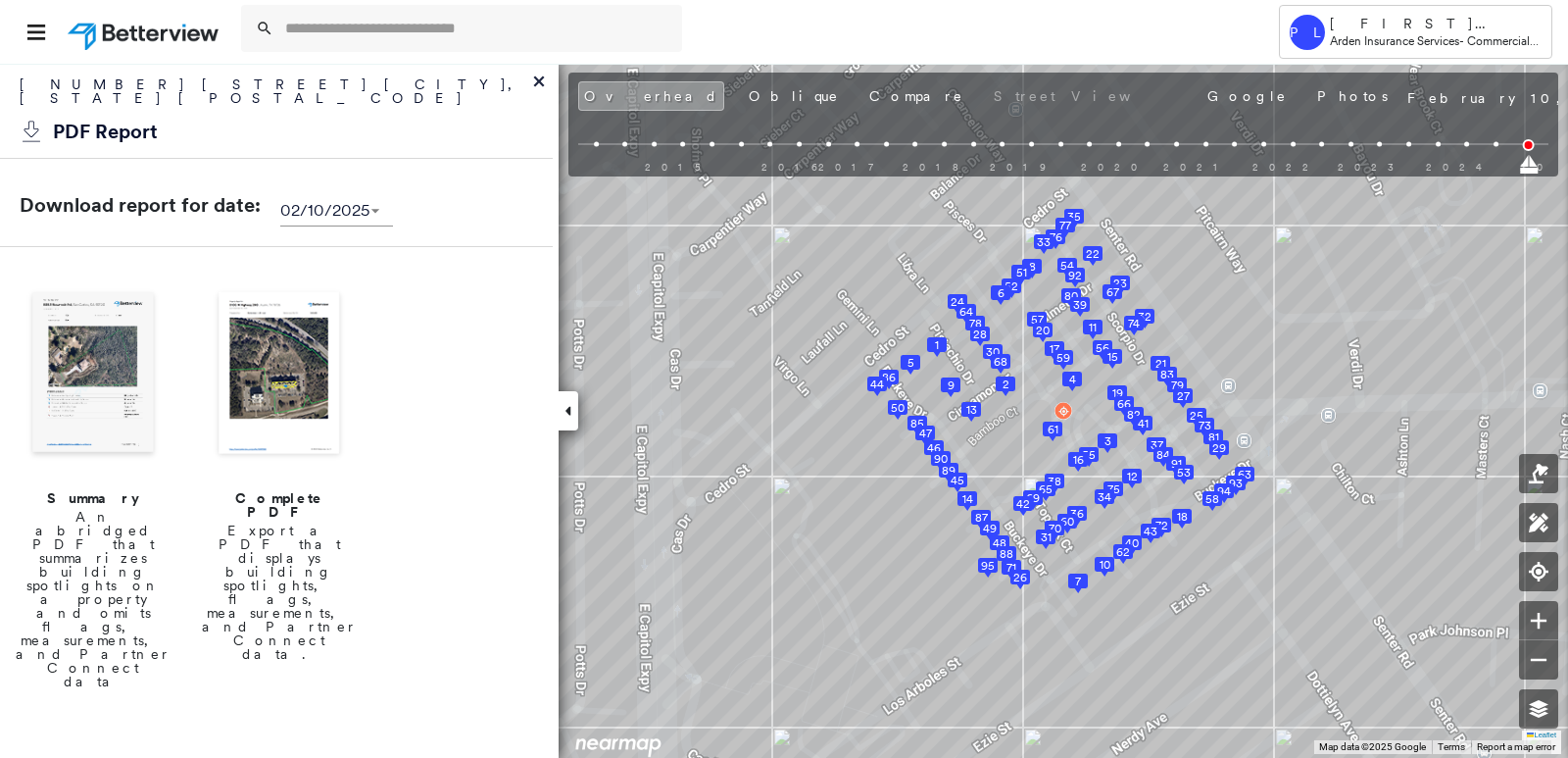 click at bounding box center [279, 375] 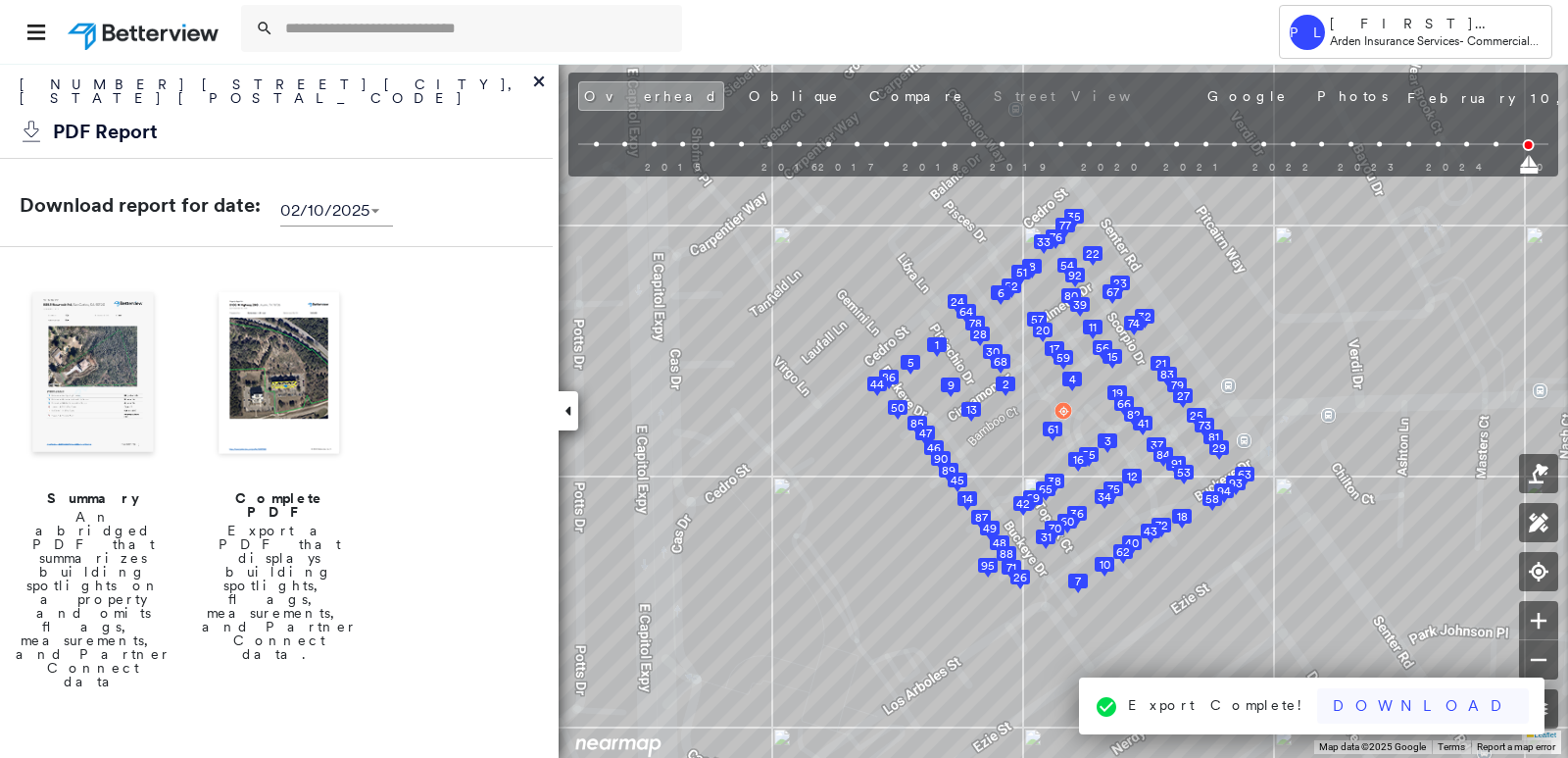 click on "Download" at bounding box center [1423, 706] 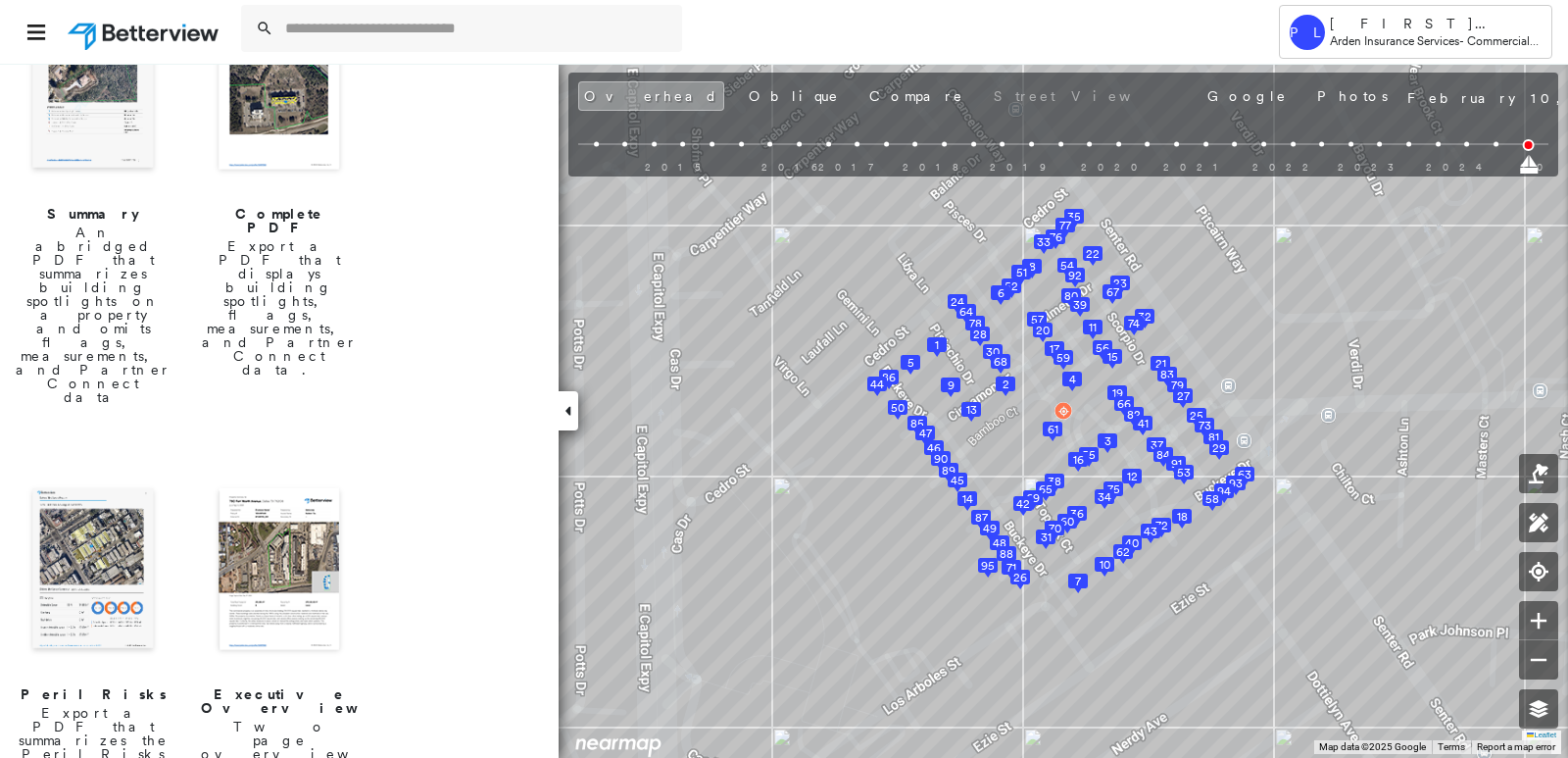 scroll, scrollTop: 294, scrollLeft: 0, axis: vertical 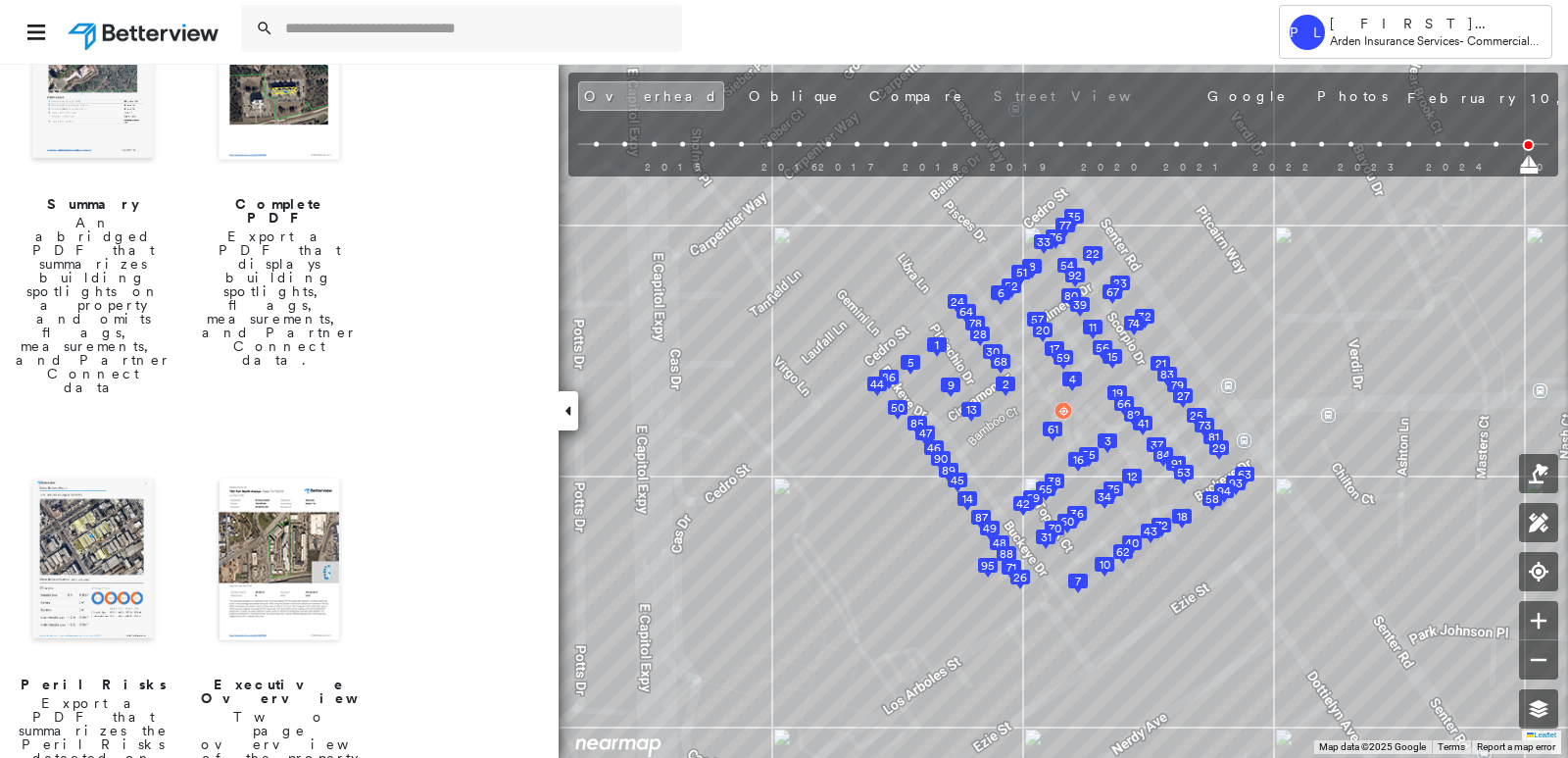 click at bounding box center [93, 561] 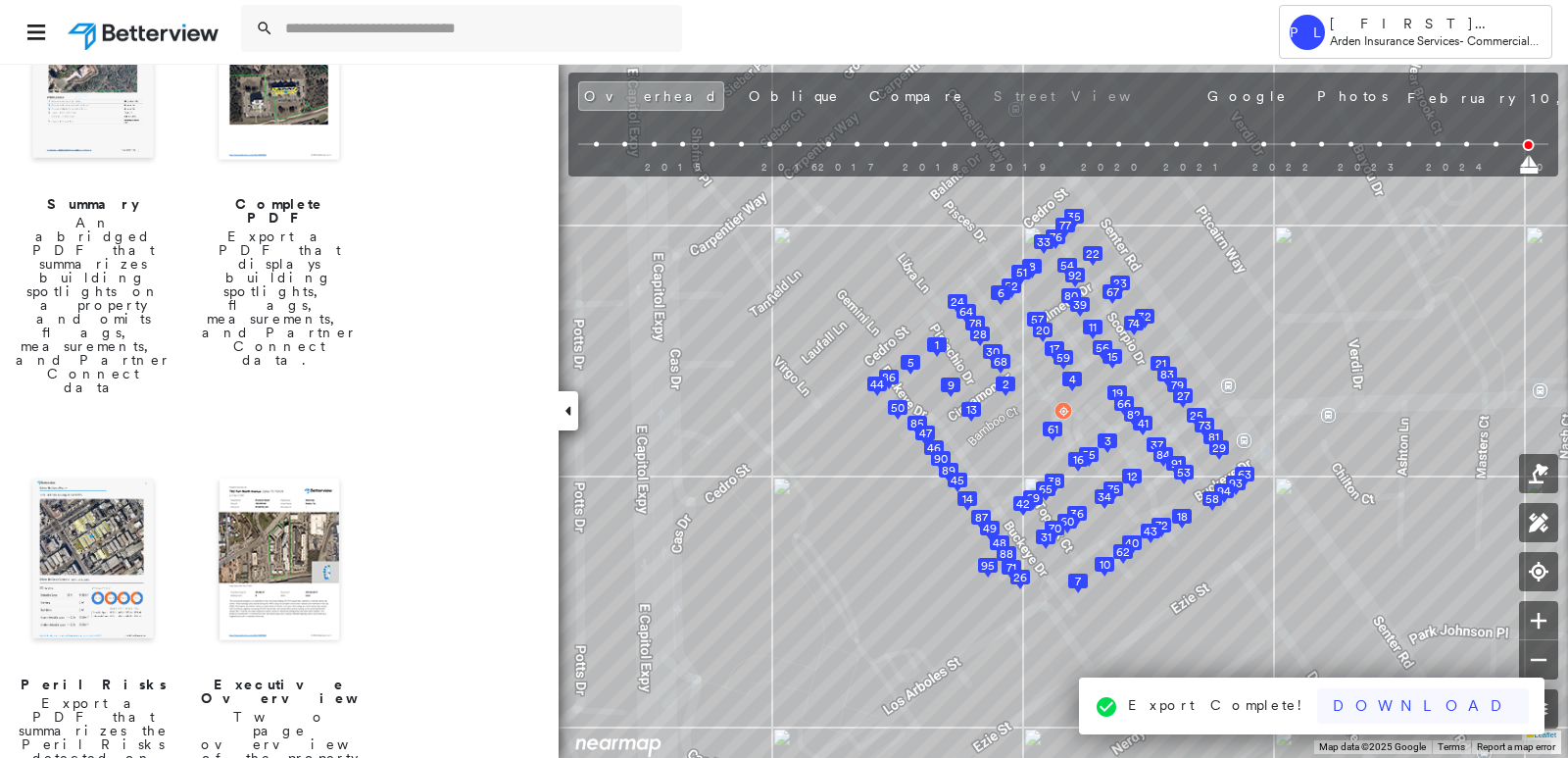 click on "Download" at bounding box center (1423, 706) 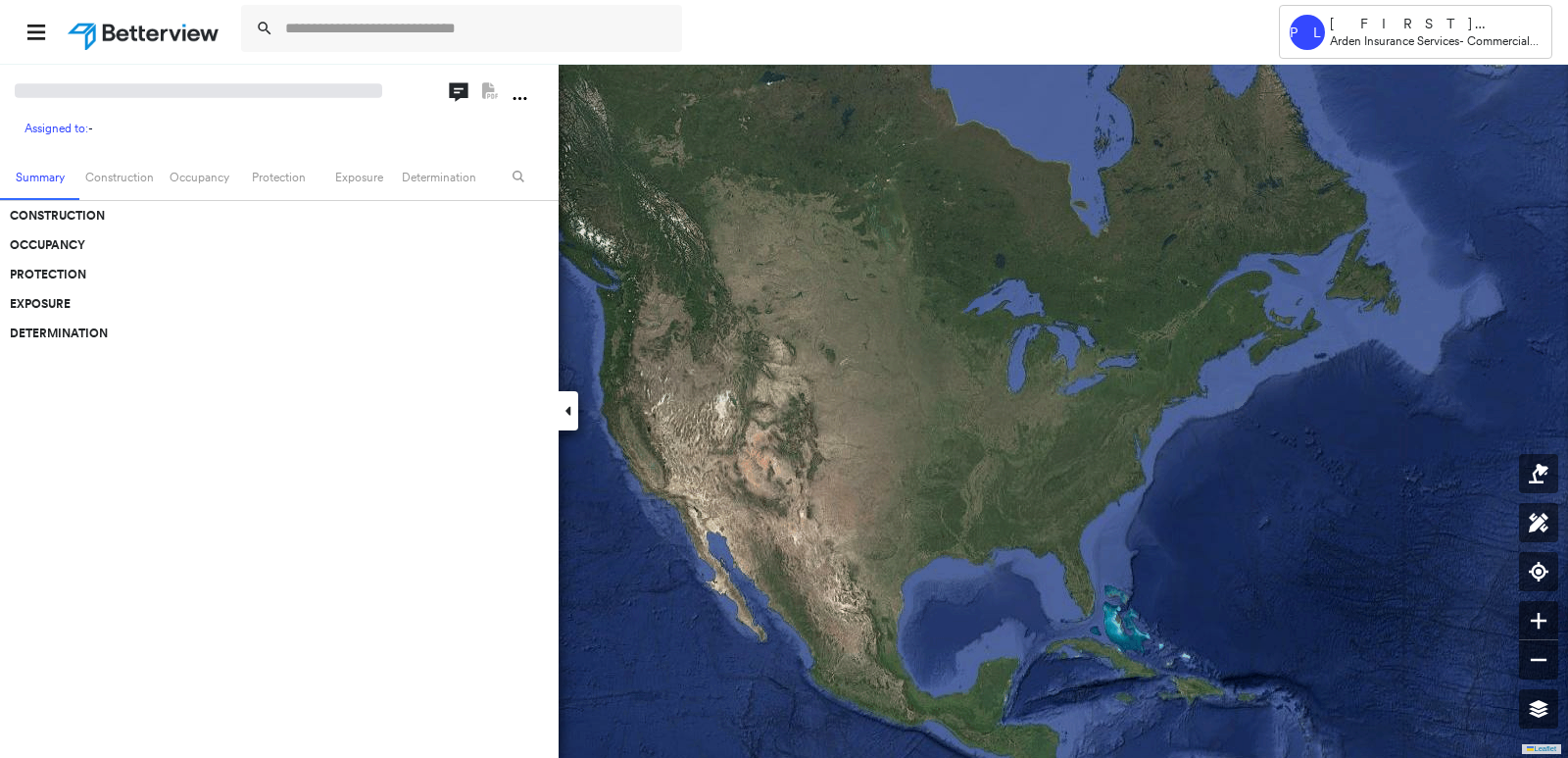 scroll, scrollTop: 0, scrollLeft: 0, axis: both 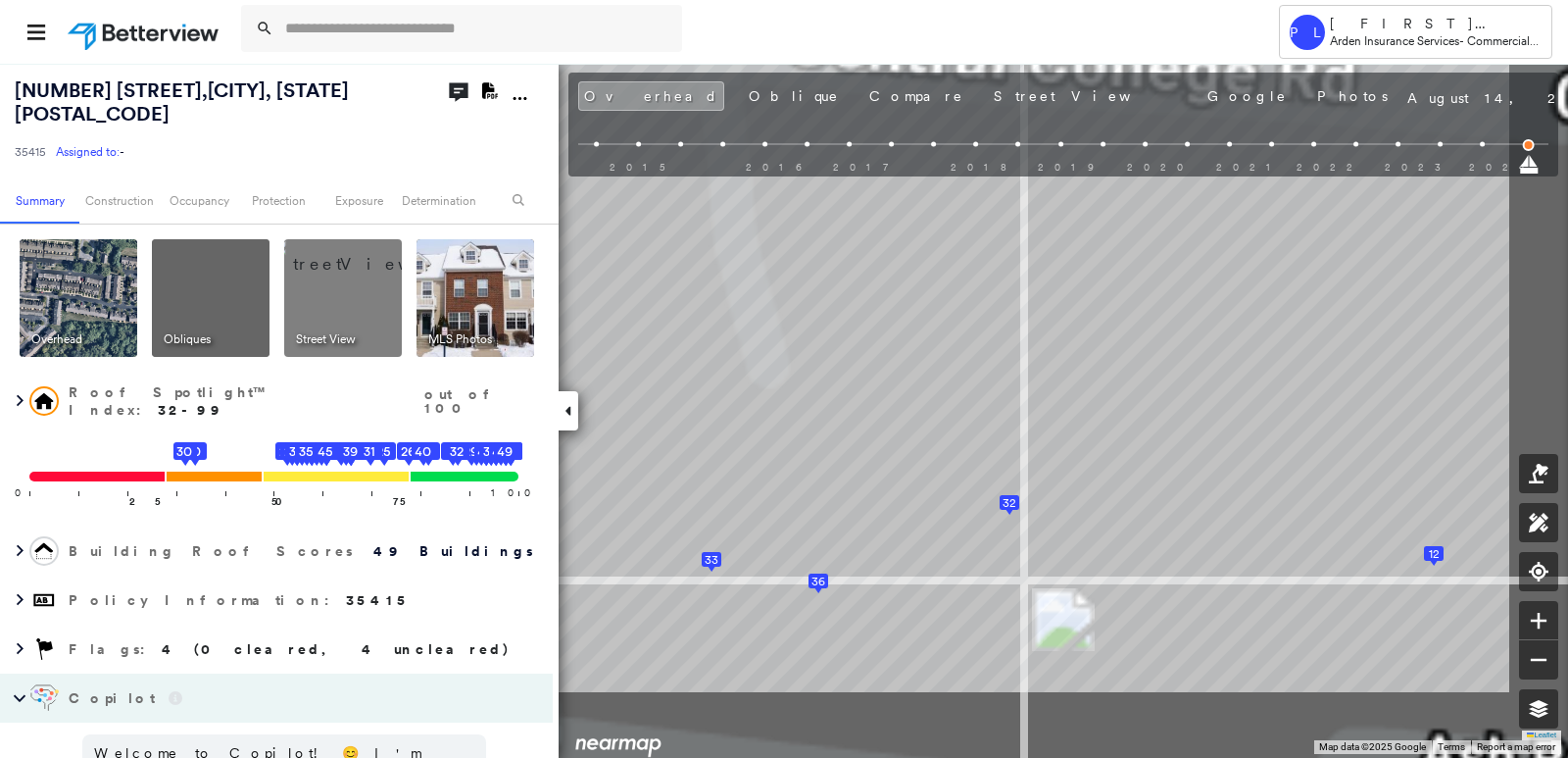click on "[NUMBER] [STREET] , [CITY], [STATE] [POSTAL_CODE] [POSTAL_CODE] Assigned to: - Assigned to: - [POSTAL_CODE] Assigned to: - Open Comments Download PDF Report Summary Construction Occupancy Protection Exposure Determination Overhead Obliques Street View MLS Photos Roof Spotlight™ Index : 32-99 out of 100 0 100 25 50 10 30 75 2 3 7 11 12 13 14 16 19 22 23 24 25 27 31 46 34 39 41 42 35 45 1 4 5 6 9 8 18 15 17 20 21 26 28 29 32 33 36 40 38 43 44 37 47 48 49 Building Roof Scores 49 Buildings Policy Information : [POSTAL_CODE] Flags : 4 (0 cleared, 4 uncleared) Copilot Welcome to Copilot! 😊
I'm here to help. You can ask me anything about this property. I might not know everything, but I'm learning more every day! Right now, I am 100% experimental and I might even display something inaccurate. Your questions help me to learn and your understanding helps me to grow! * ​ Construction Roof Spotlights : Staining, Overhang, Chimney, Vent Property Features : Roof Size & Shape : 49 buildings Assessor and MLS Details Occupancy" at bounding box center (784, 410) 